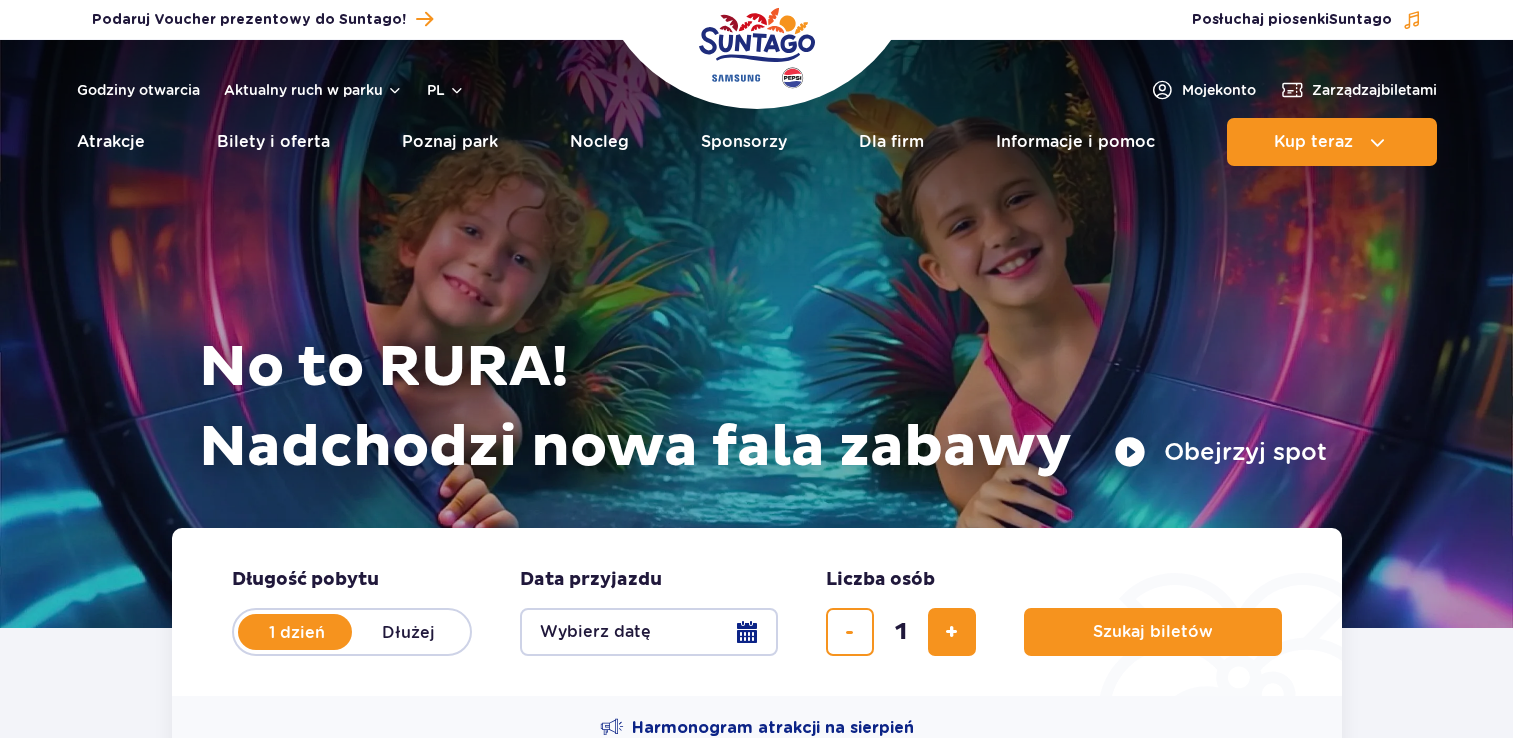 scroll, scrollTop: 0, scrollLeft: 0, axis: both 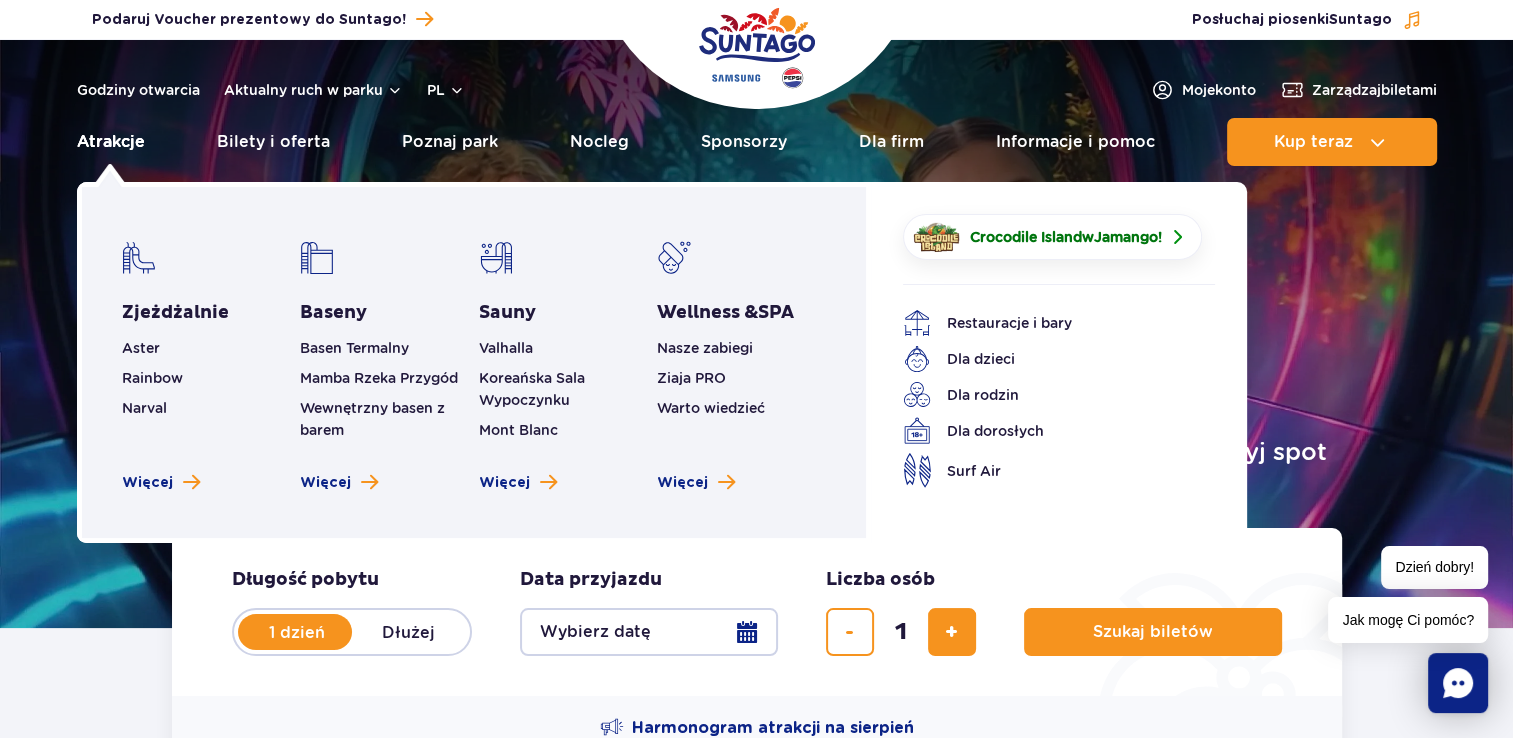 click on "Atrakcje" at bounding box center (111, 142) 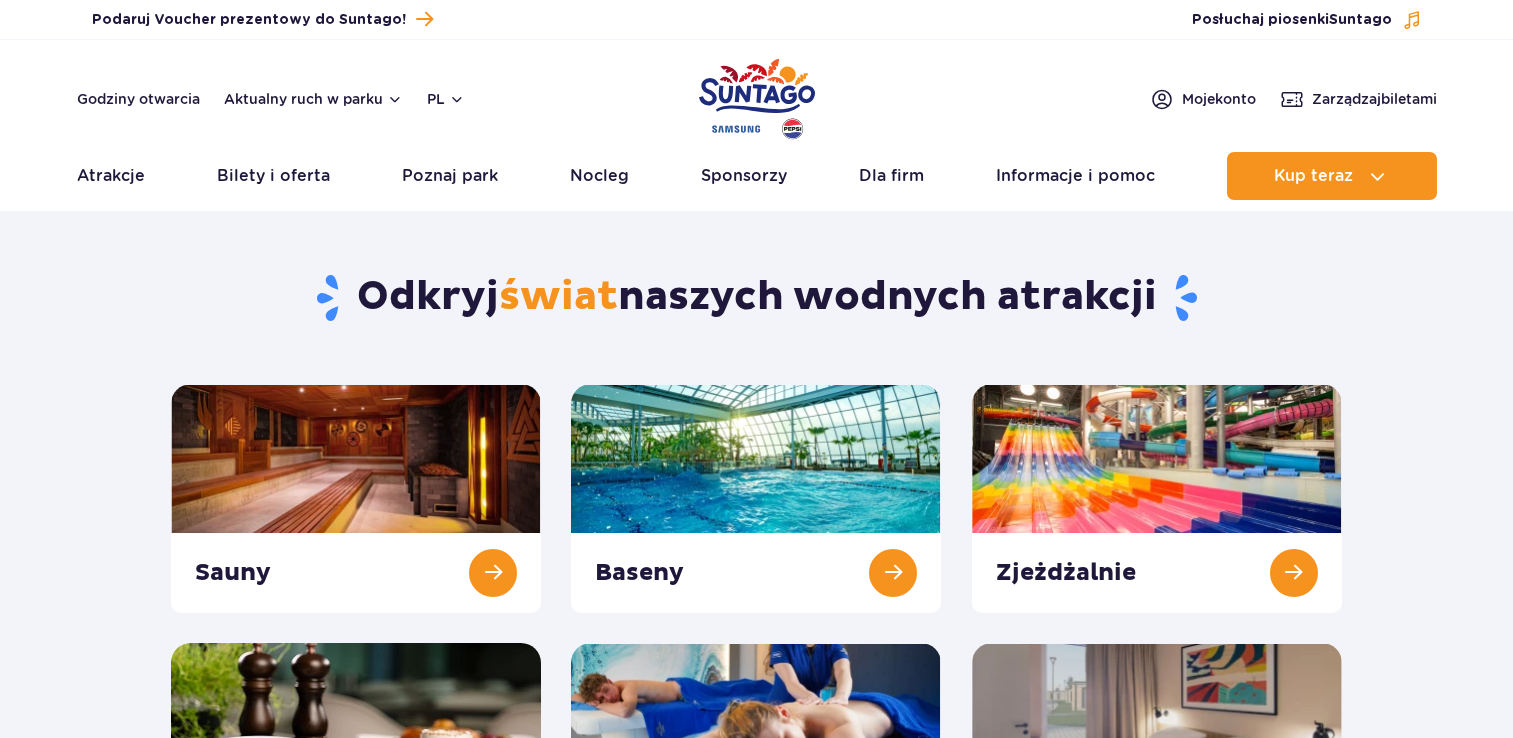 scroll, scrollTop: 0, scrollLeft: 0, axis: both 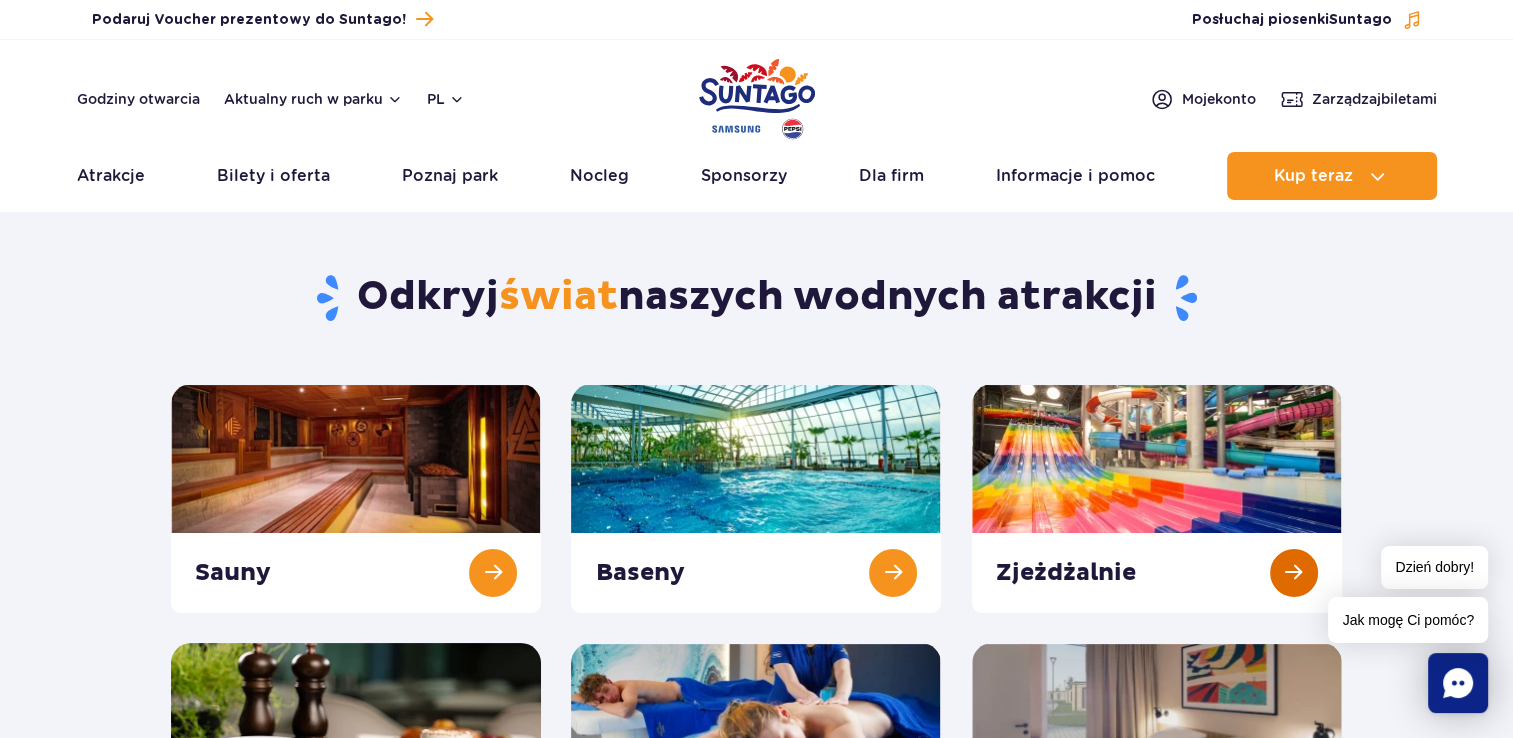 click at bounding box center [1157, 498] 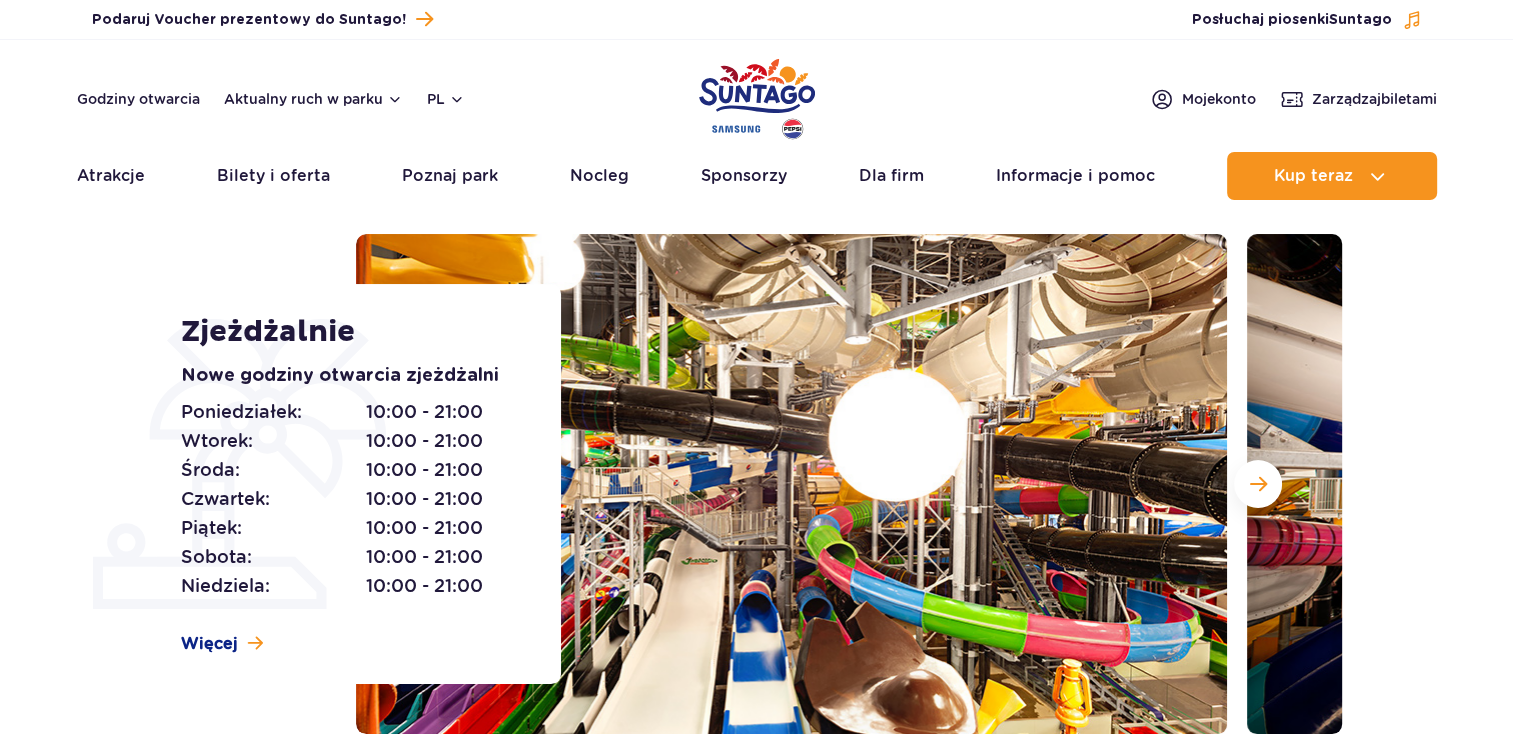 scroll, scrollTop: 0, scrollLeft: 0, axis: both 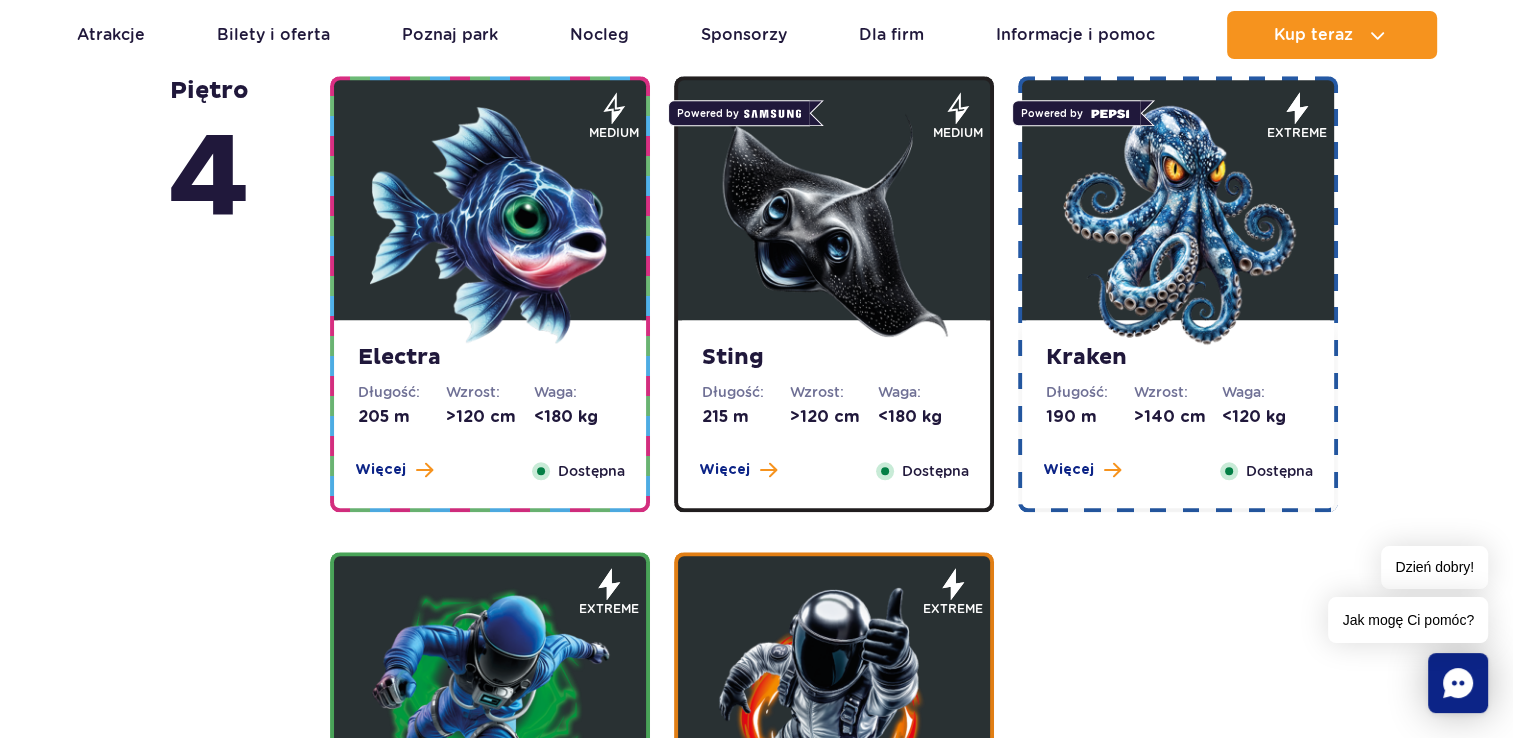 click at bounding box center (834, 225) 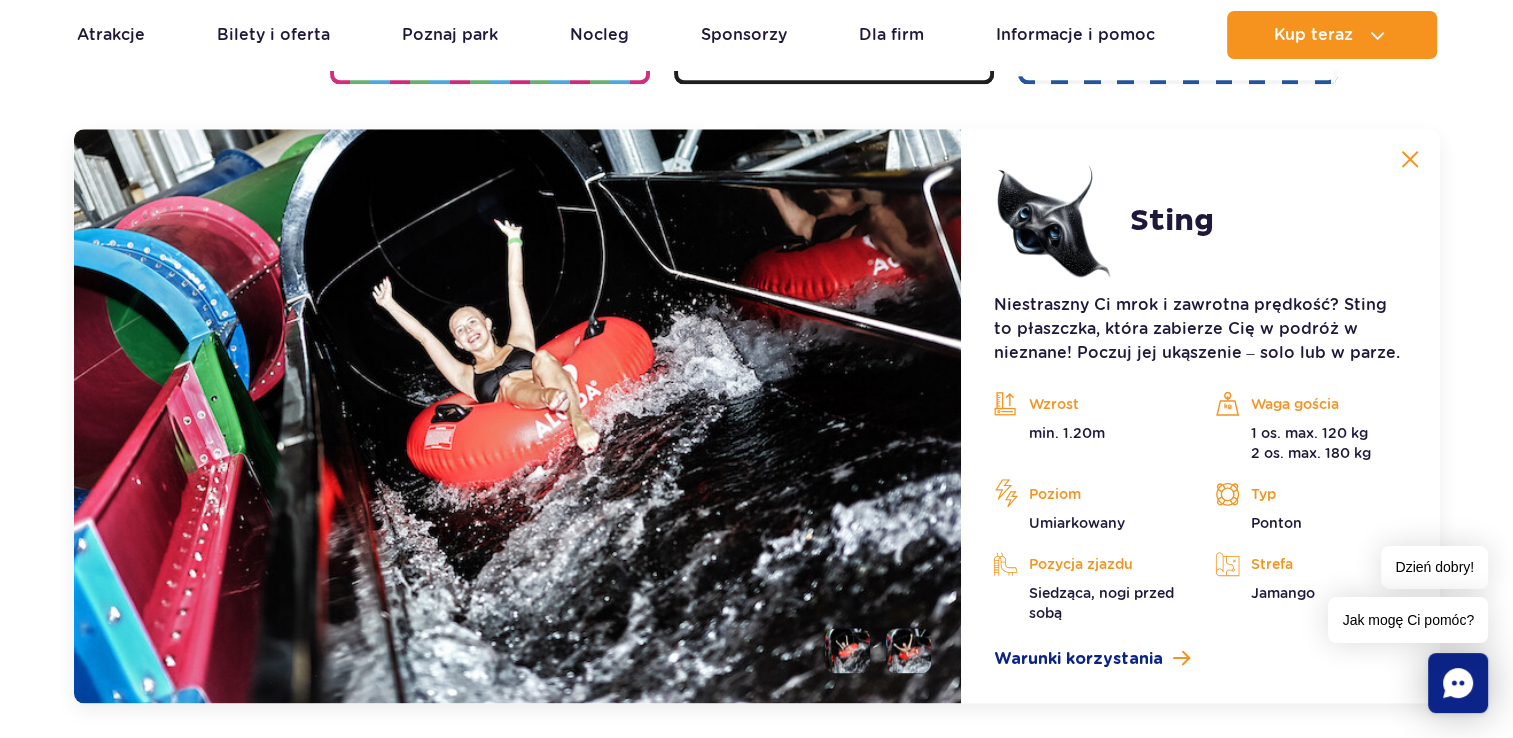 scroll, scrollTop: 2236, scrollLeft: 0, axis: vertical 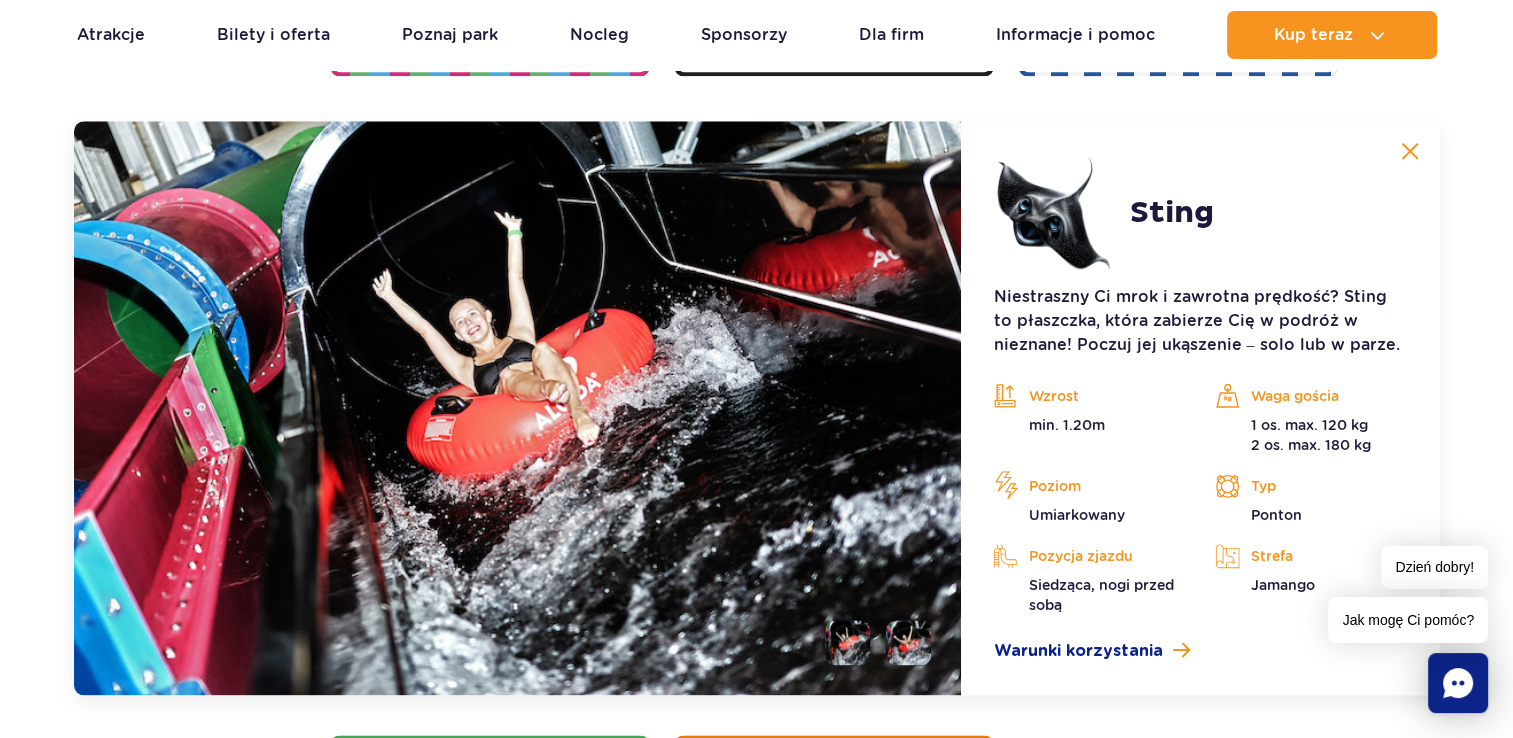 click at bounding box center (1410, 151) 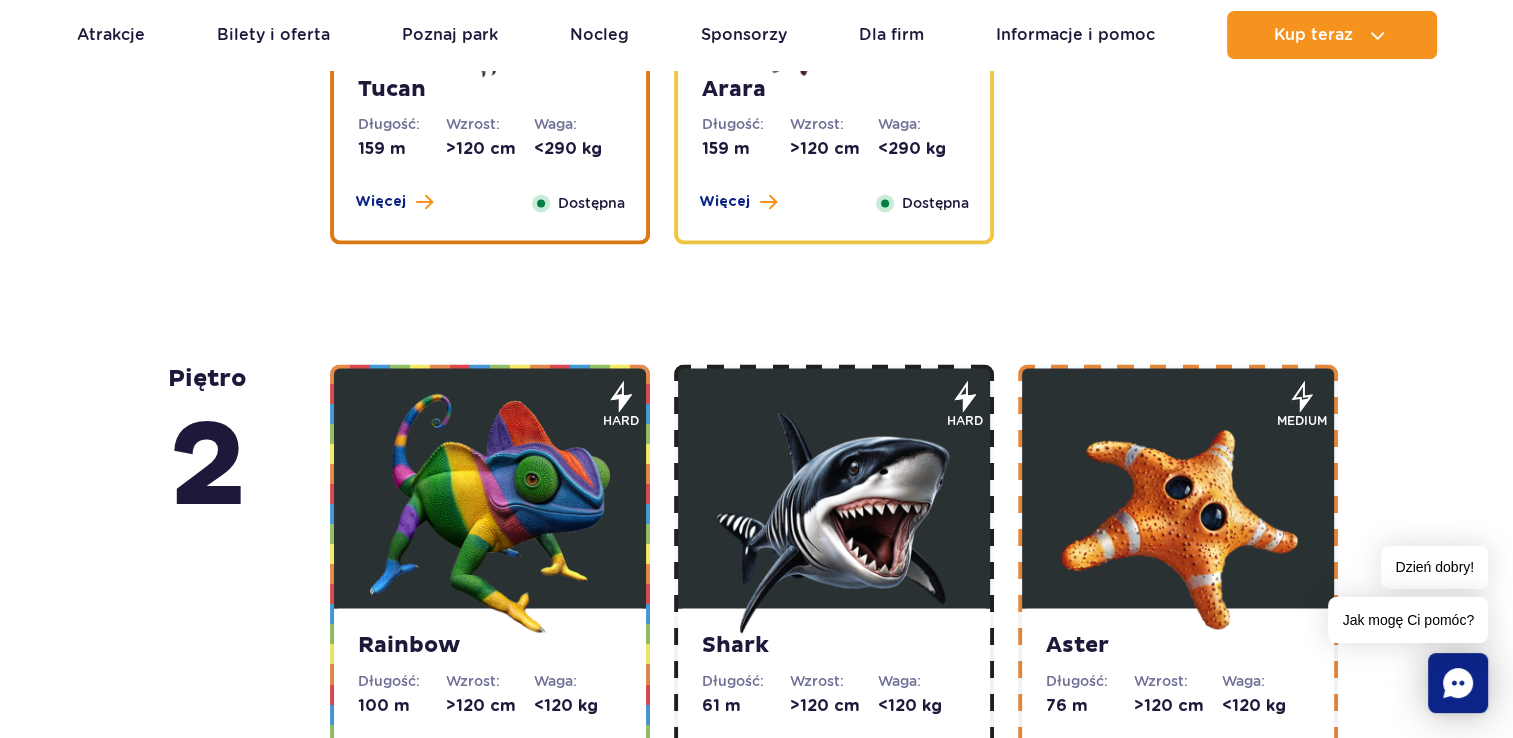 scroll, scrollTop: 3236, scrollLeft: 0, axis: vertical 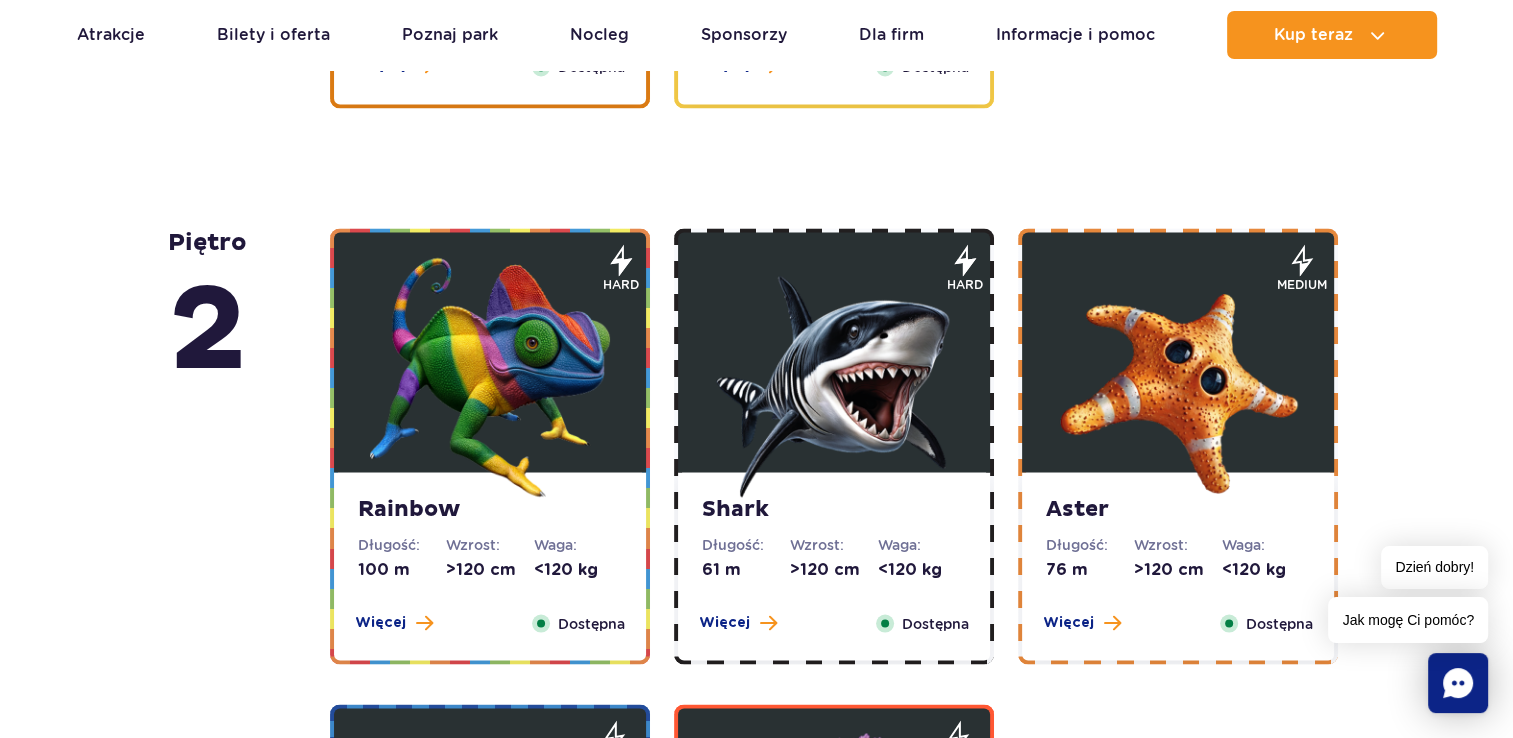 click at bounding box center [834, 377] 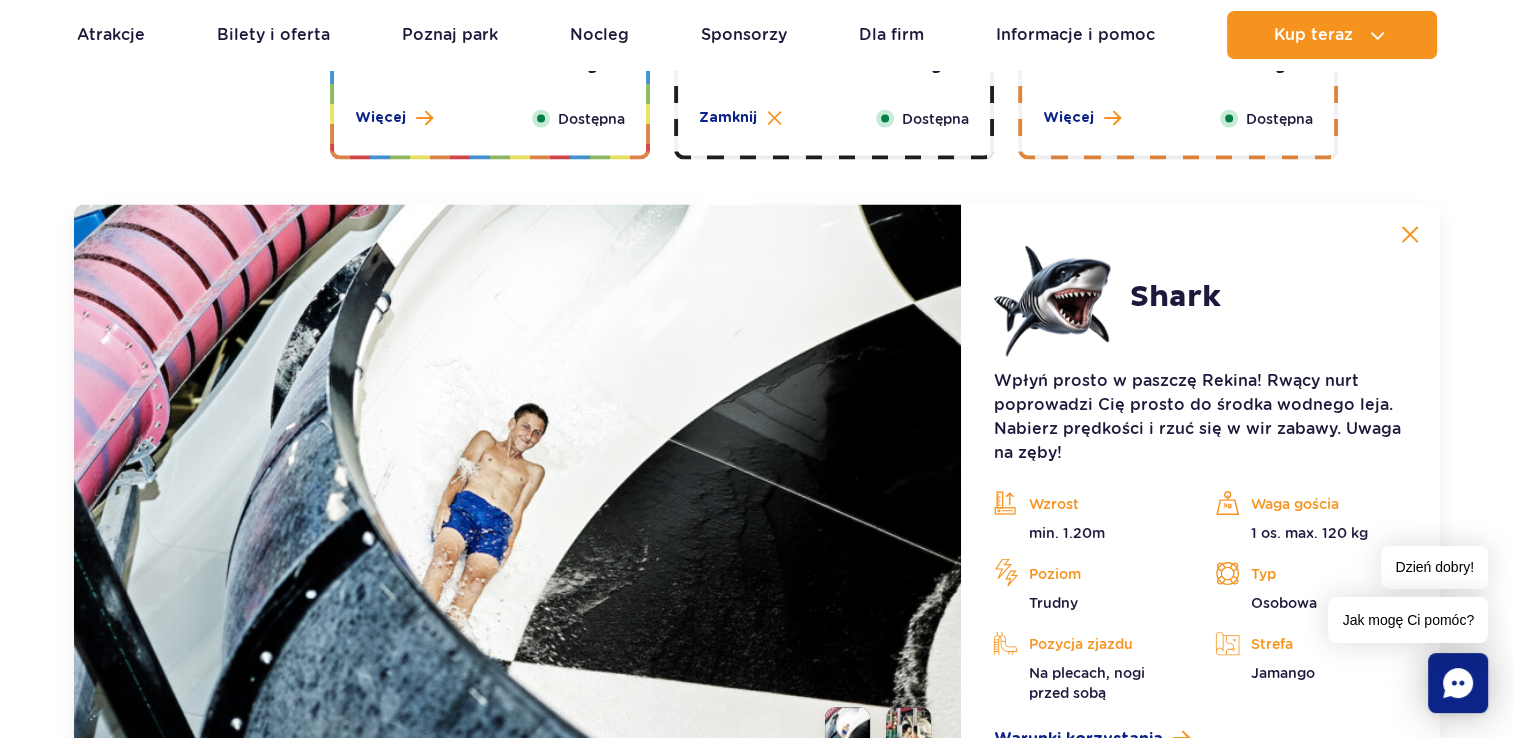 scroll, scrollTop: 3824, scrollLeft: 0, axis: vertical 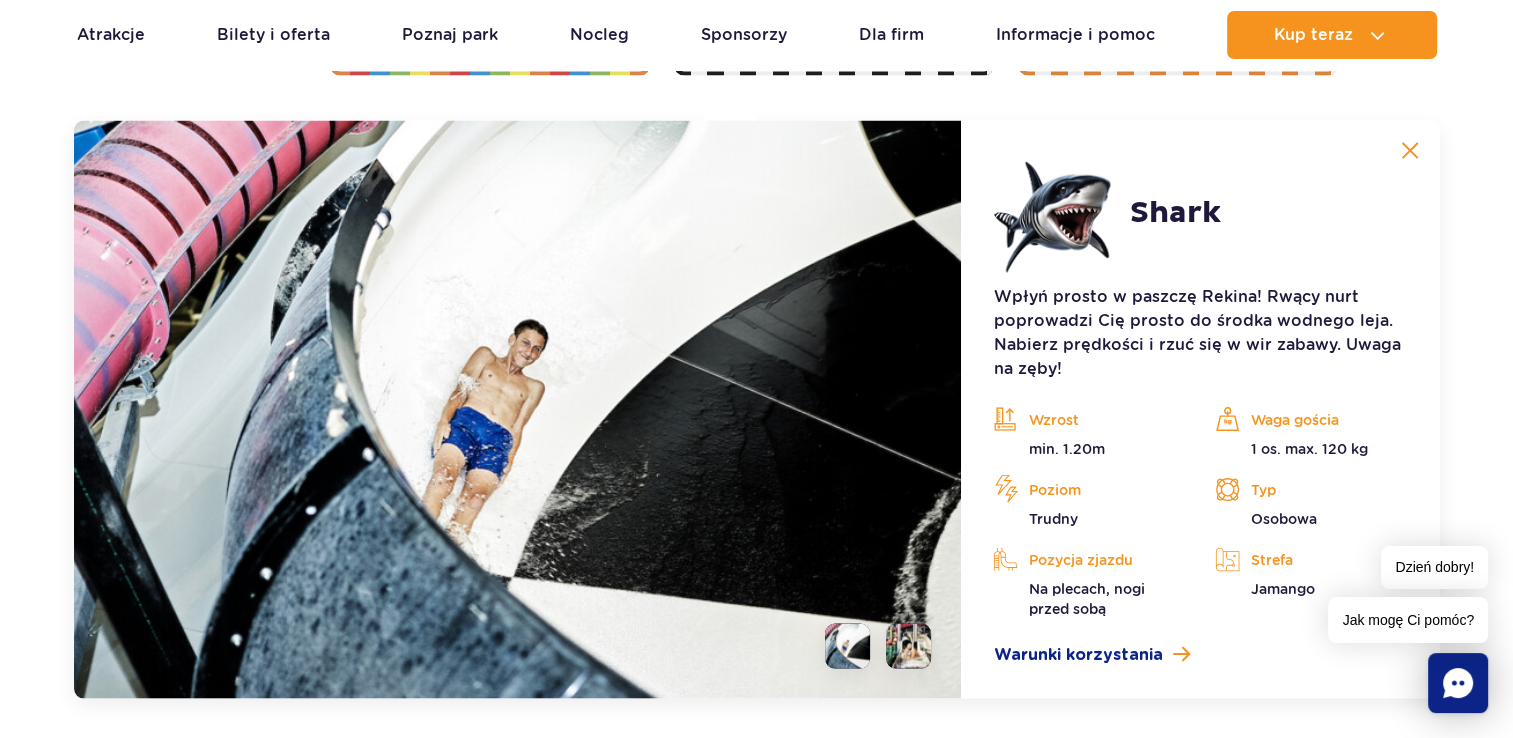 click at bounding box center [1410, 151] 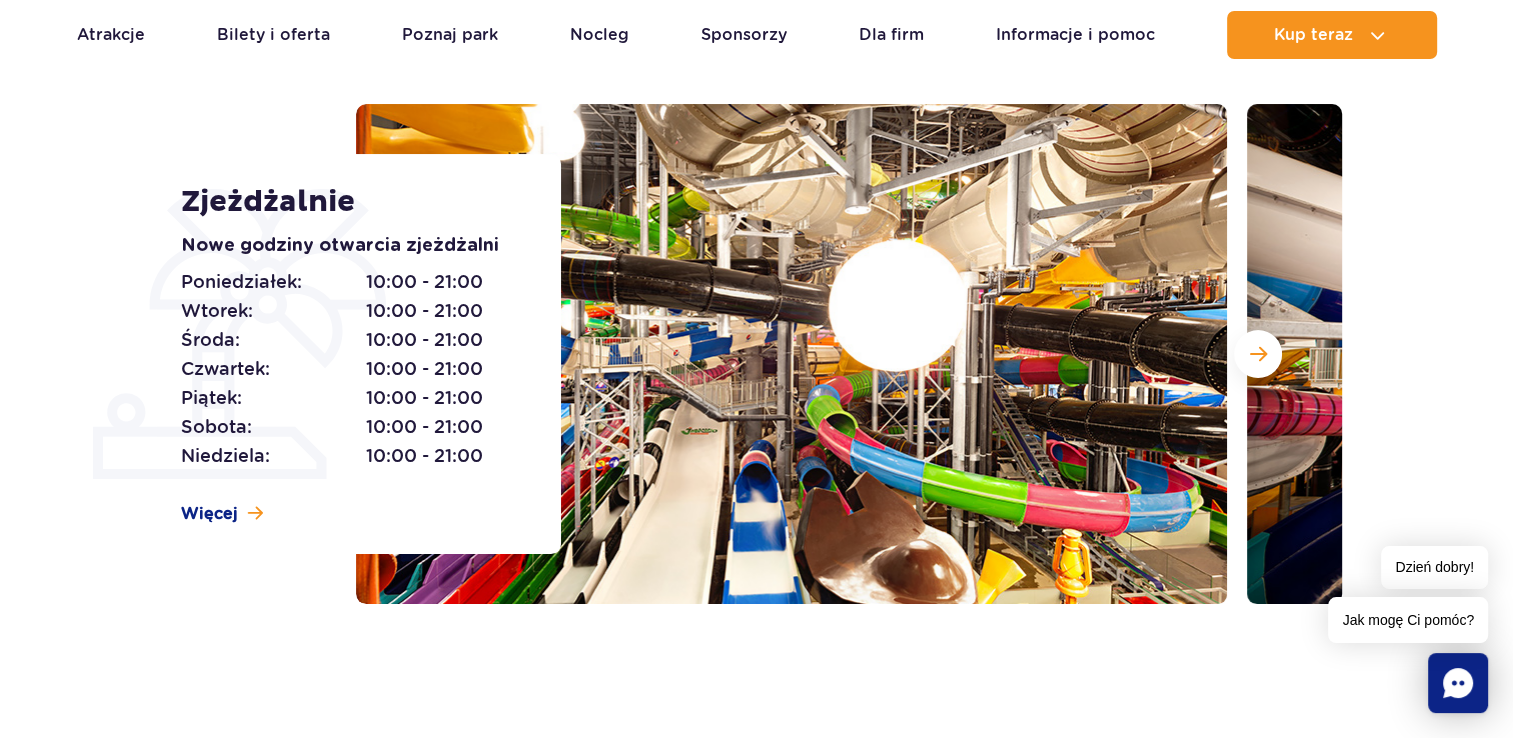 scroll, scrollTop: 324, scrollLeft: 0, axis: vertical 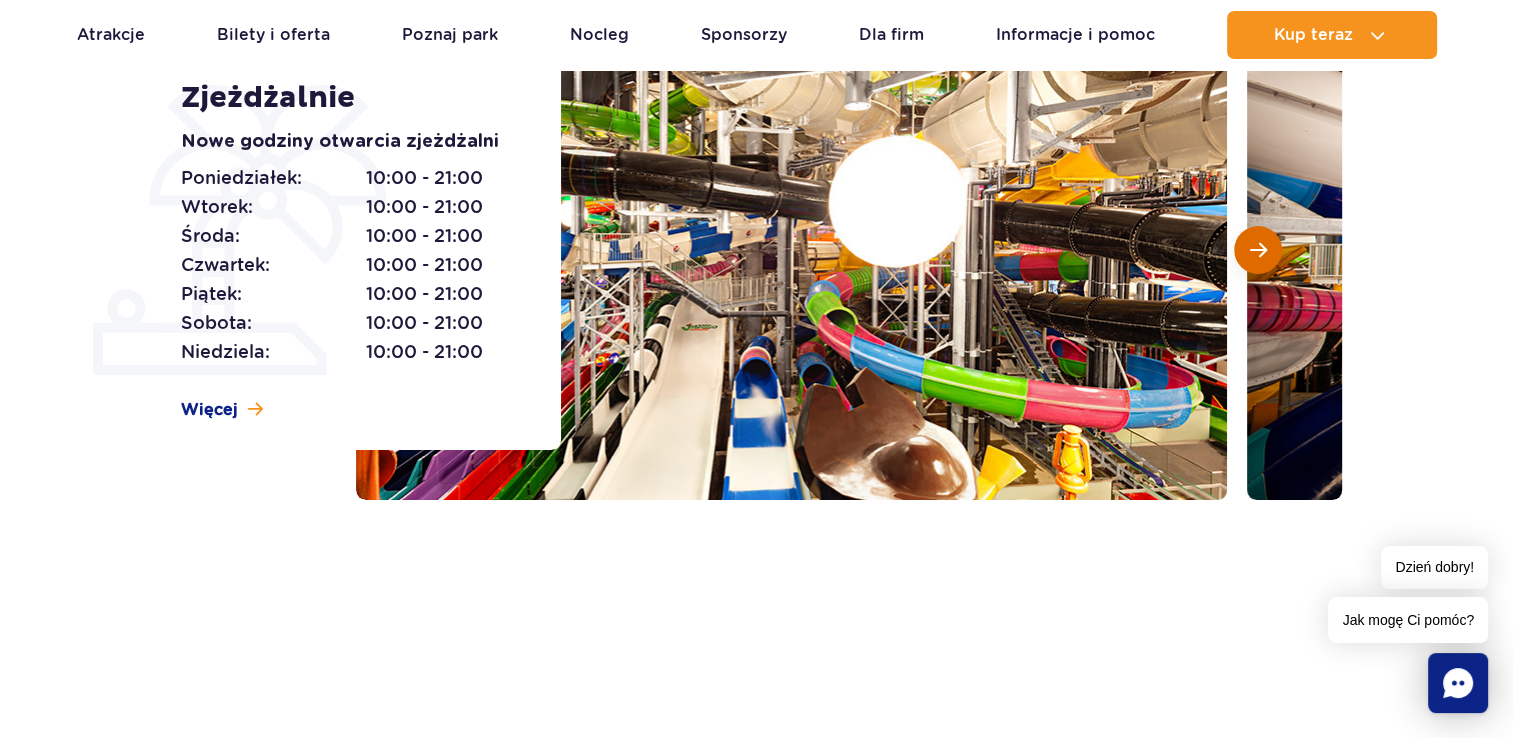 click at bounding box center (1258, 250) 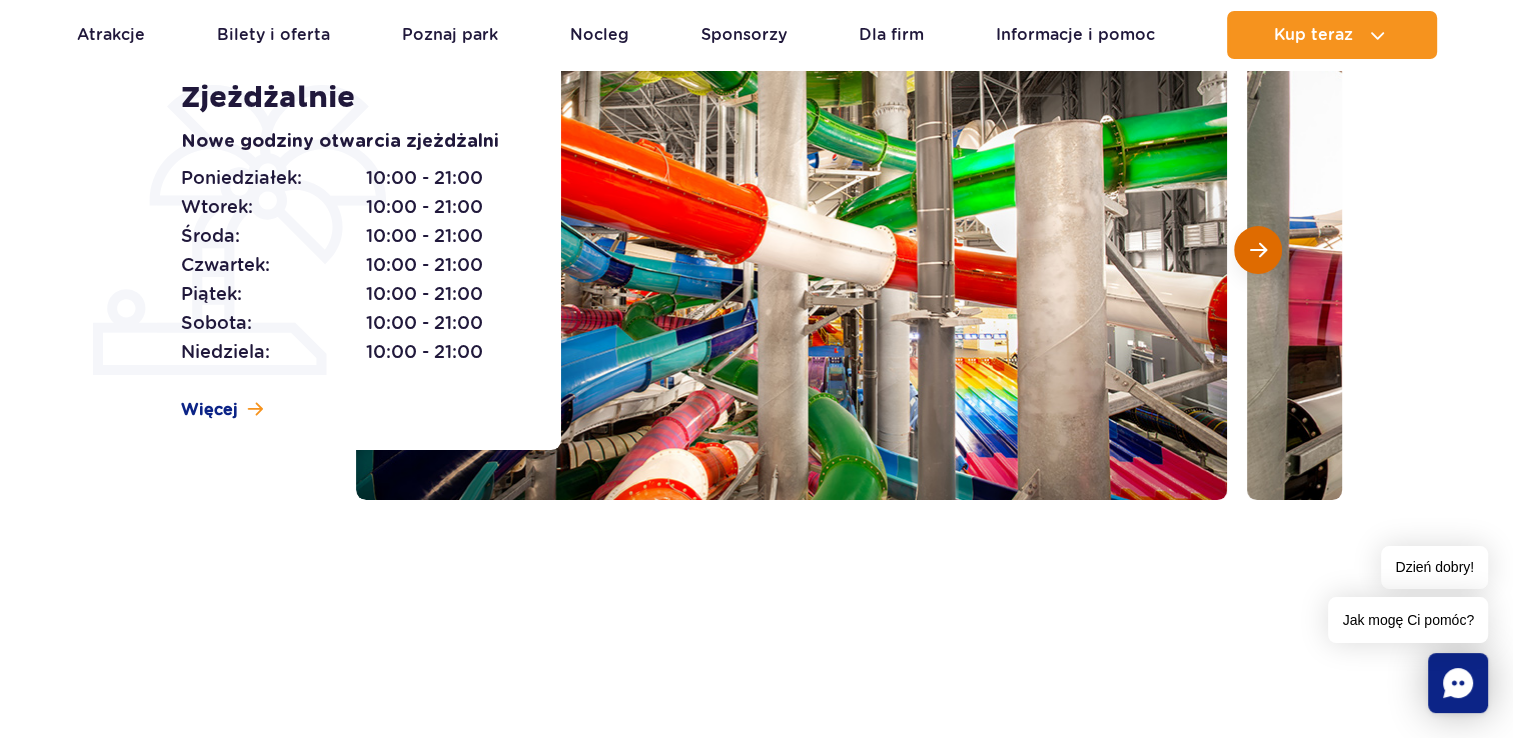 click at bounding box center (1258, 250) 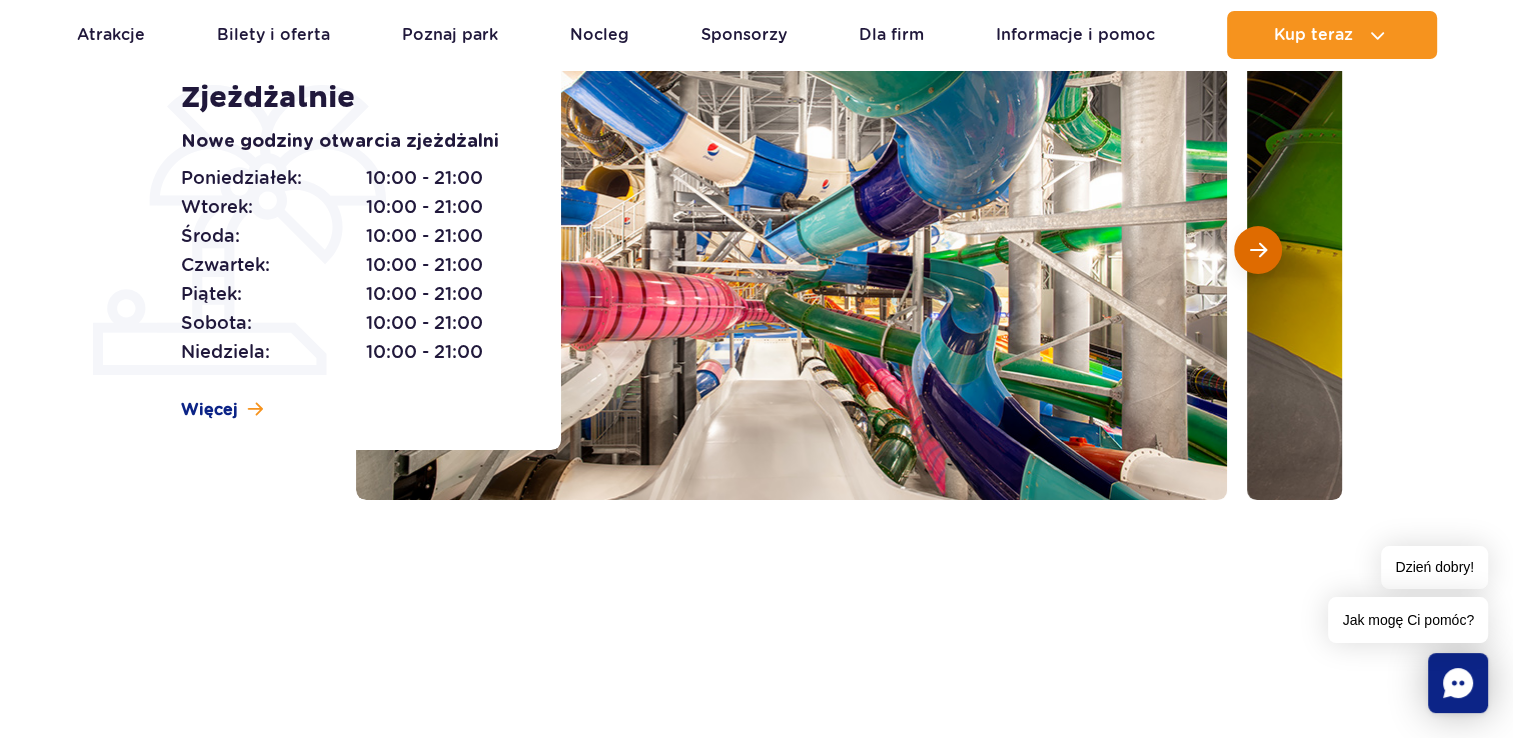 click at bounding box center [1258, 250] 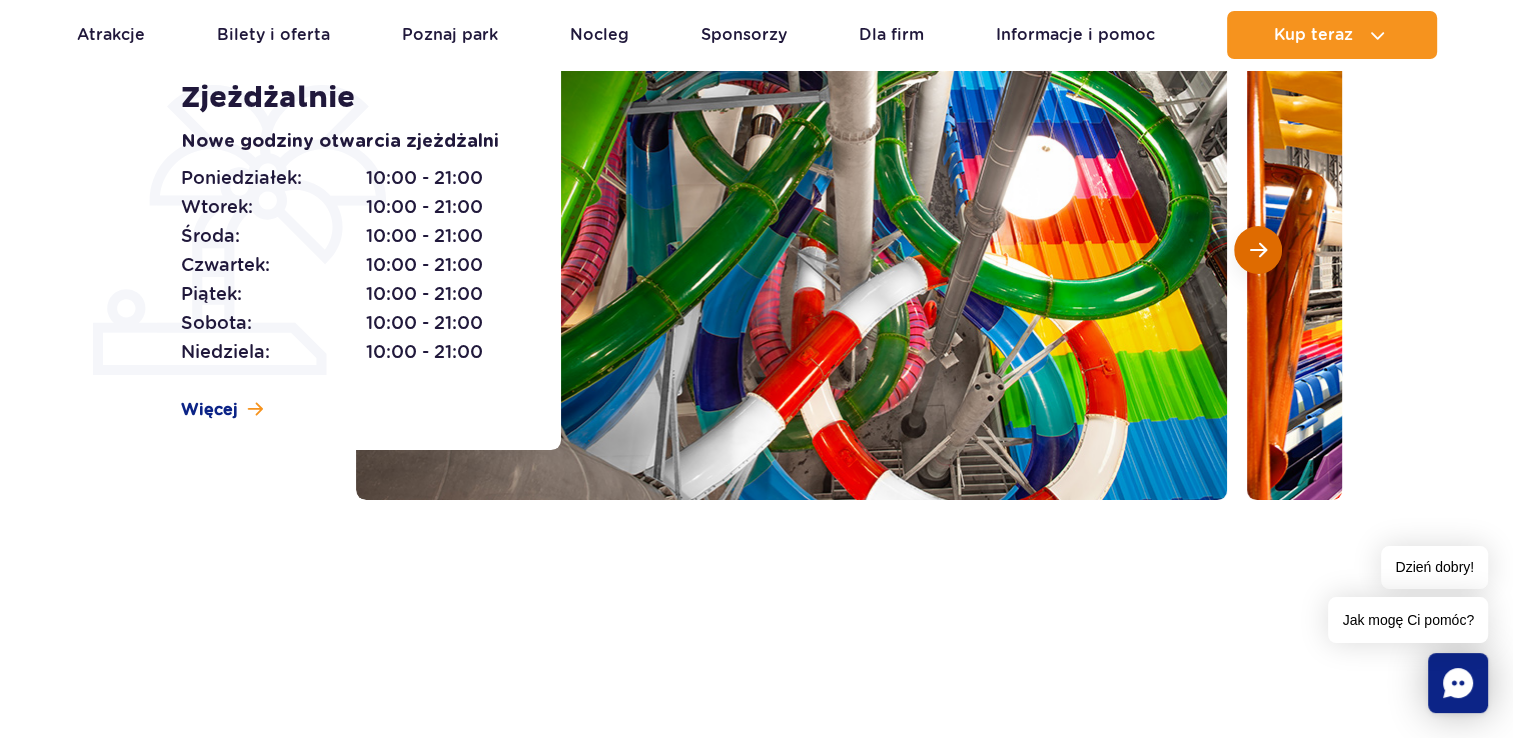 click at bounding box center (1258, 250) 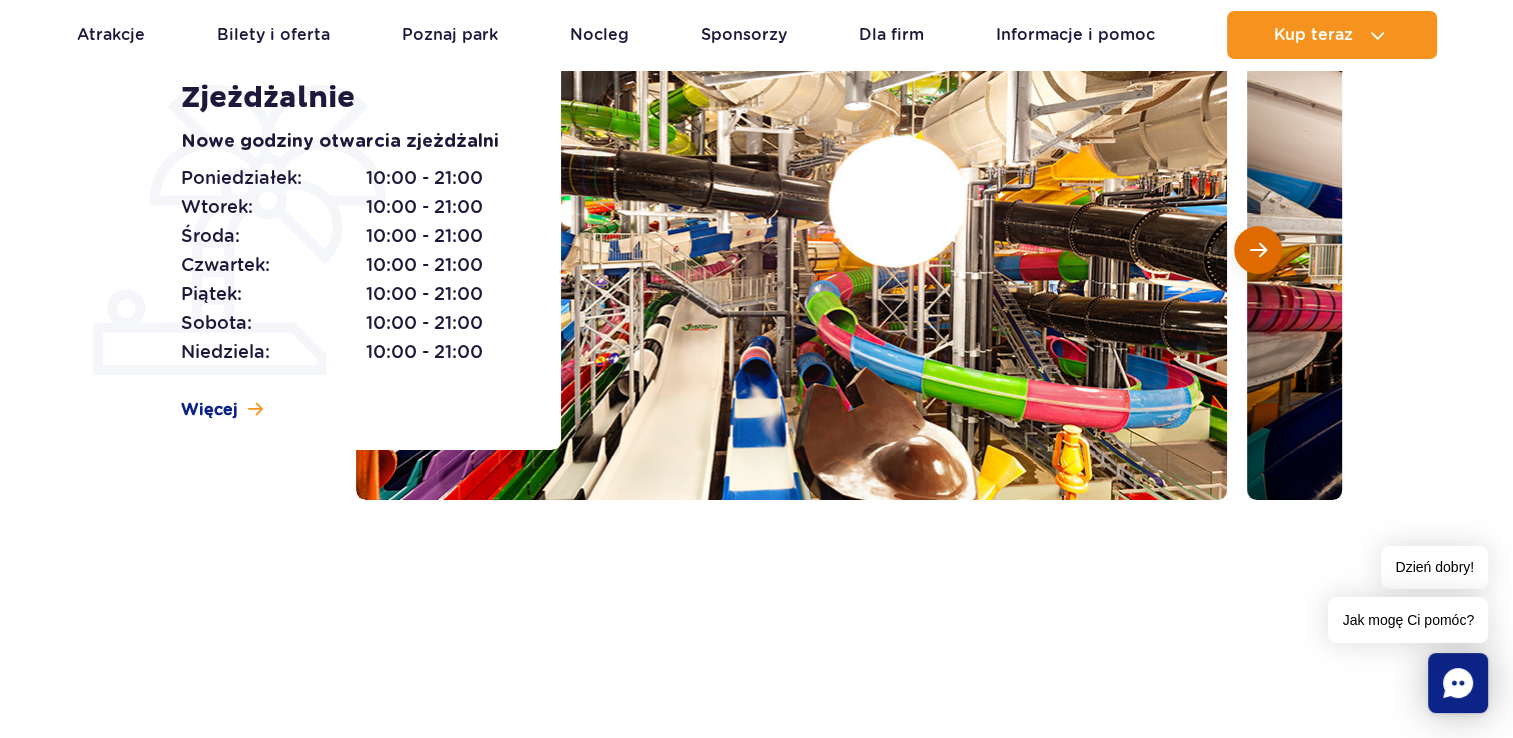 click at bounding box center [1258, 250] 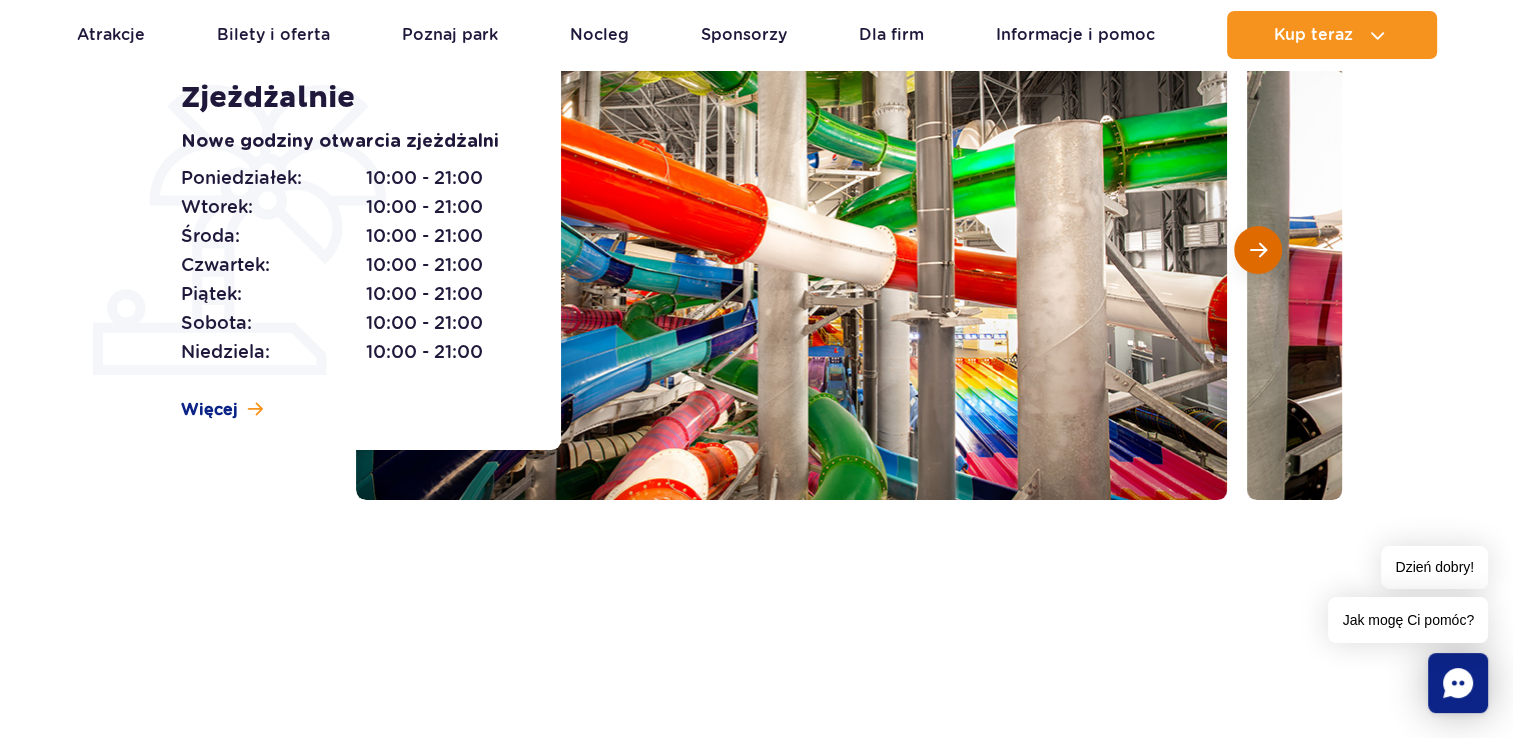 click at bounding box center (1258, 250) 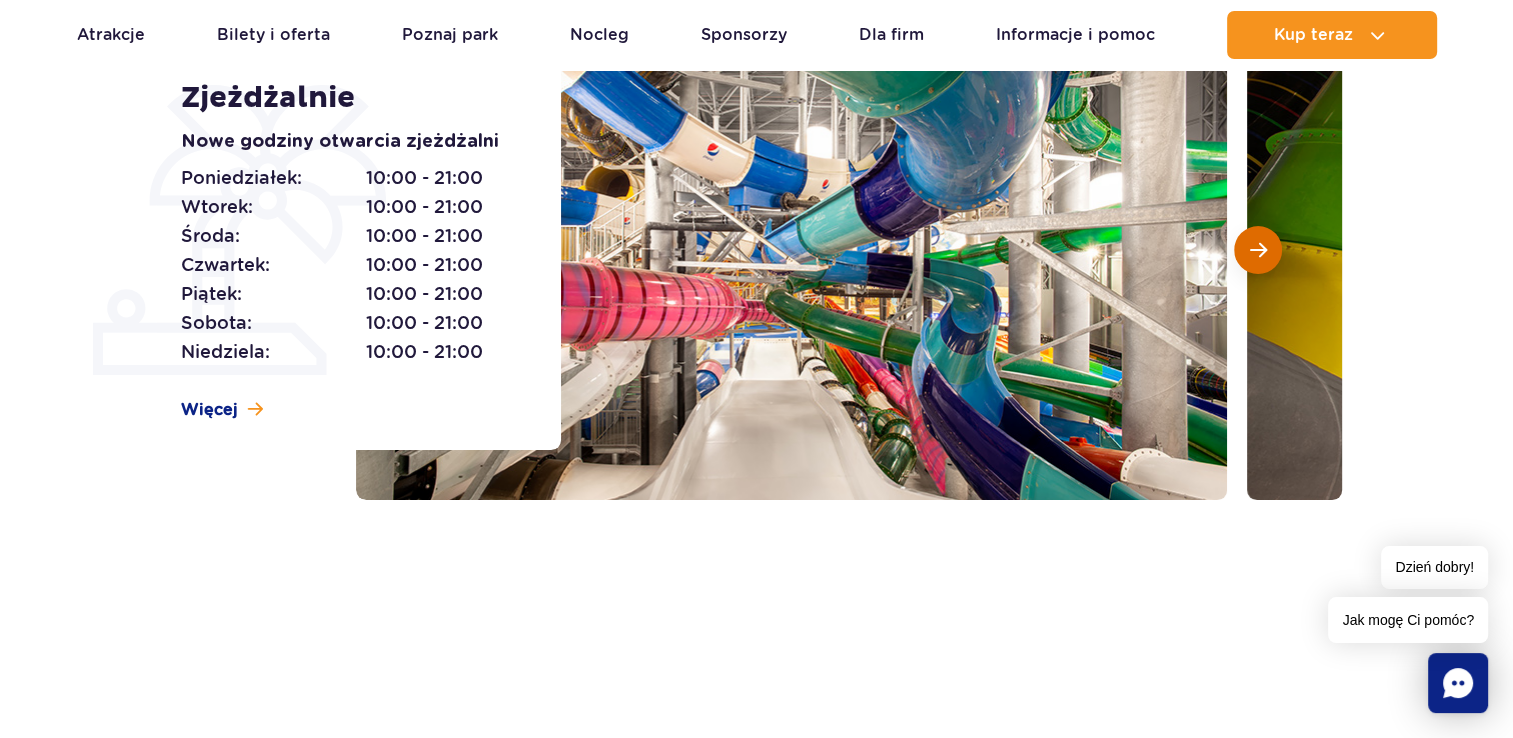 click at bounding box center [1258, 250] 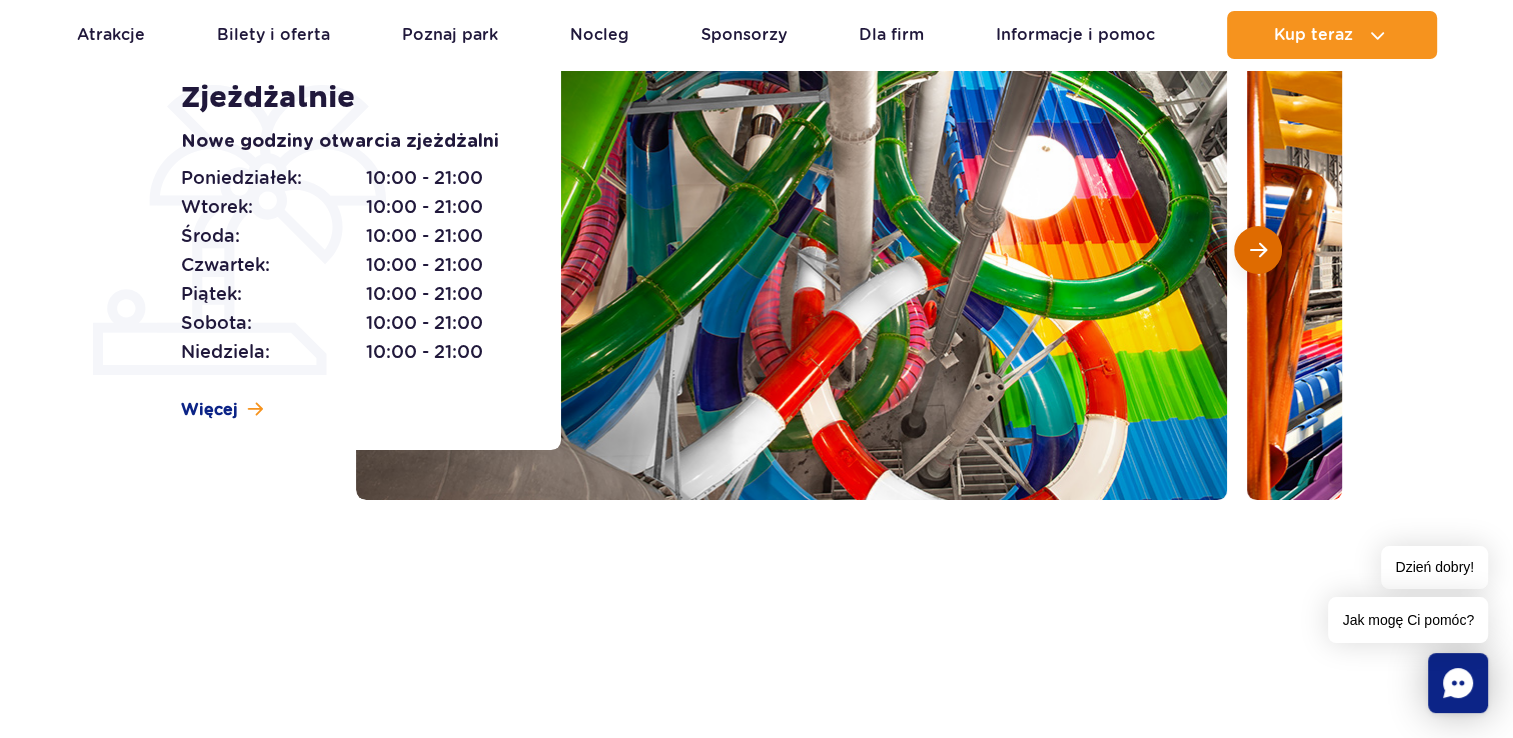 click at bounding box center [1258, 250] 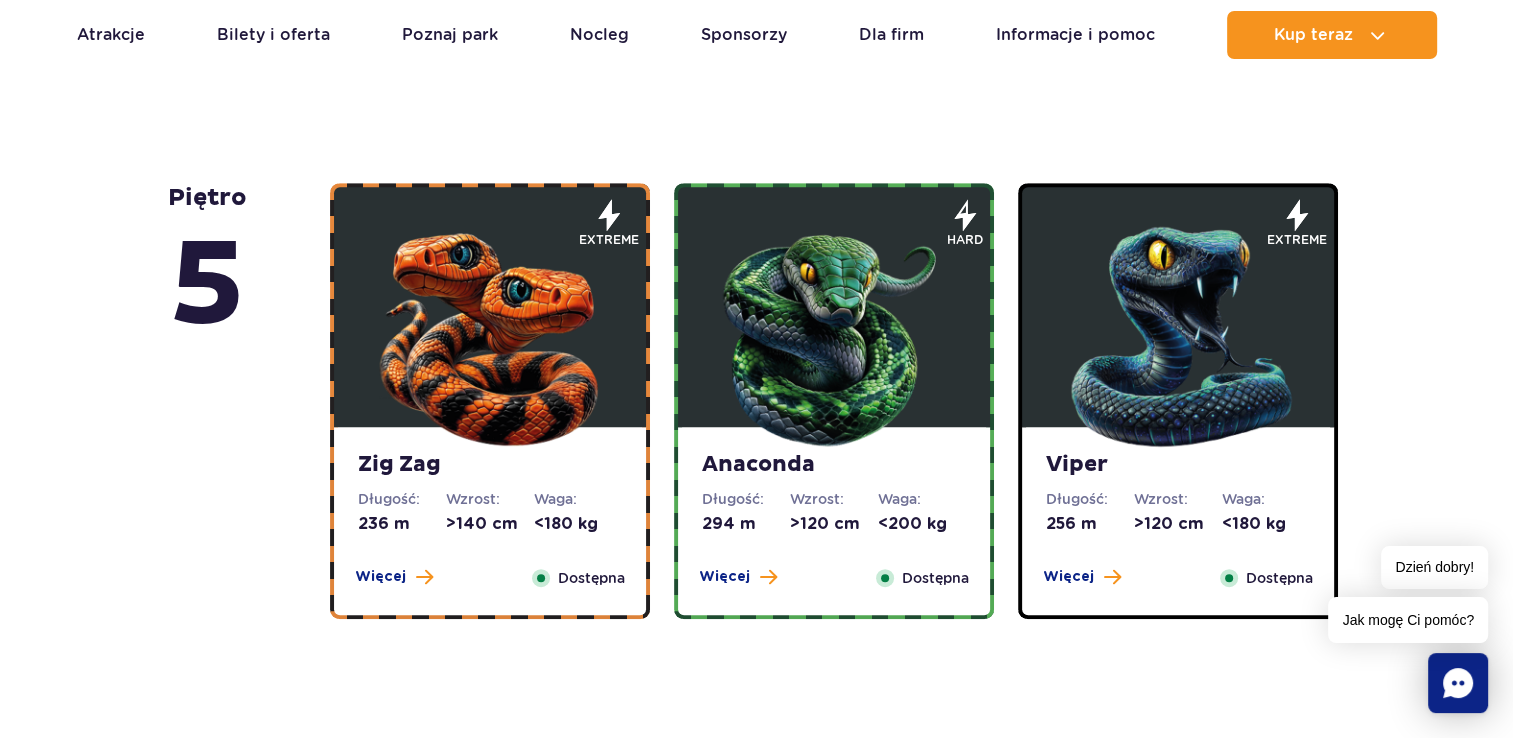scroll, scrollTop: 1124, scrollLeft: 0, axis: vertical 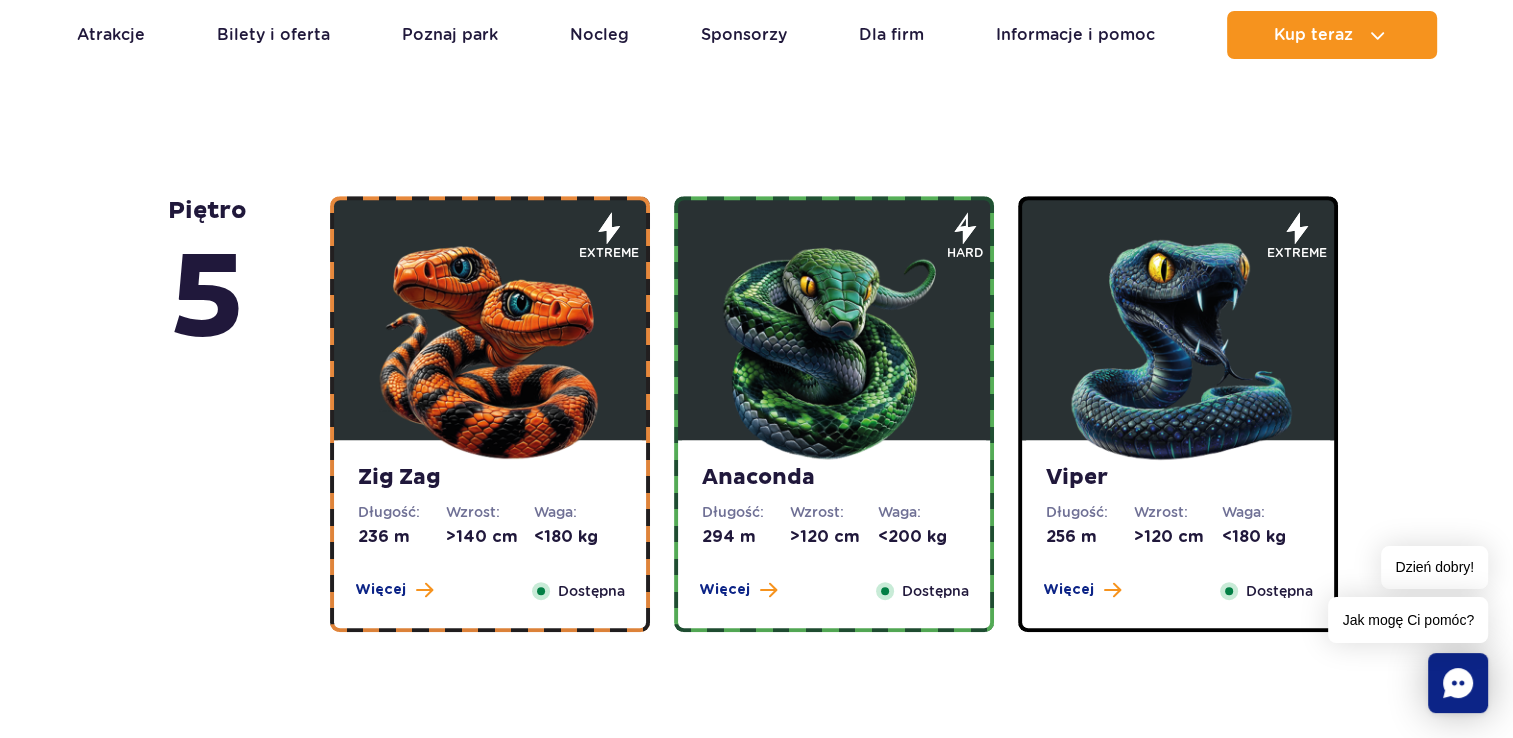 click at bounding box center [1178, 345] 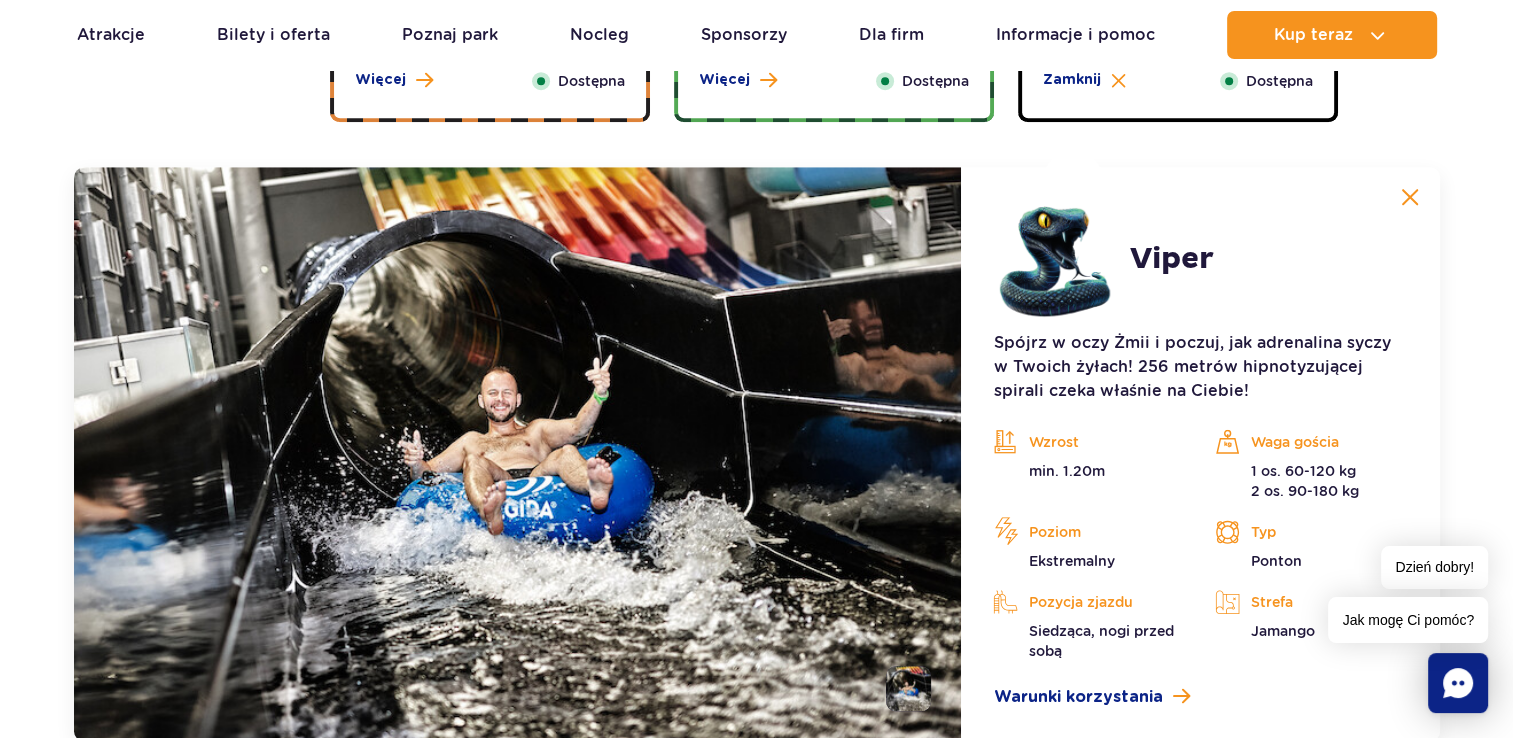 scroll, scrollTop: 1680, scrollLeft: 0, axis: vertical 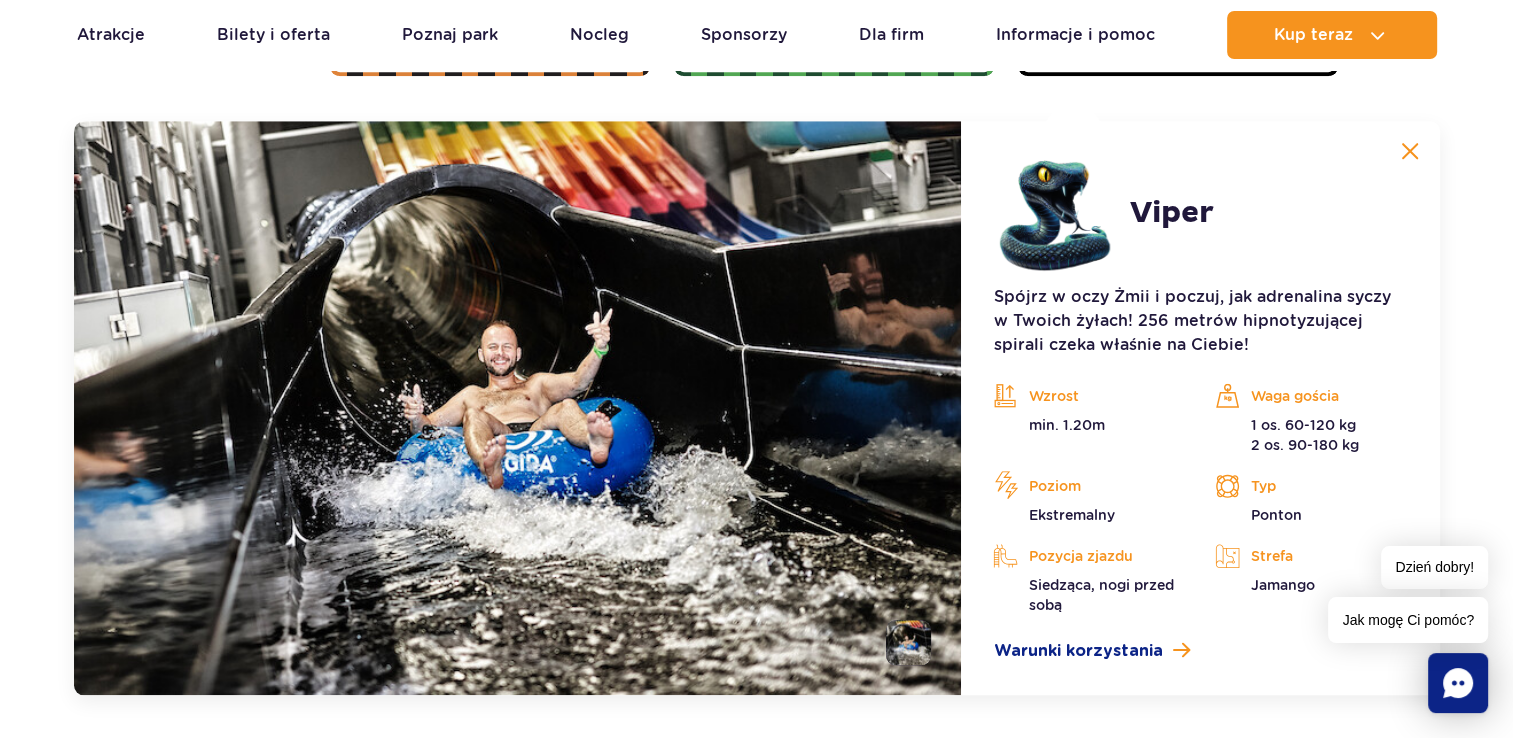 click at bounding box center (1410, 151) 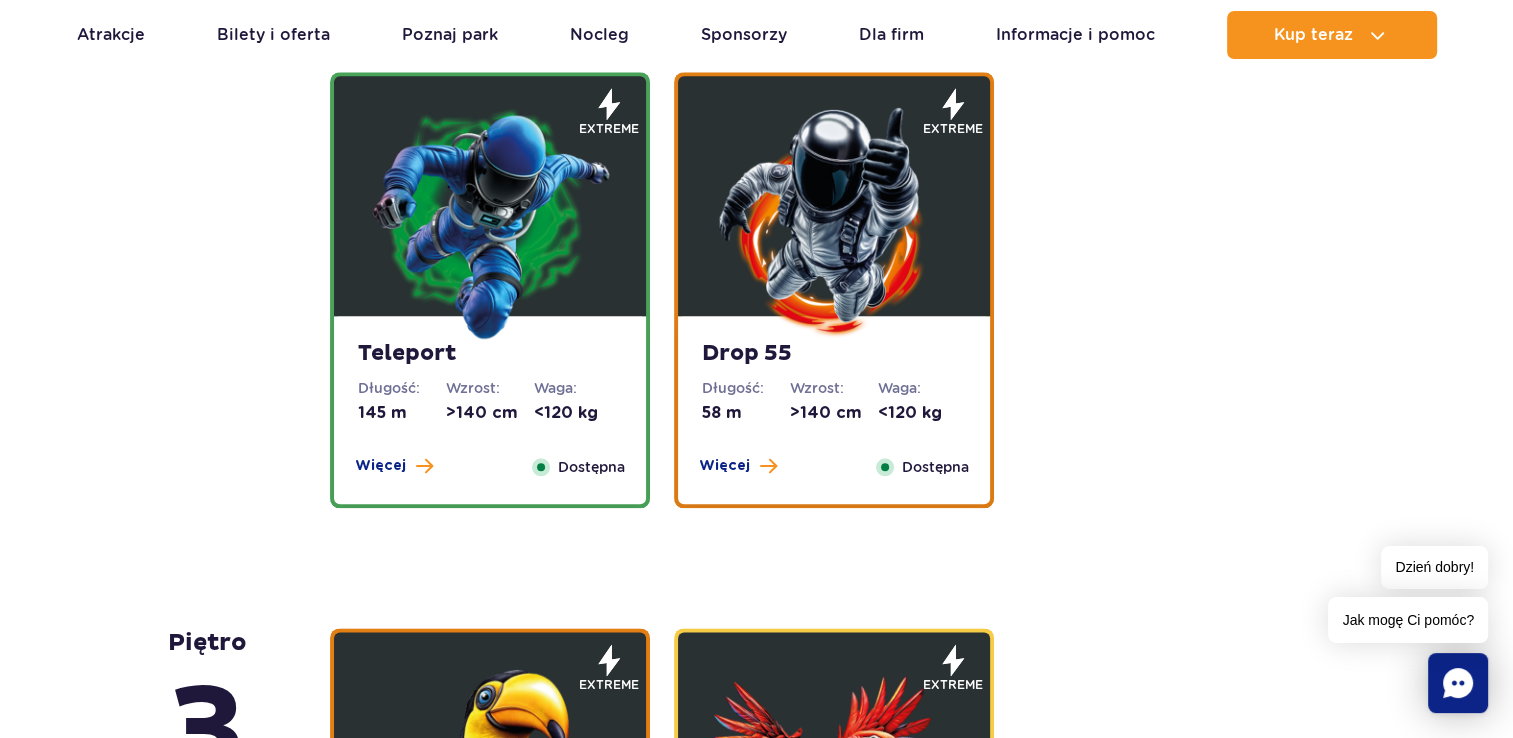 drag, startPoint x: 594, startPoint y: 279, endPoint x: 608, endPoint y: 278, distance: 14.035668 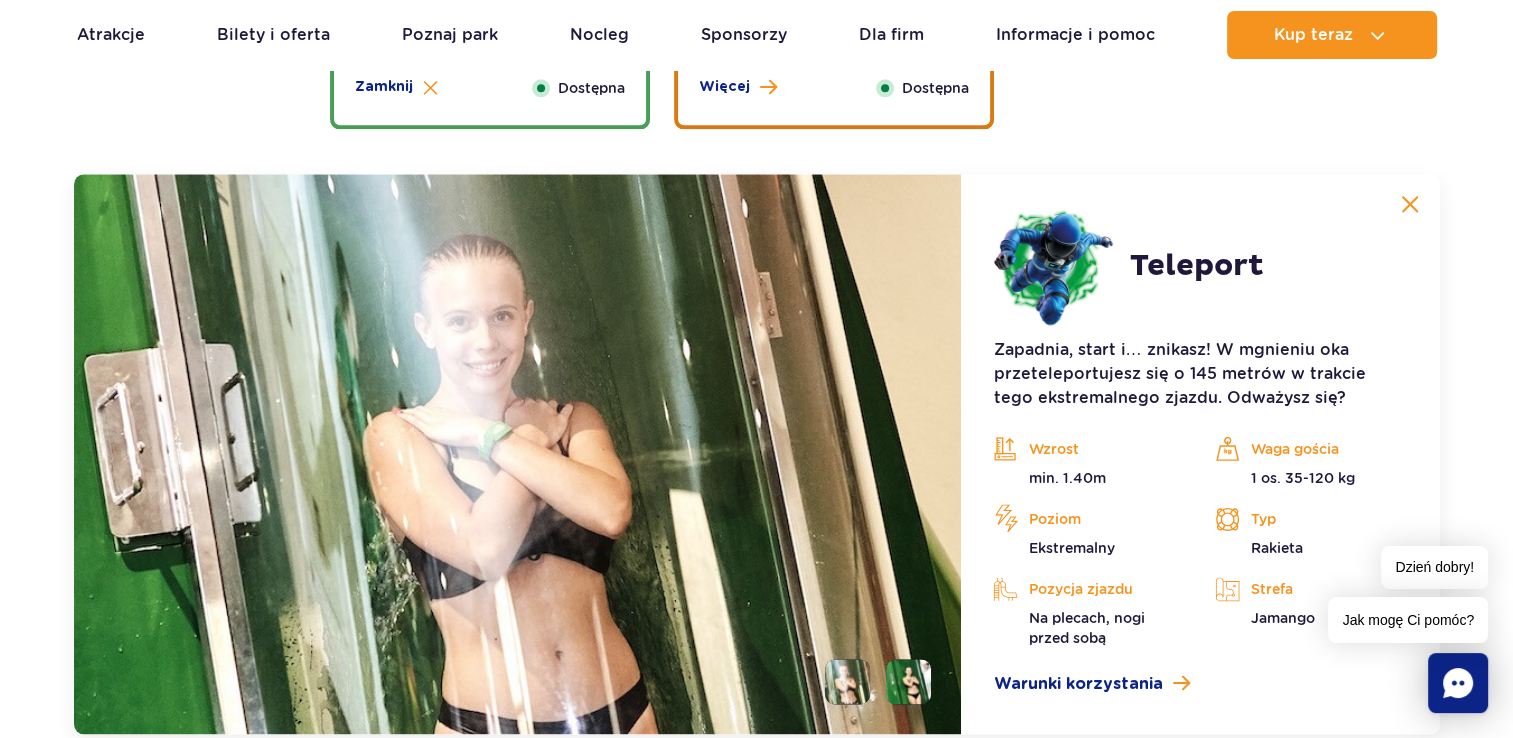 scroll, scrollTop: 2783, scrollLeft: 0, axis: vertical 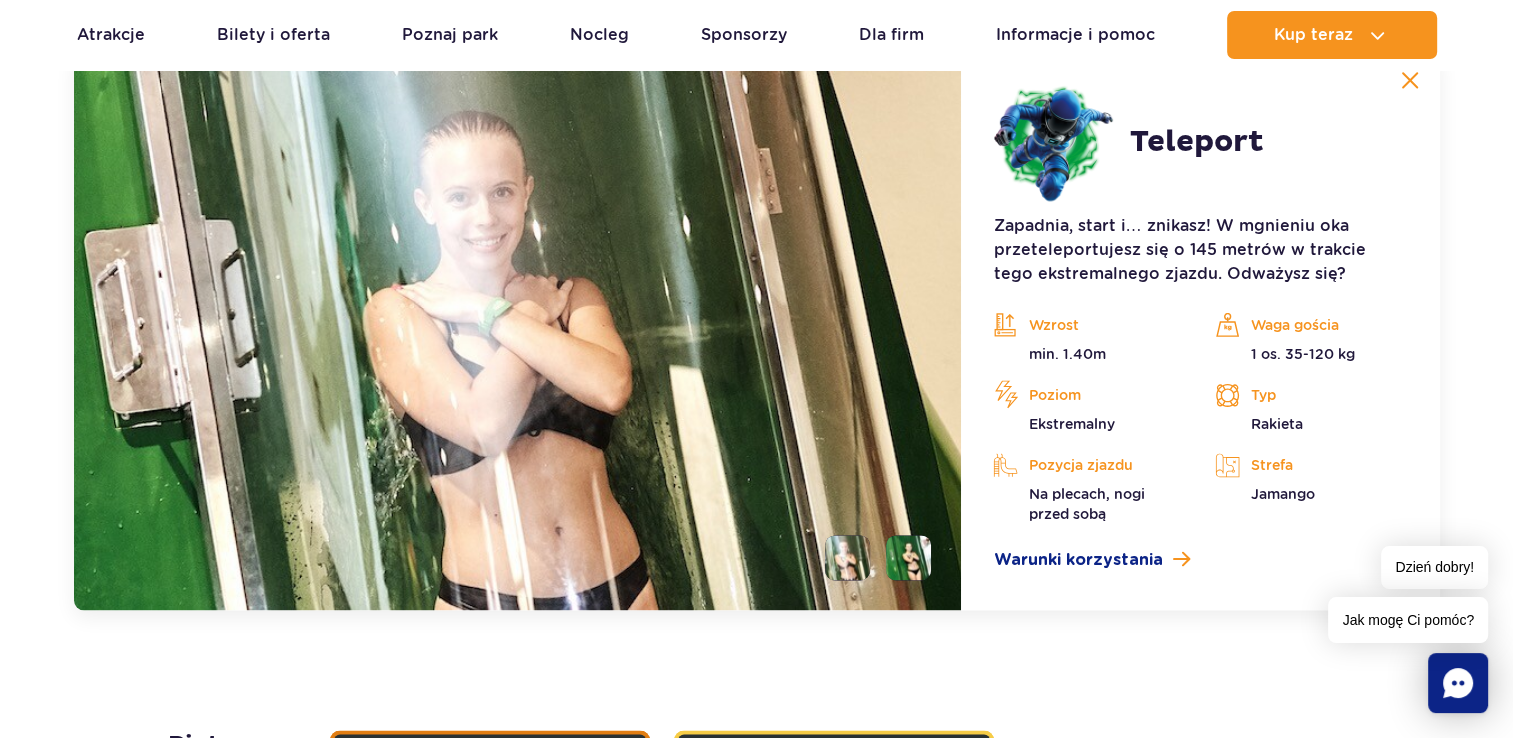 click at bounding box center (908, 557) 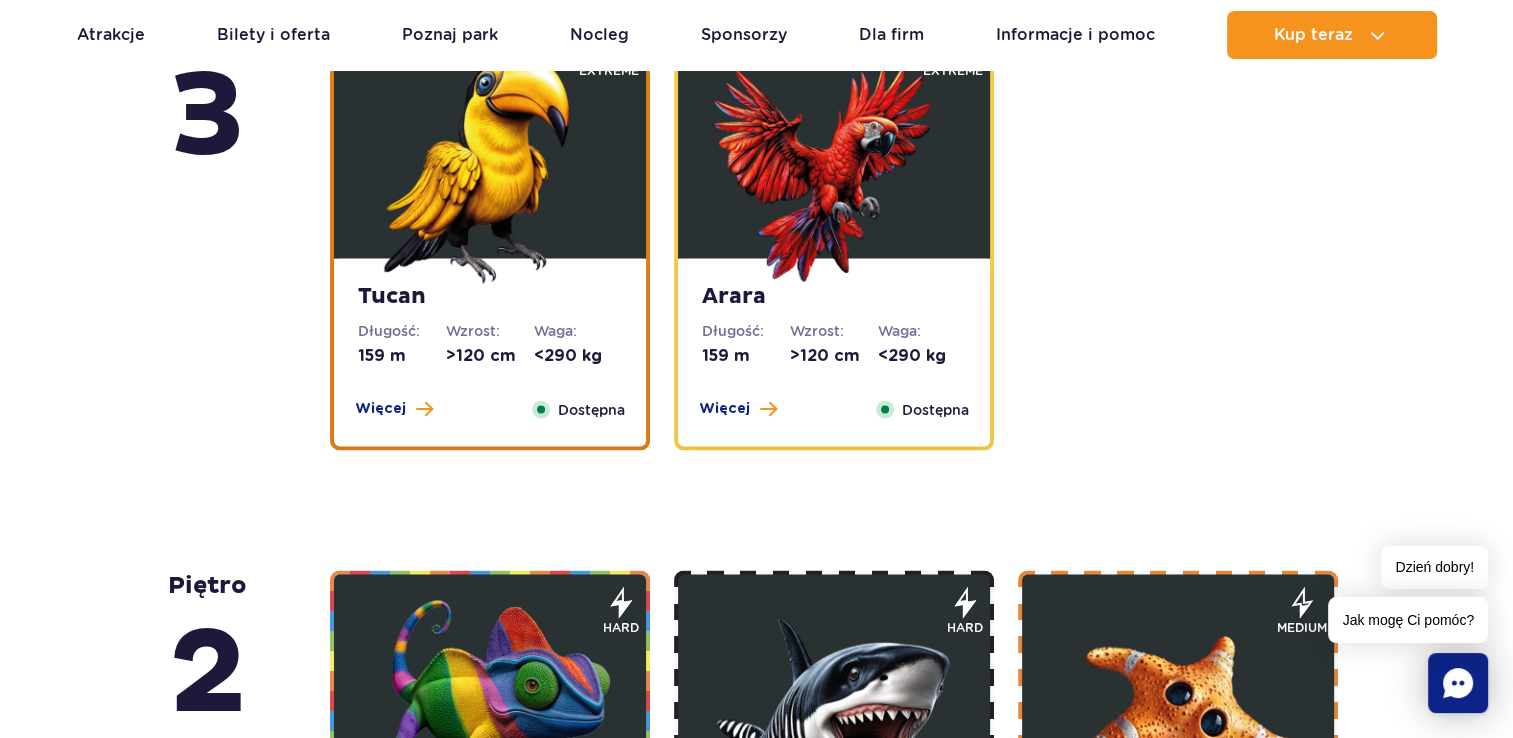 scroll, scrollTop: 3383, scrollLeft: 0, axis: vertical 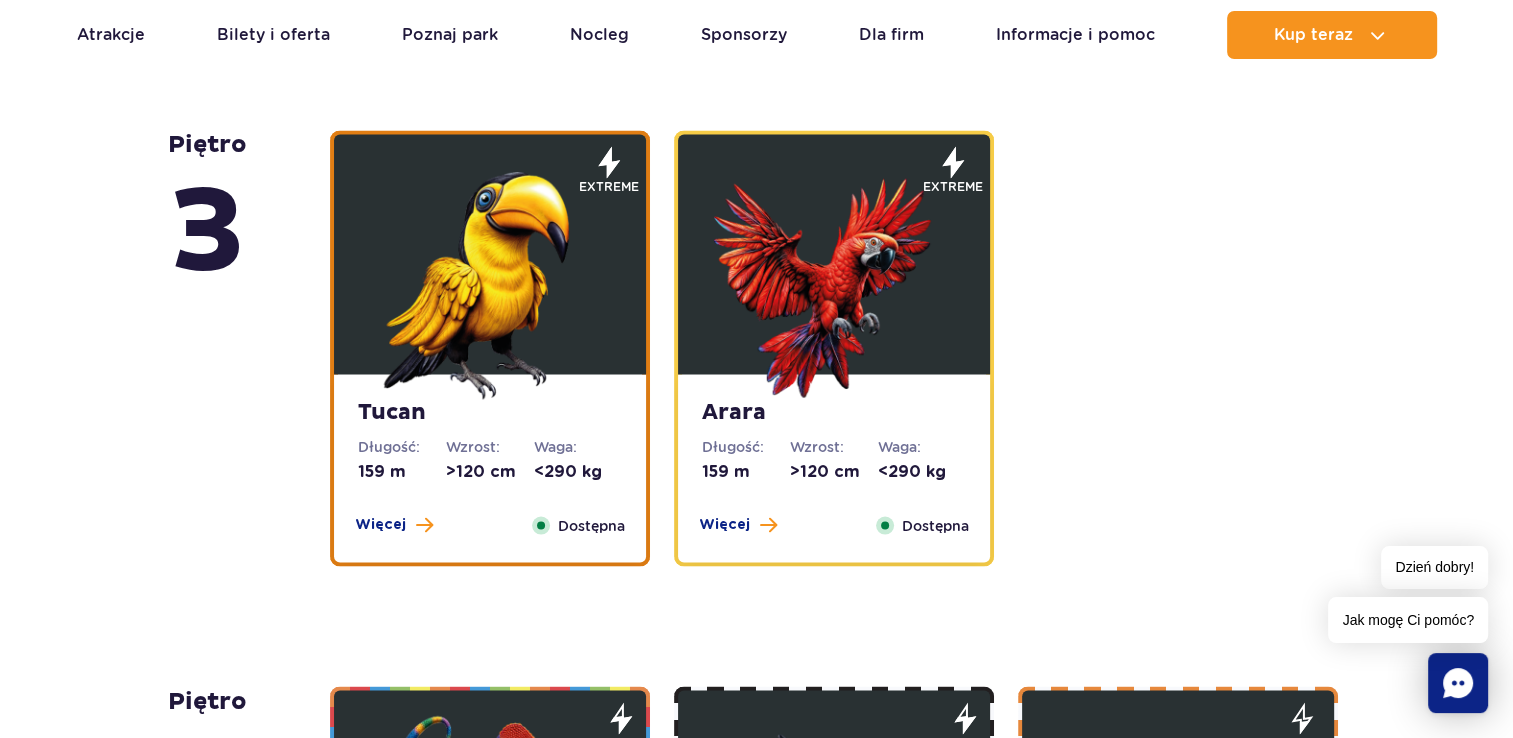 click on "<290 kg" at bounding box center [578, 471] 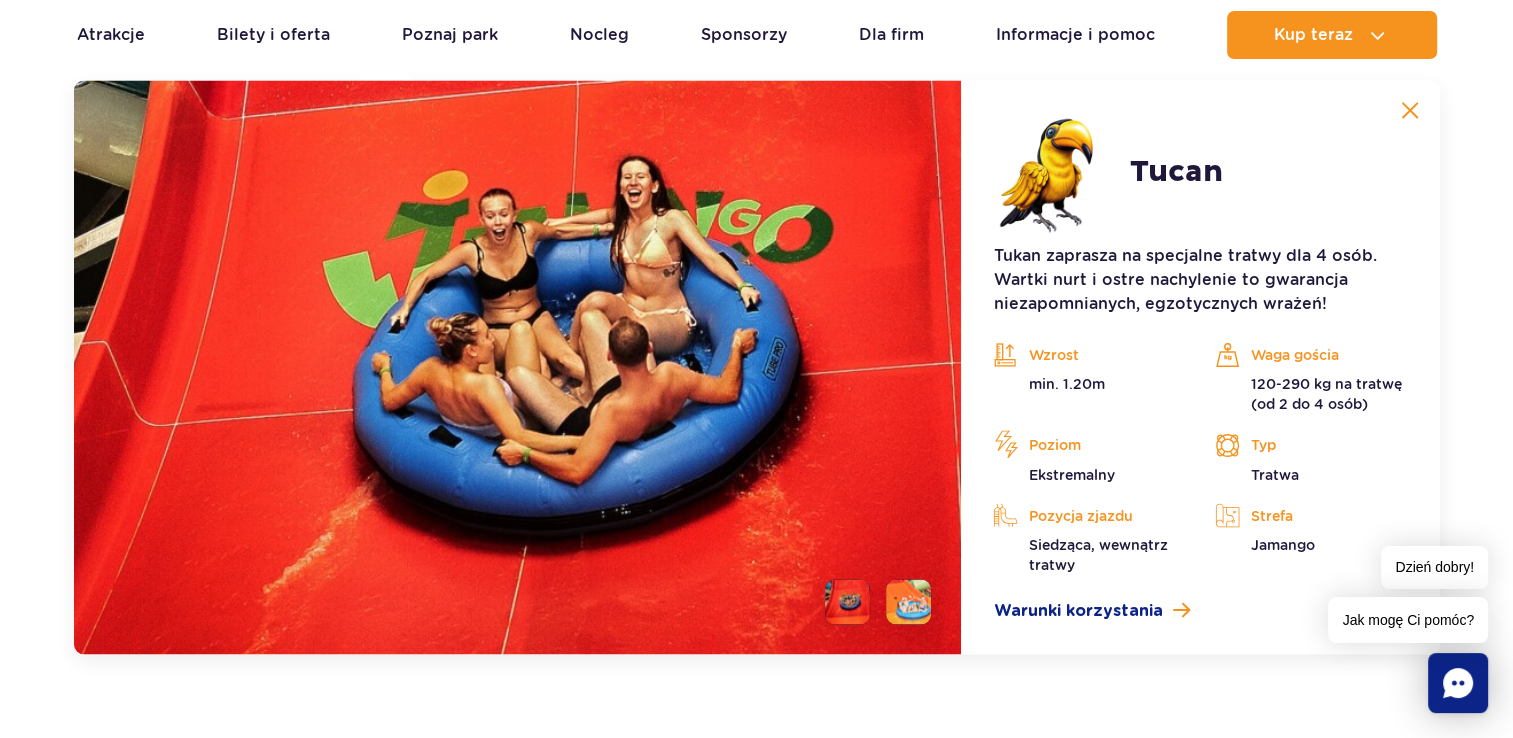 scroll, scrollTop: 3268, scrollLeft: 0, axis: vertical 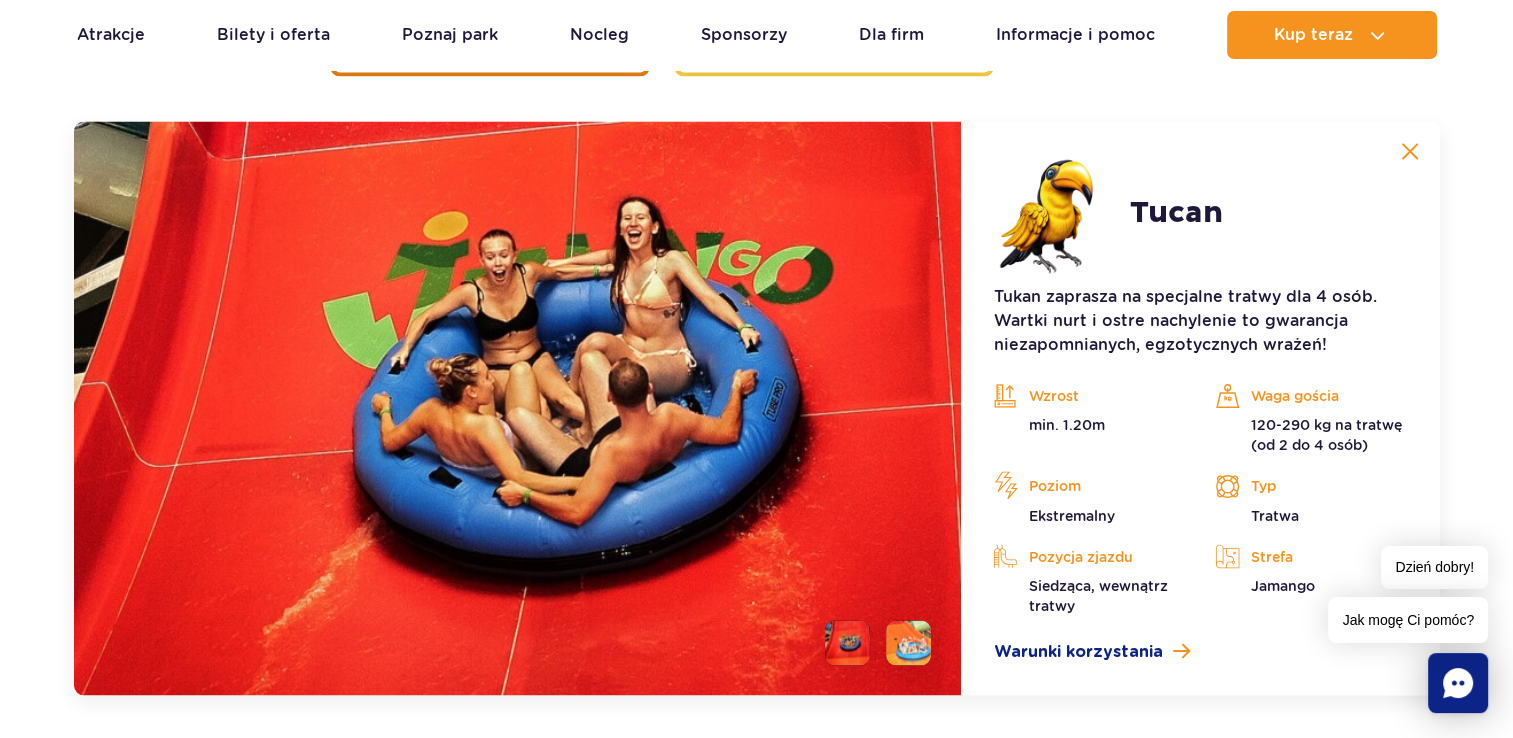 click at bounding box center (847, 642) 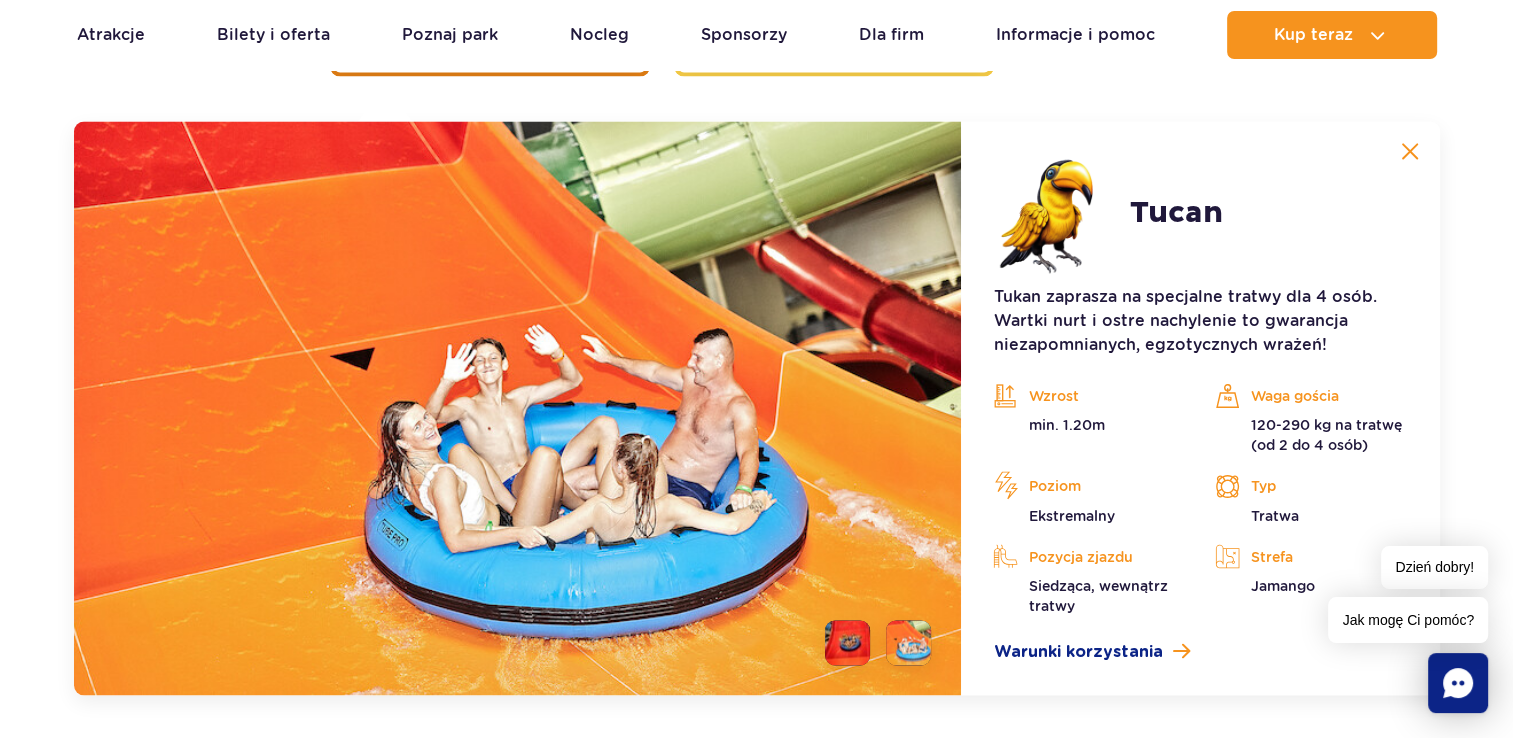 click at bounding box center (847, 642) 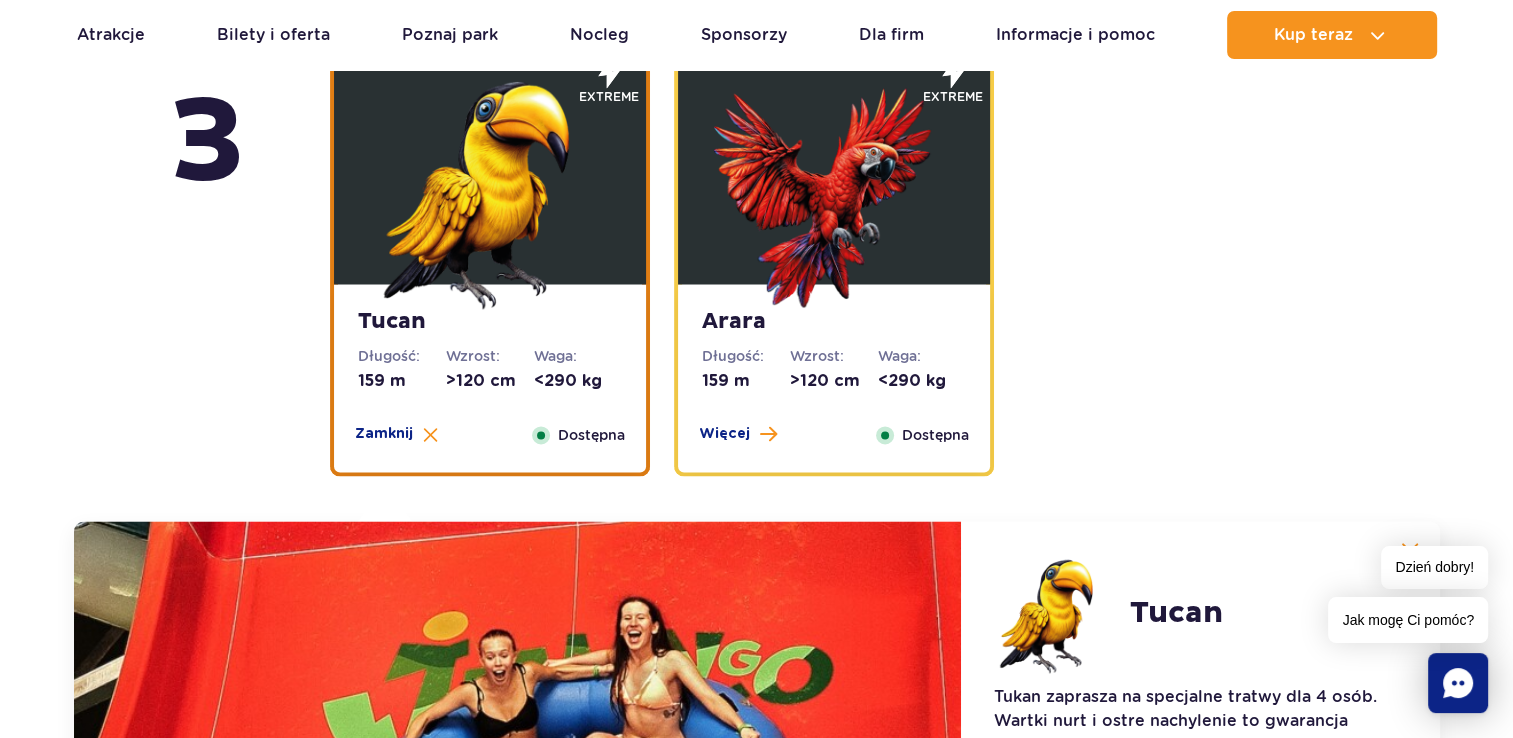 click on "Arara
Długość:
[MEASUREMENT] m
Wzrost:
>[MEASUREMENT] cm
Waga:
<[MEASUREMENT] kg
Więcej
Zamknij
Dostępna" at bounding box center [834, 378] 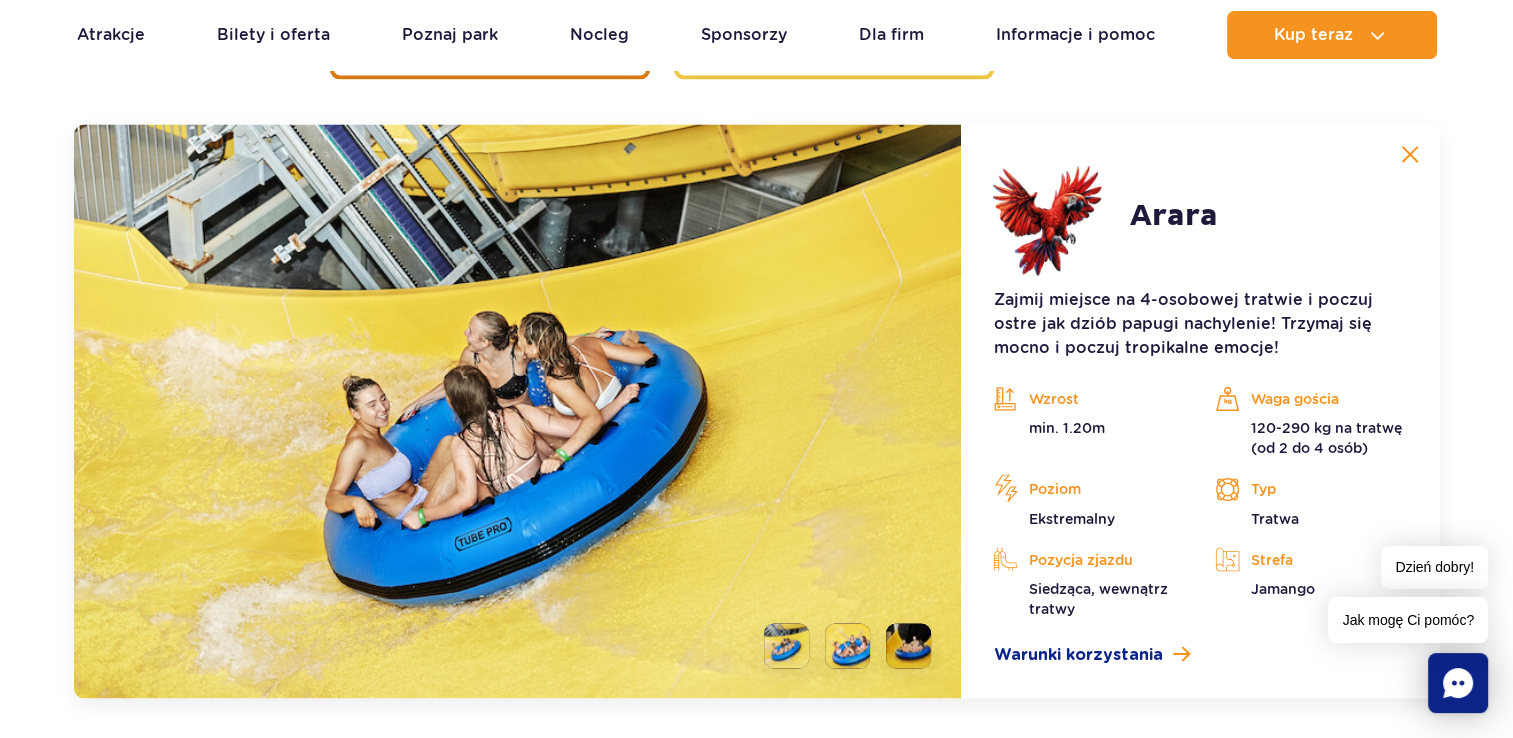 scroll, scrollTop: 3268, scrollLeft: 0, axis: vertical 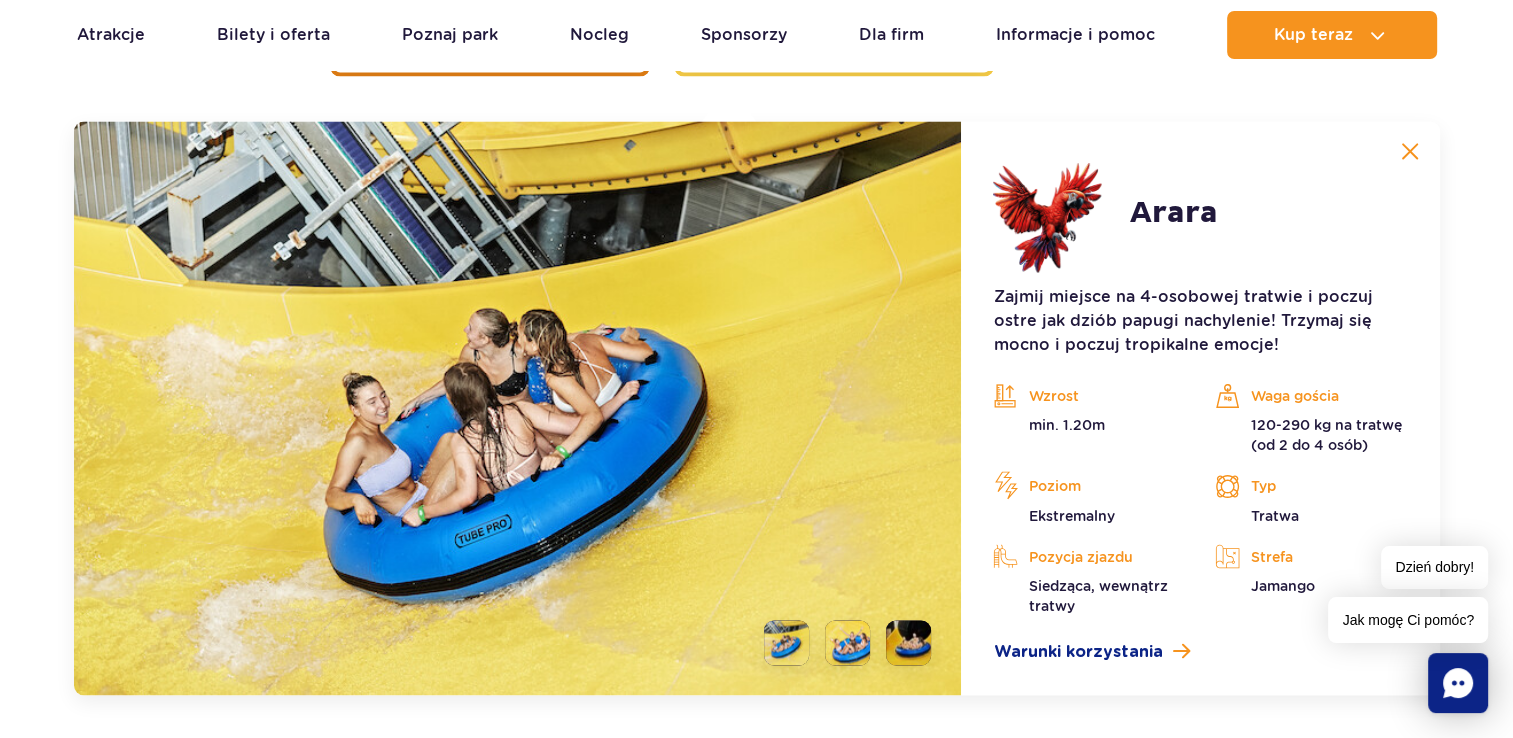 click at bounding box center [786, 642] 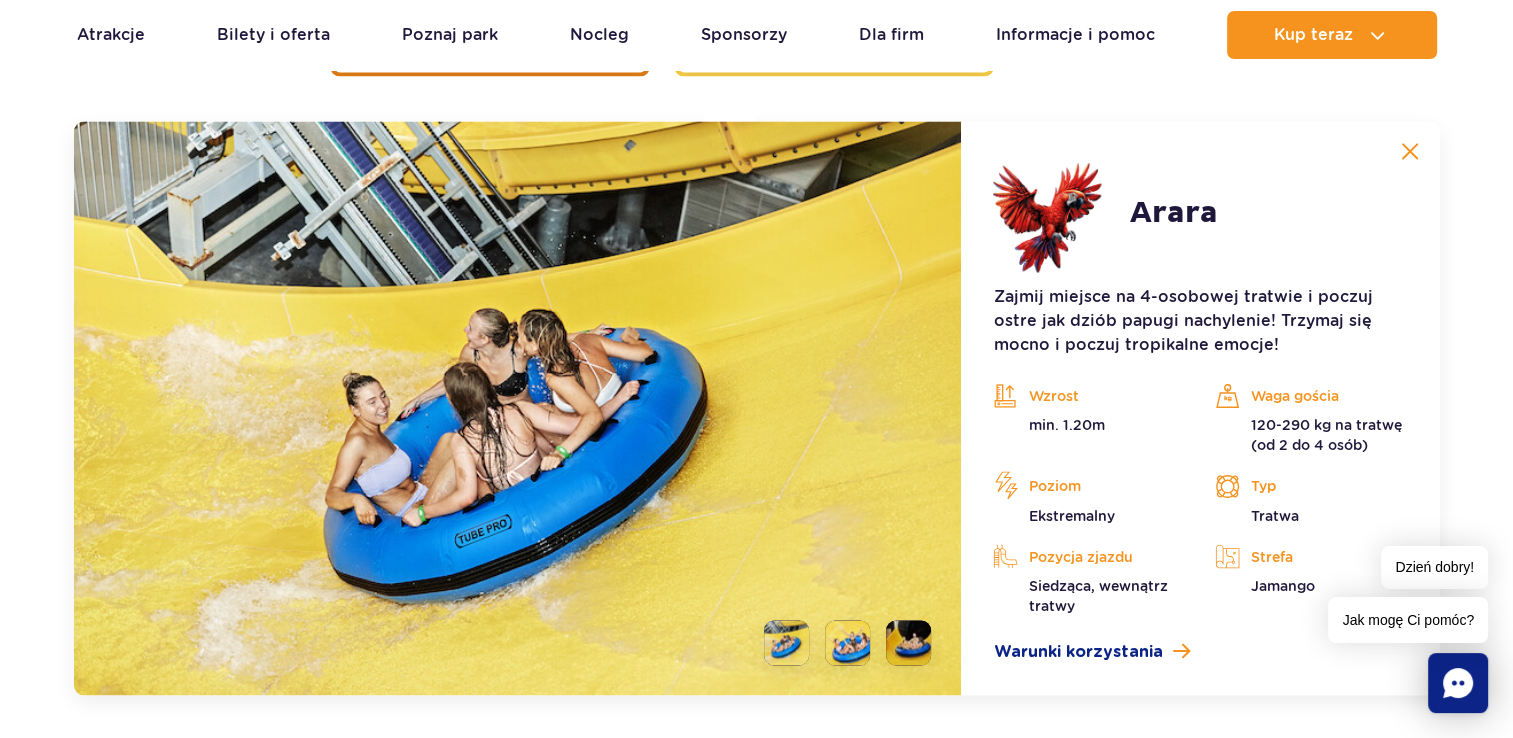 click at bounding box center (847, 642) 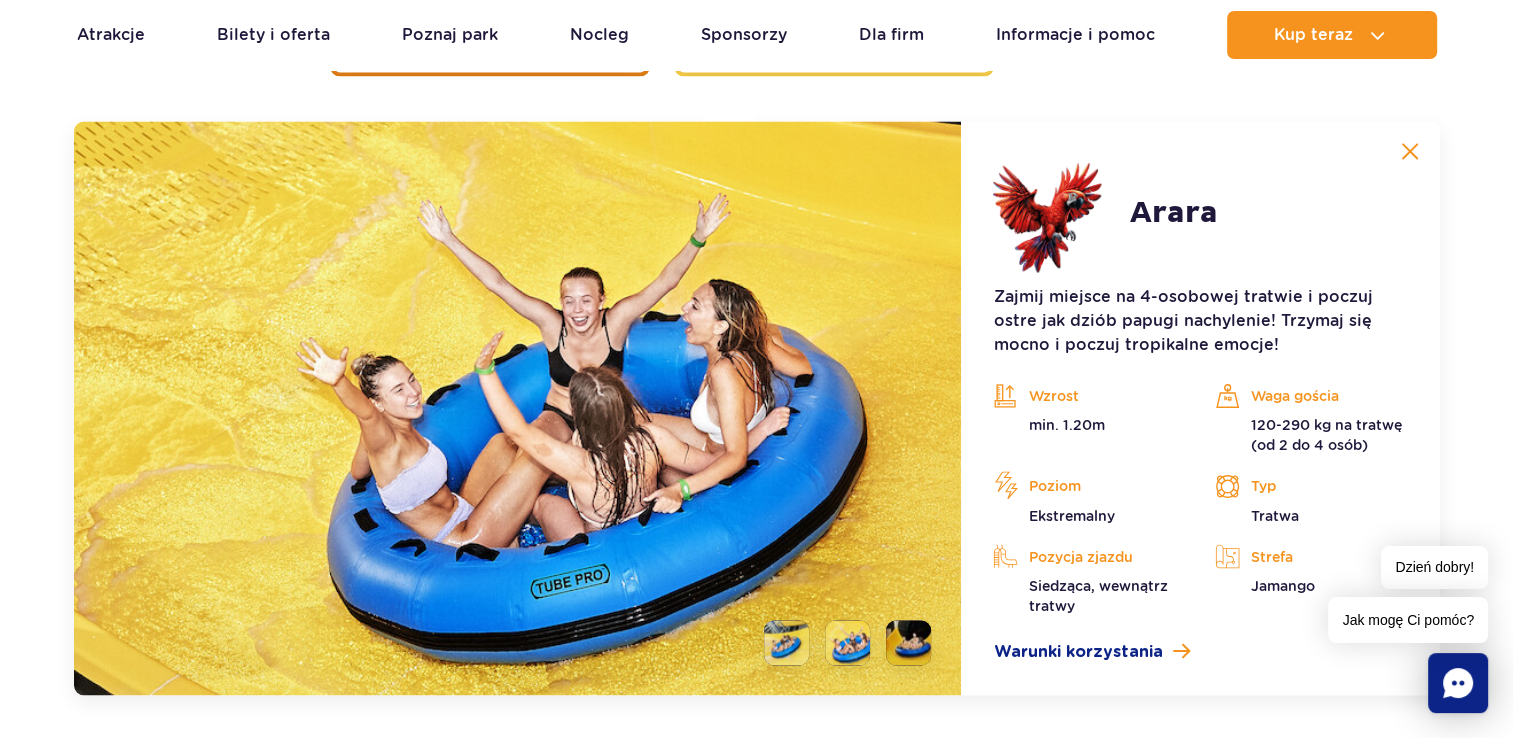 click at bounding box center [908, 642] 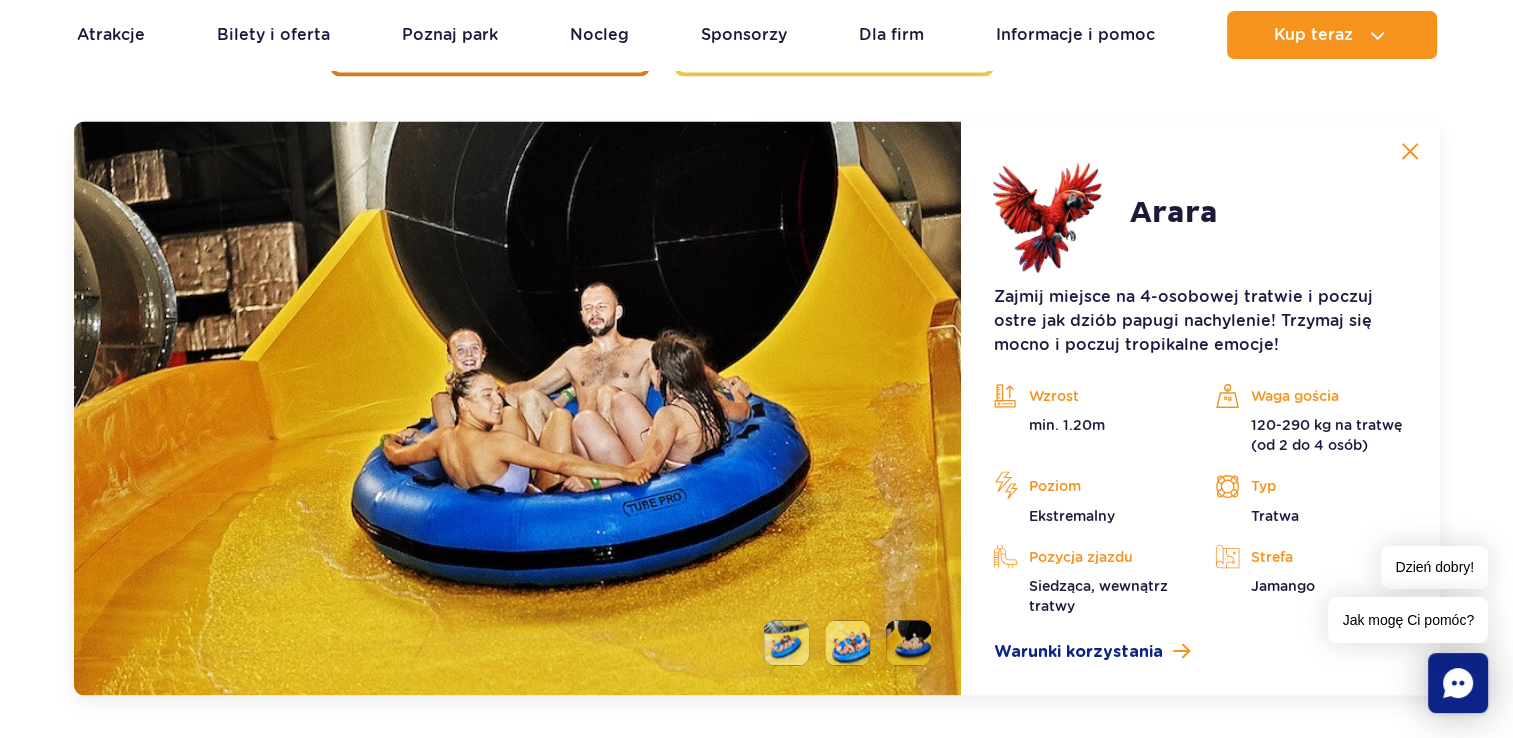 click at bounding box center [786, 642] 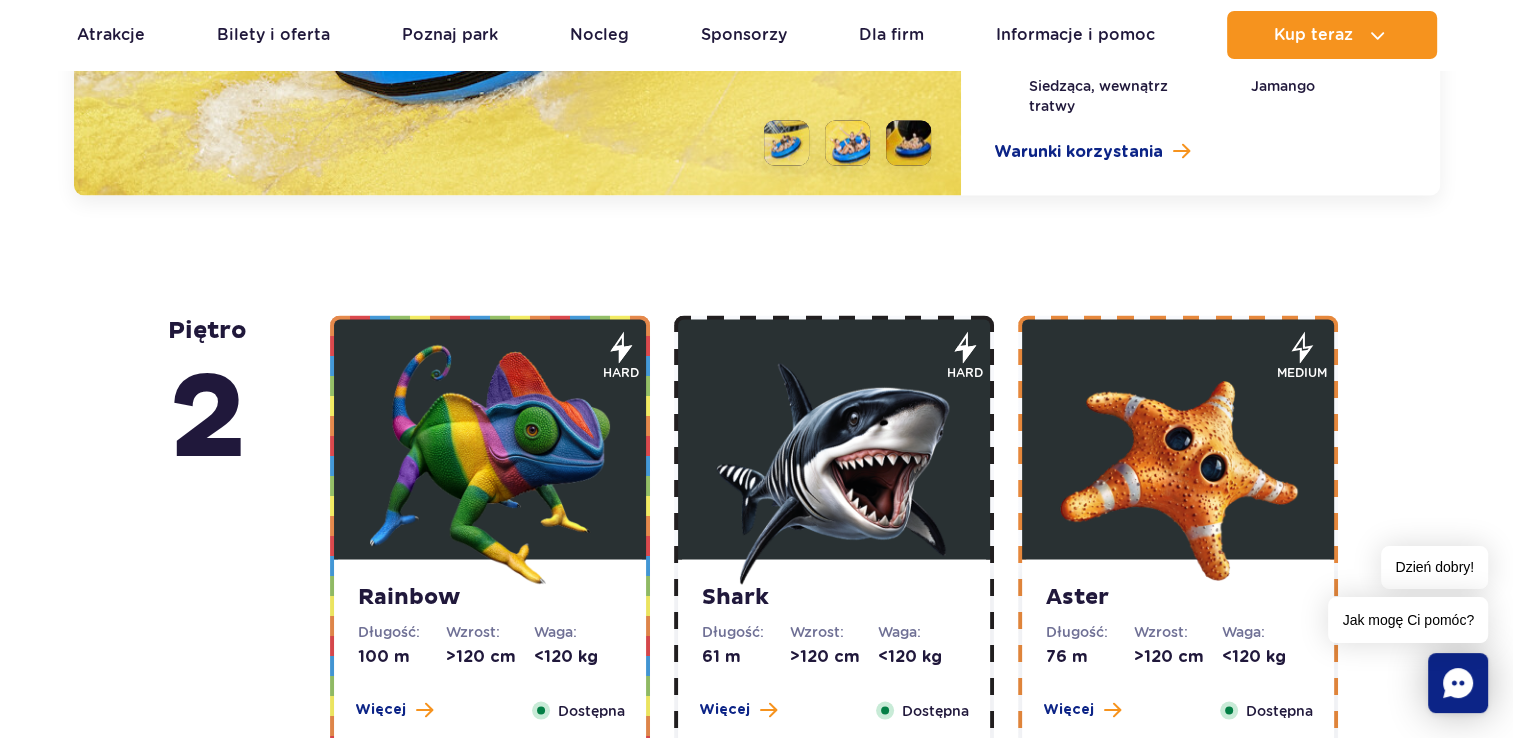 click at bounding box center (490, 464) 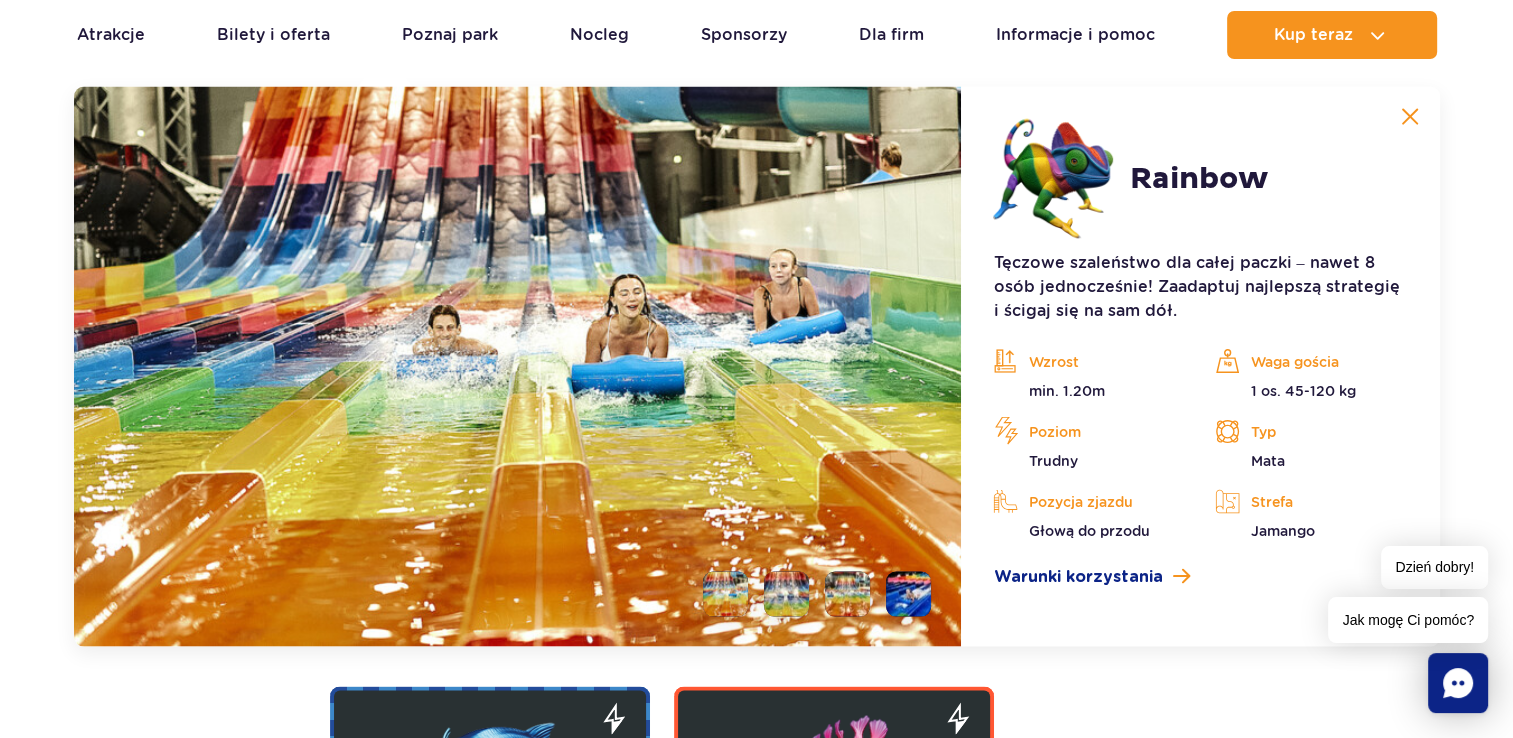scroll, scrollTop: 3824, scrollLeft: 0, axis: vertical 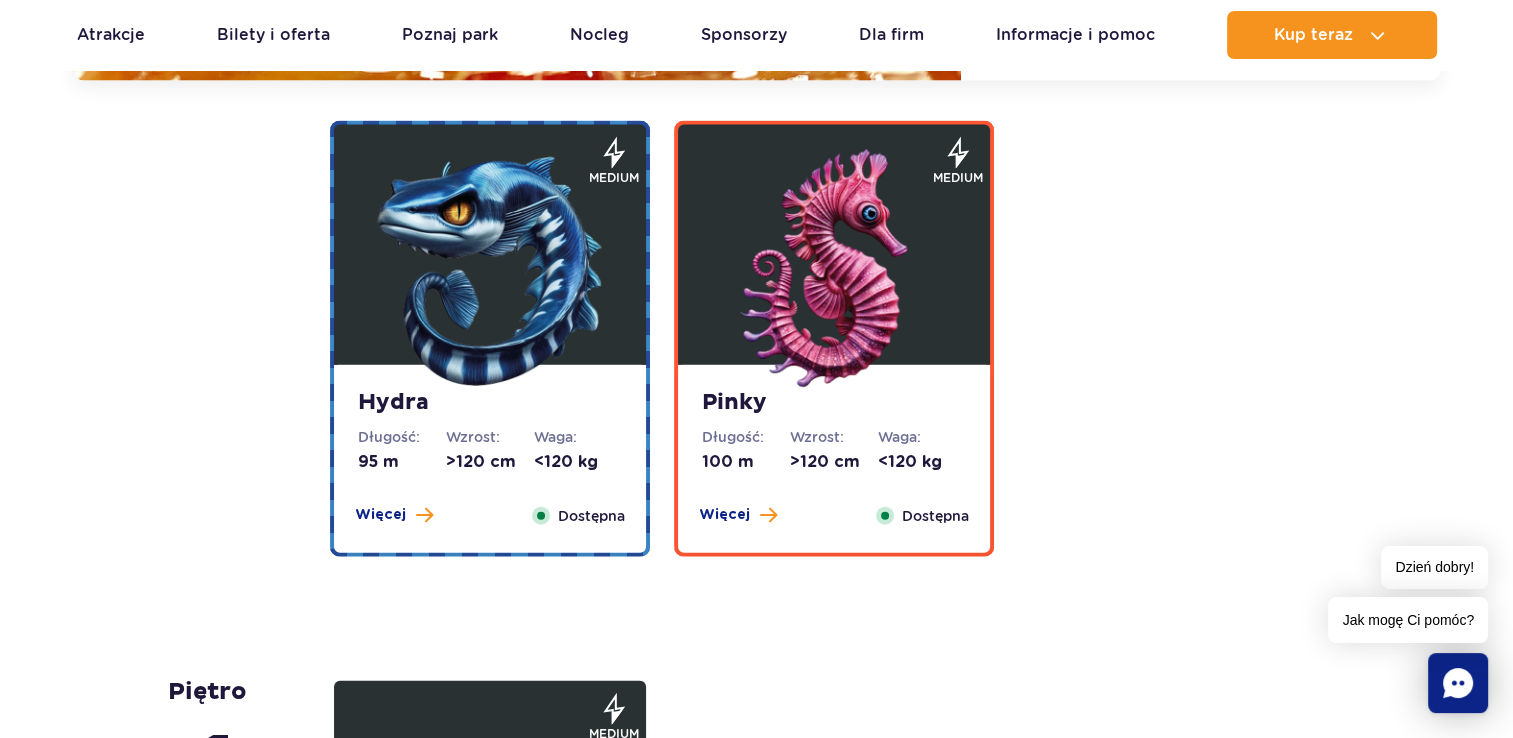 click on "Hydra
Długość:
[MEASUREMENT] m
Wzrost:
>[MEASUREMENT] cm
Waga:
<[MEASUREMENT] kg
Więcej
Zamknij
Dostępna" at bounding box center [490, 459] 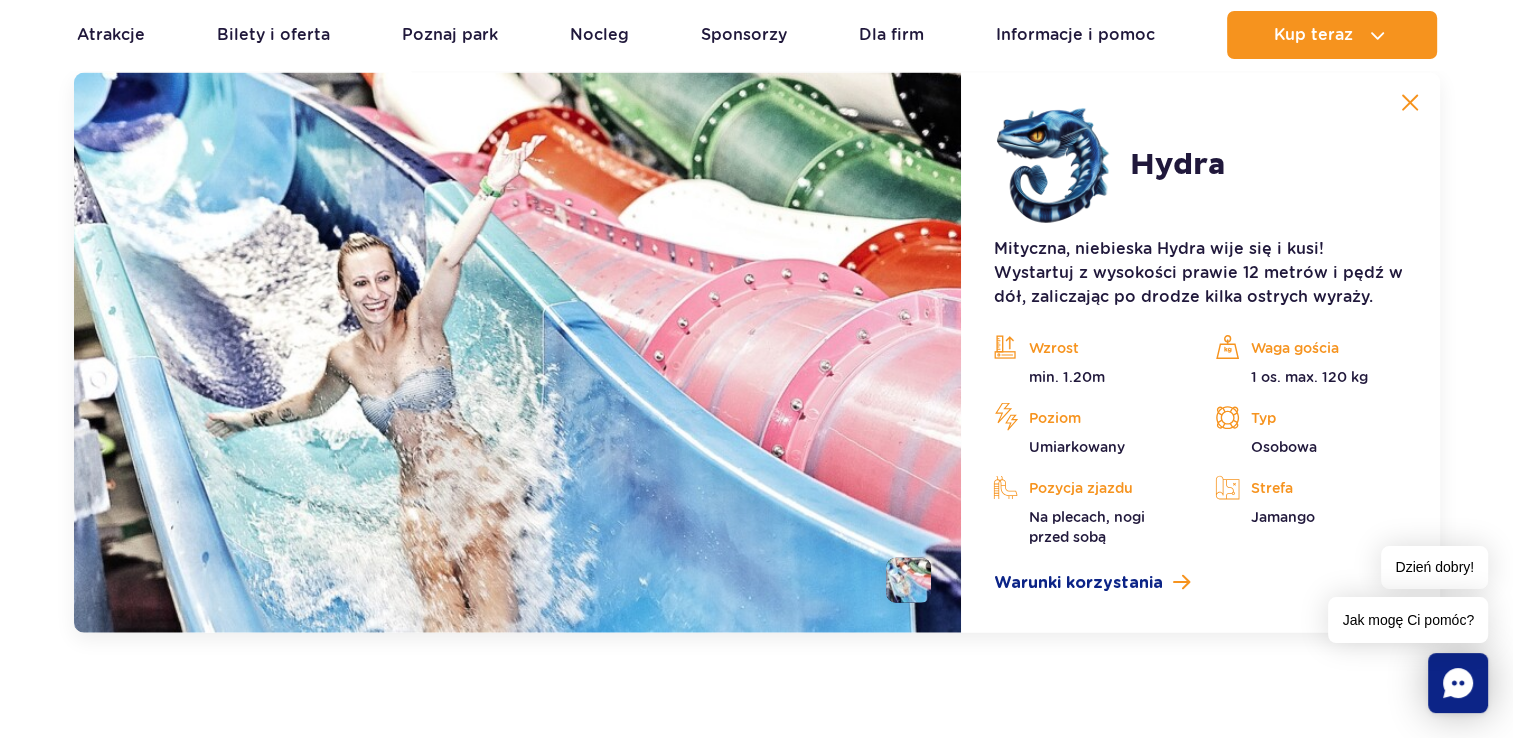 scroll, scrollTop: 4300, scrollLeft: 0, axis: vertical 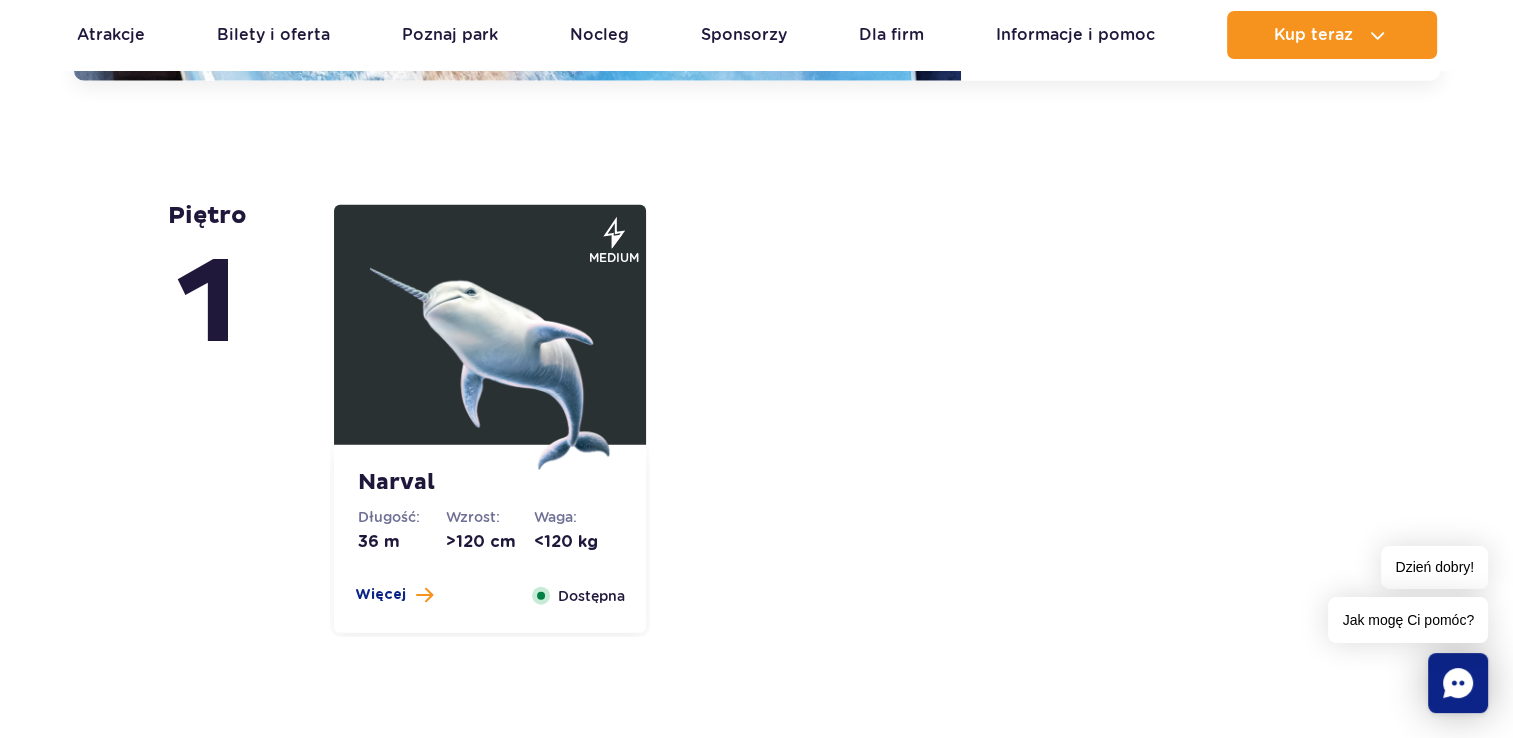 click at bounding box center (490, 350) 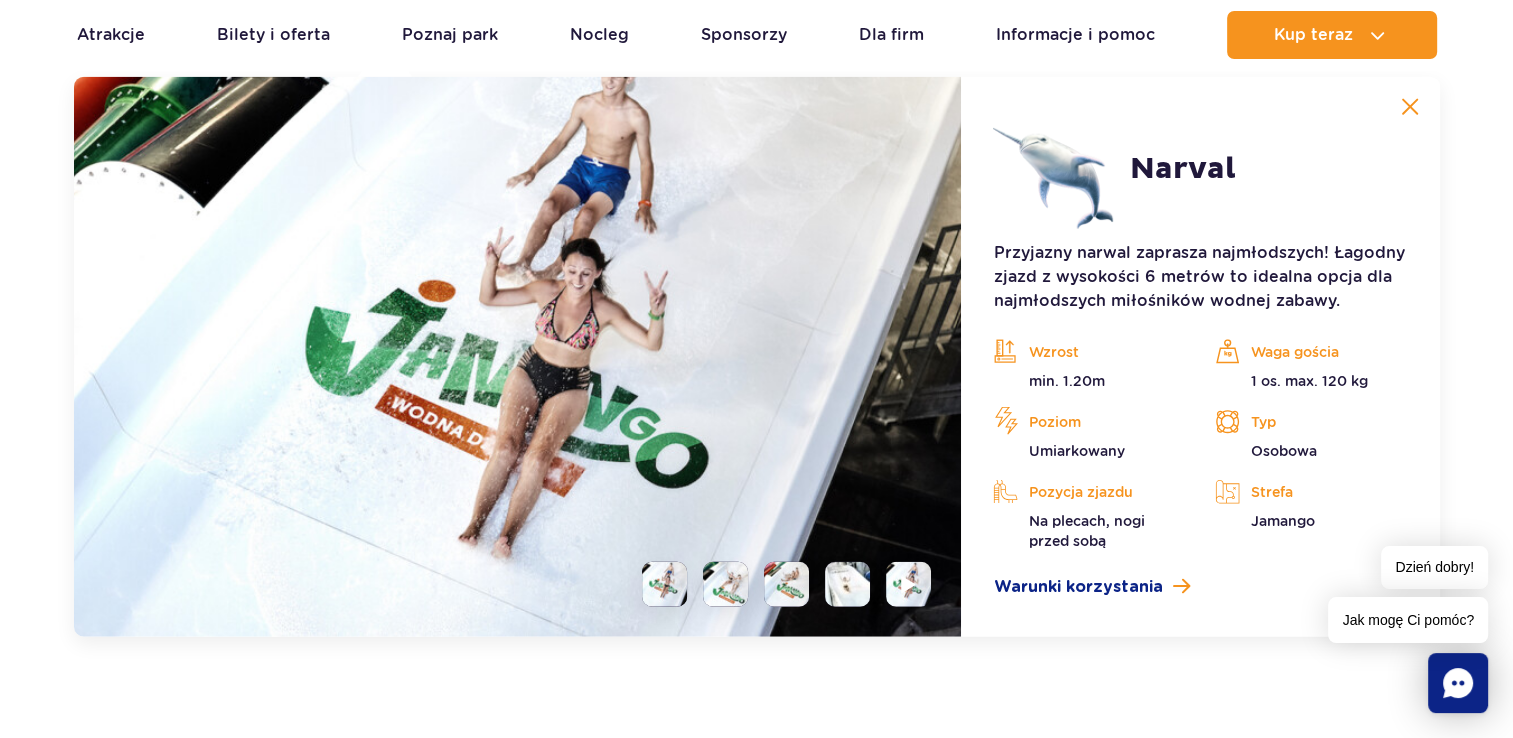 scroll, scrollTop: 4856, scrollLeft: 0, axis: vertical 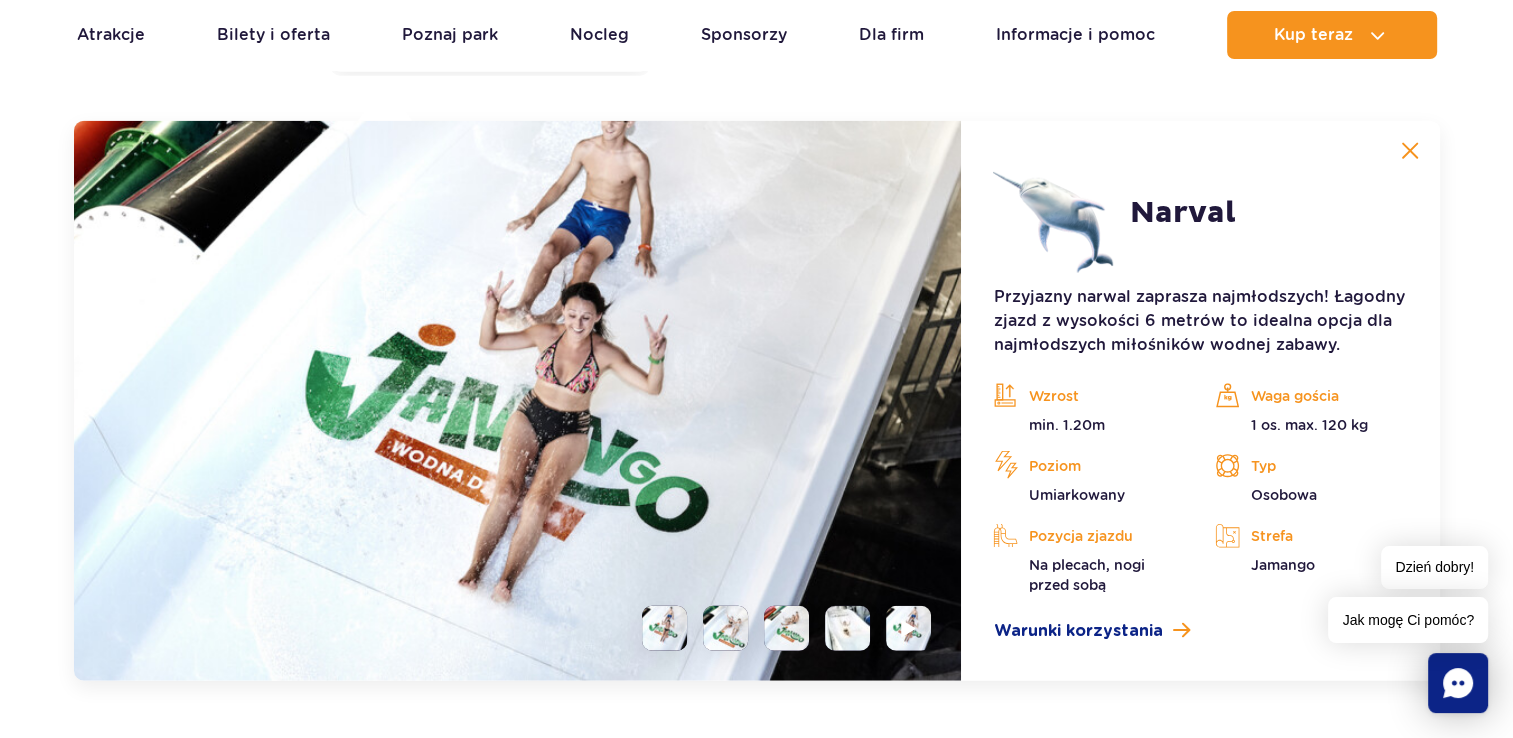 click at bounding box center (847, 628) 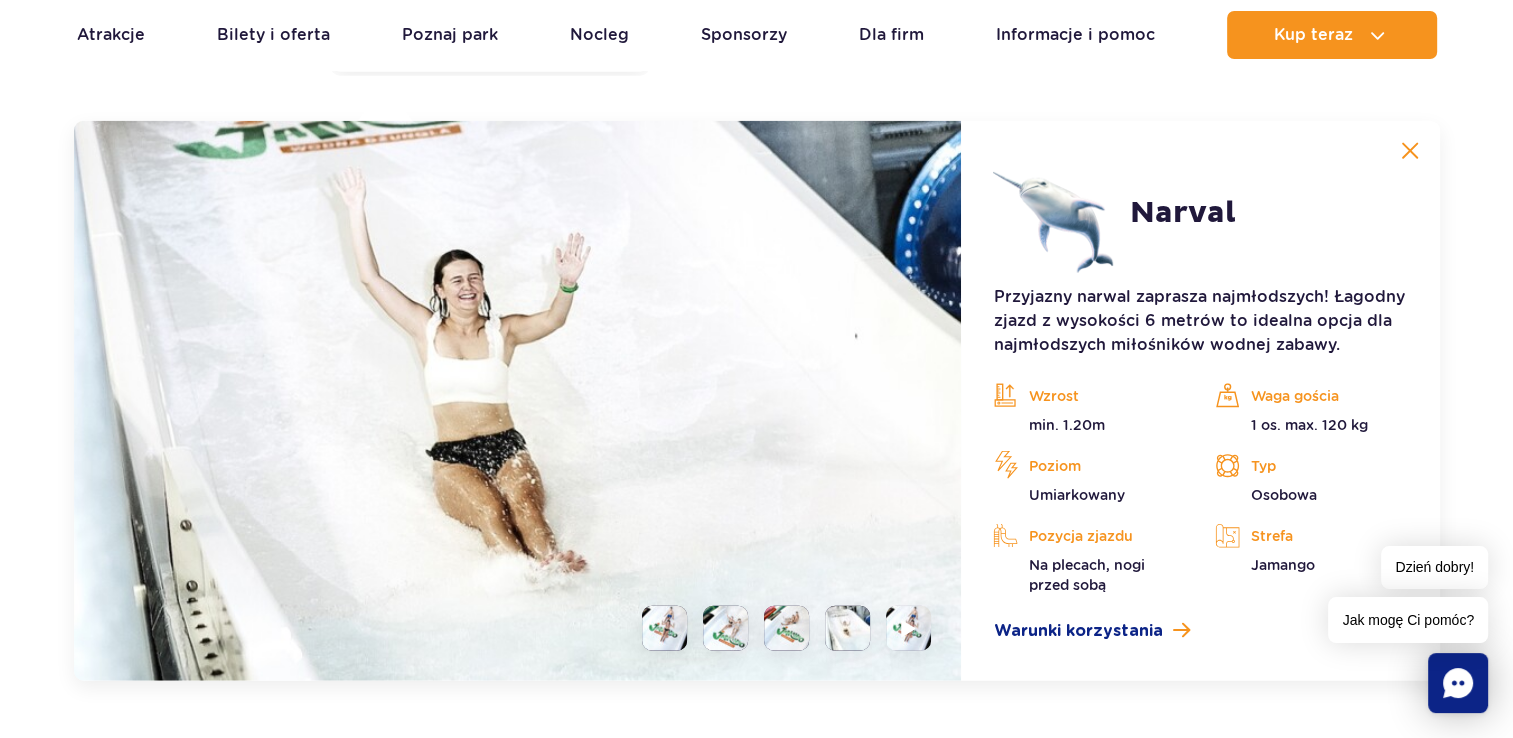 click at bounding box center (786, 628) 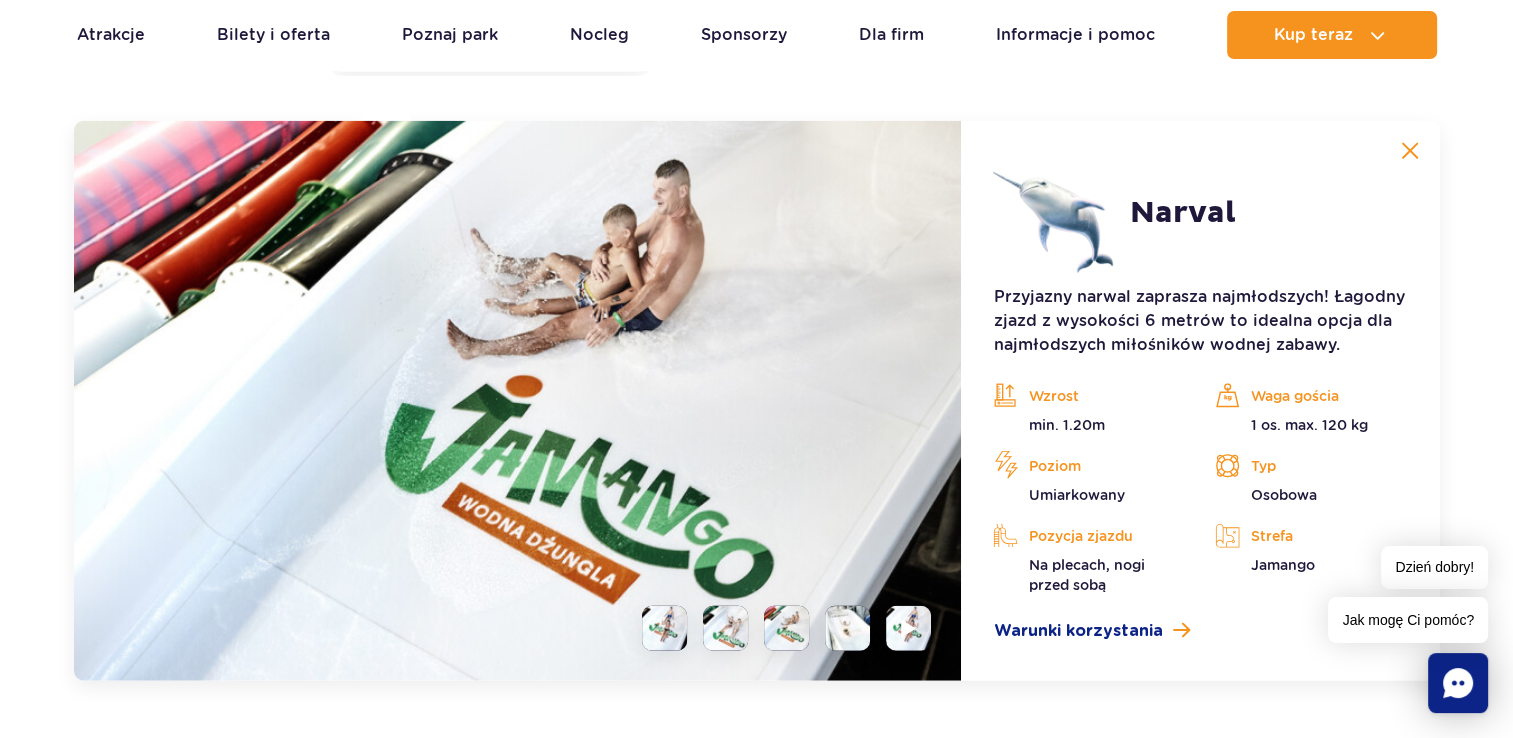 click at bounding box center [725, 628] 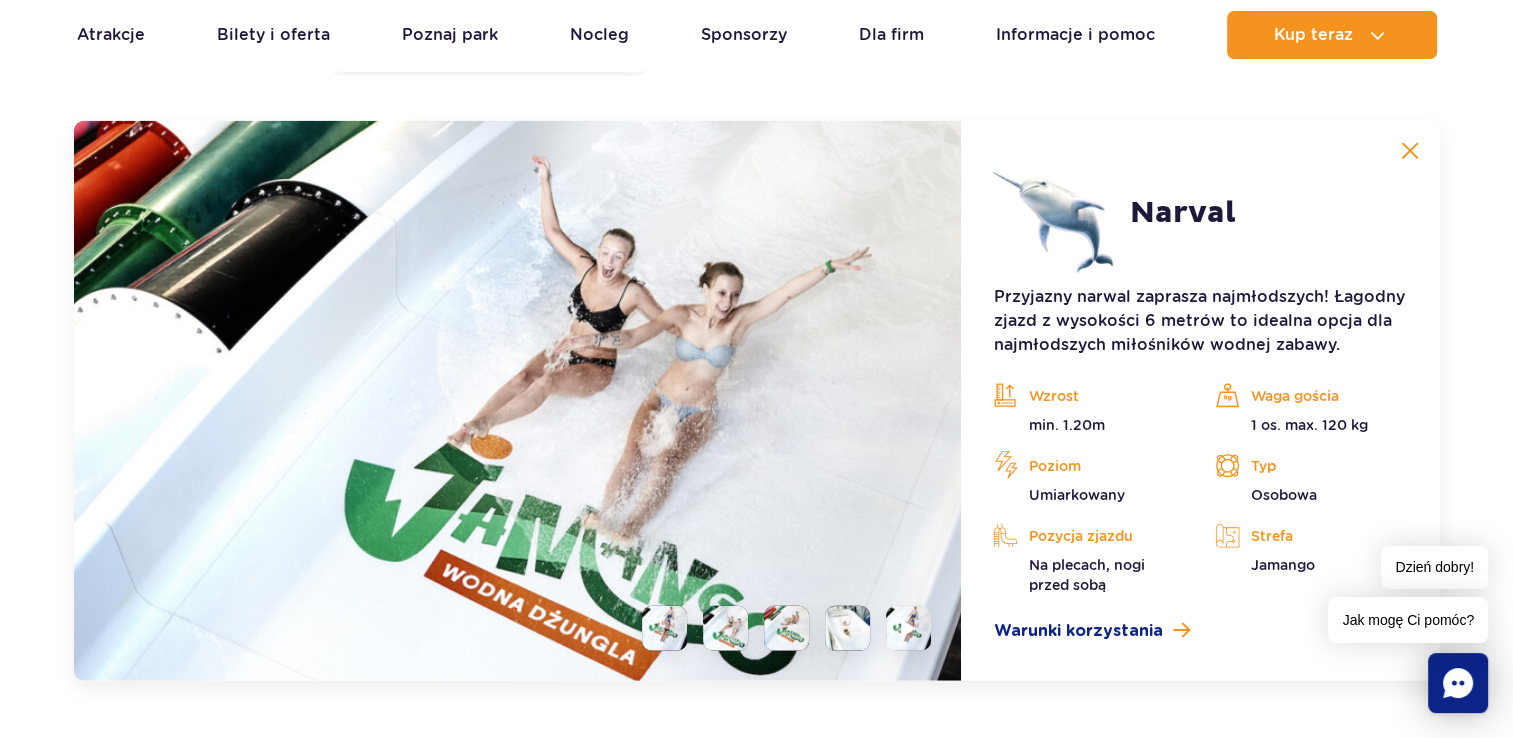 click at bounding box center [725, 628] 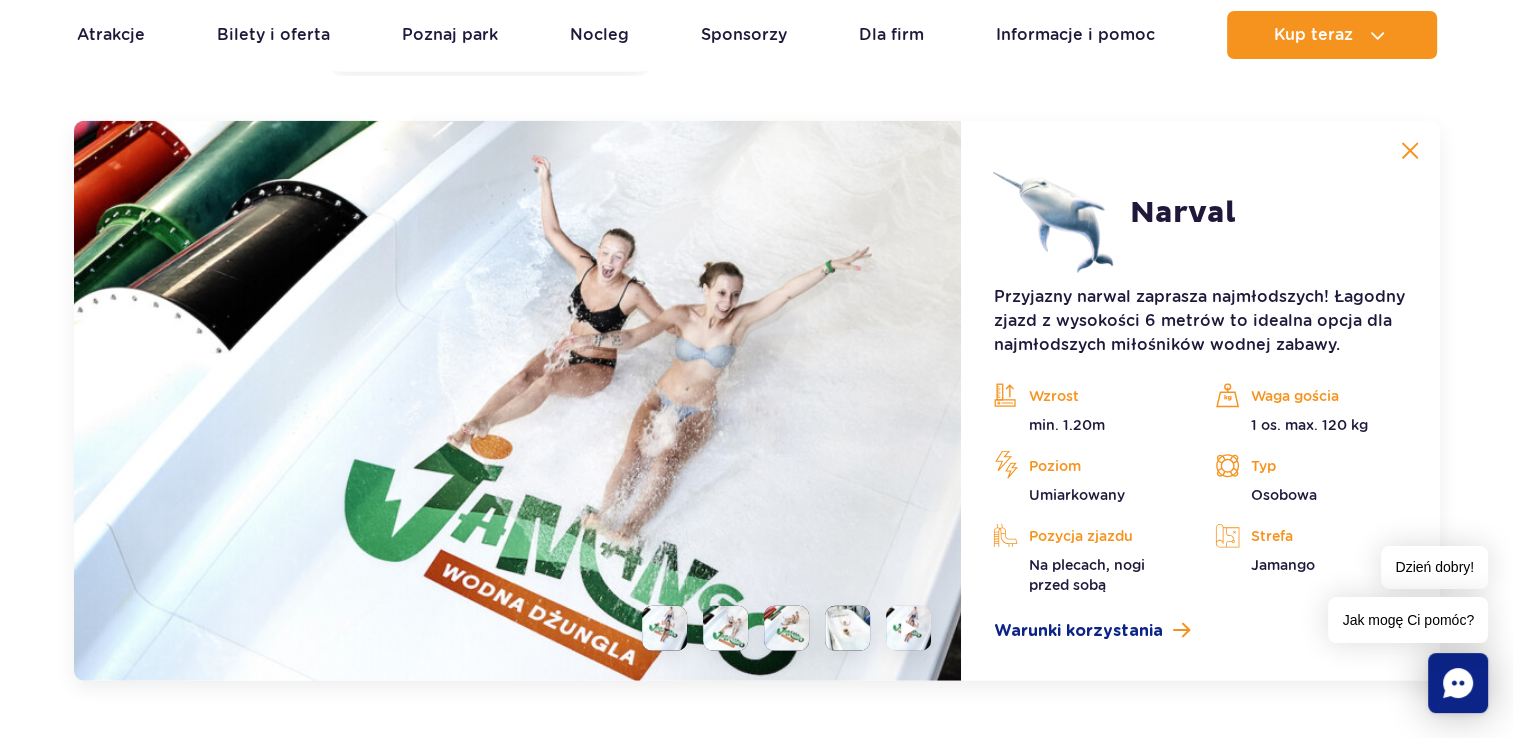 drag, startPoint x: 686, startPoint y: 616, endPoint x: 672, endPoint y: 615, distance: 14.035668 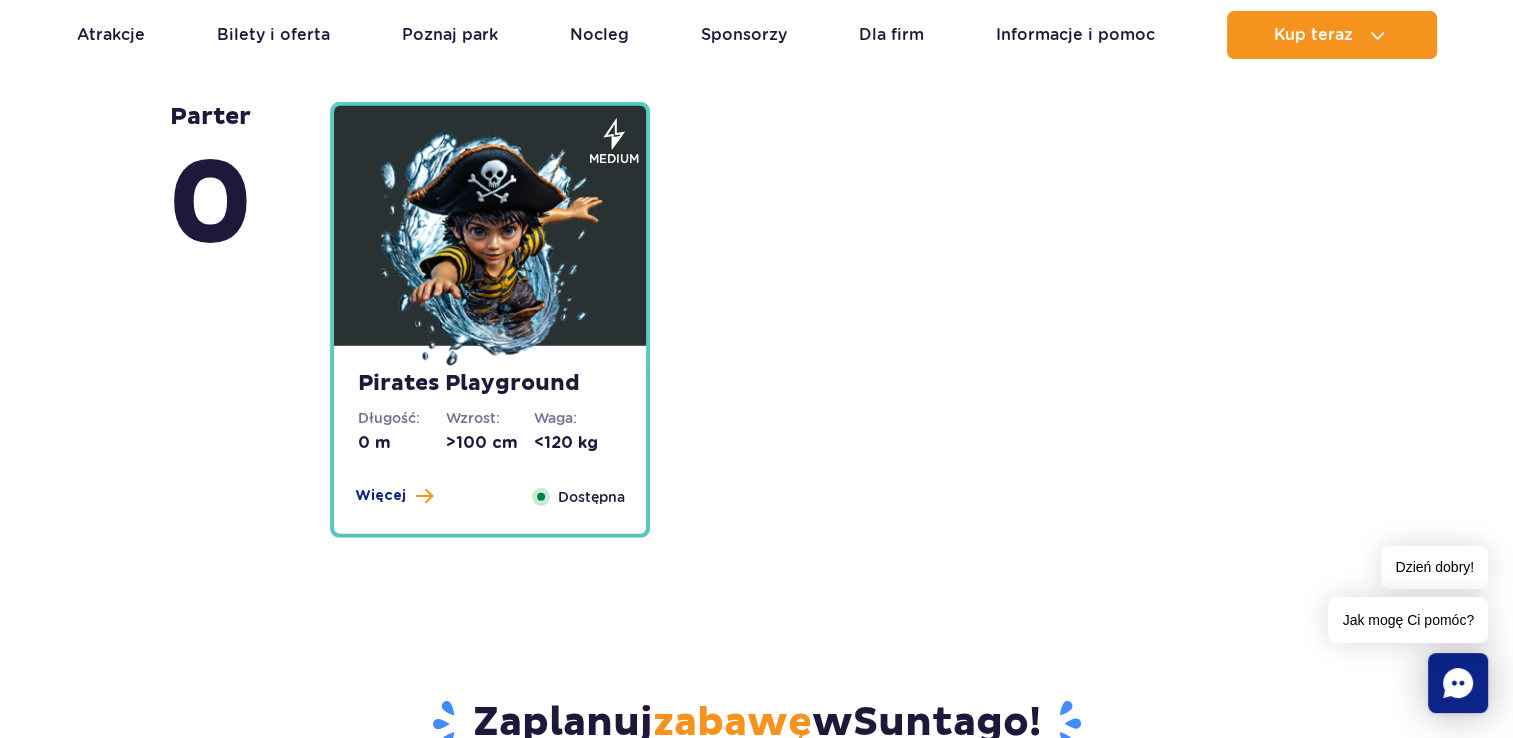 scroll, scrollTop: 5556, scrollLeft: 0, axis: vertical 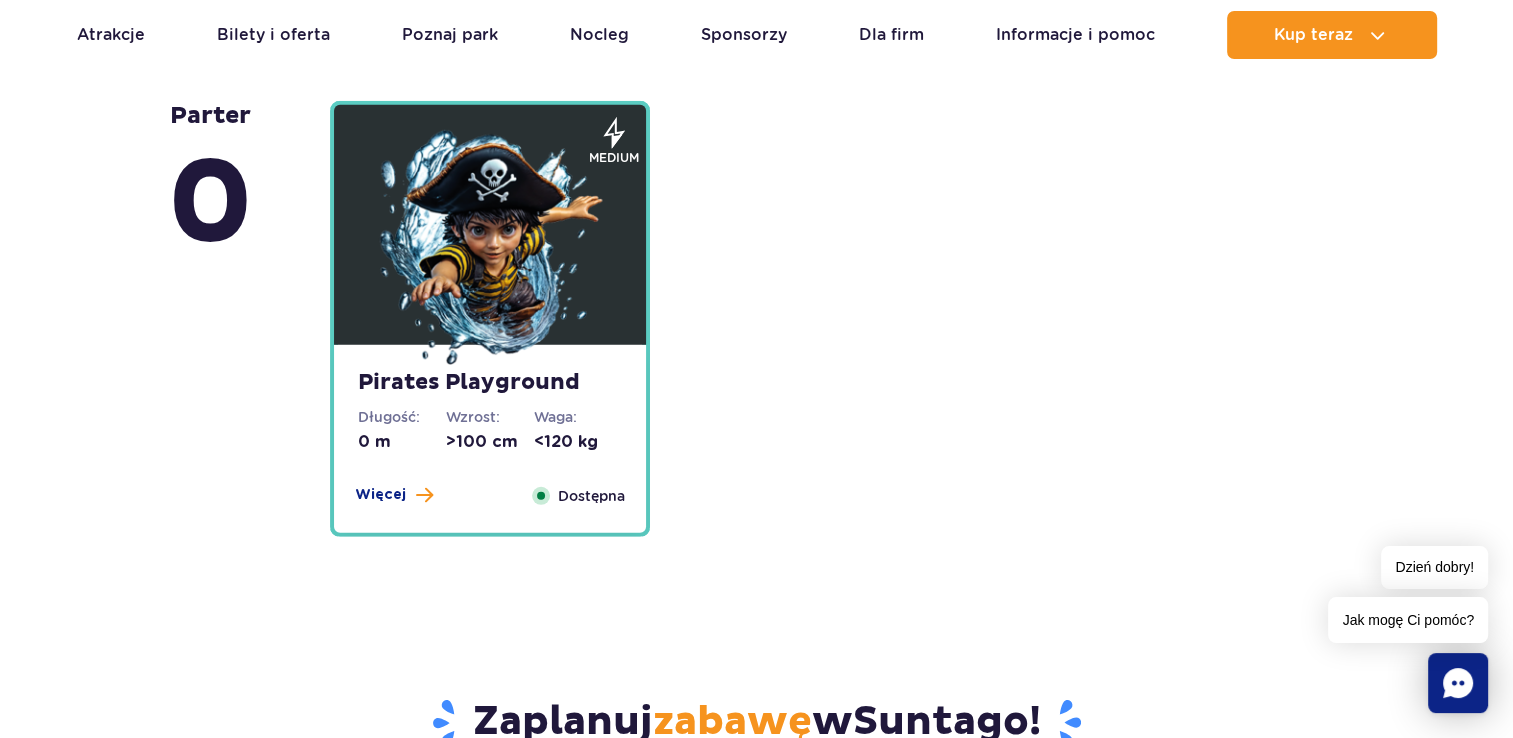 click on "Pirates Playground
Długość:
0 m
Wzrost:
>100 cm
Waga:
<120 kg
Więcej
Zamknij
Dostępna" at bounding box center [490, 439] 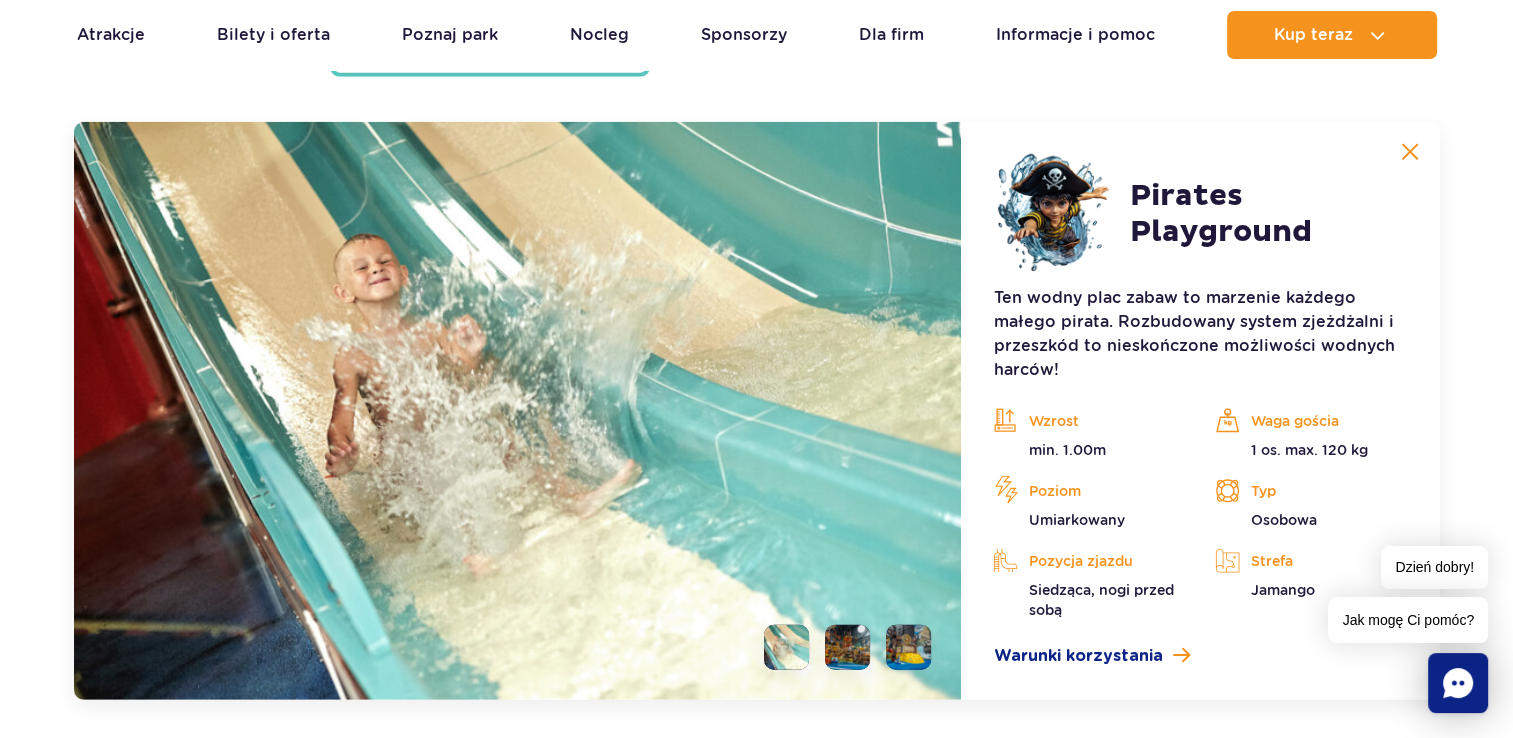 scroll, scrollTop: 5412, scrollLeft: 0, axis: vertical 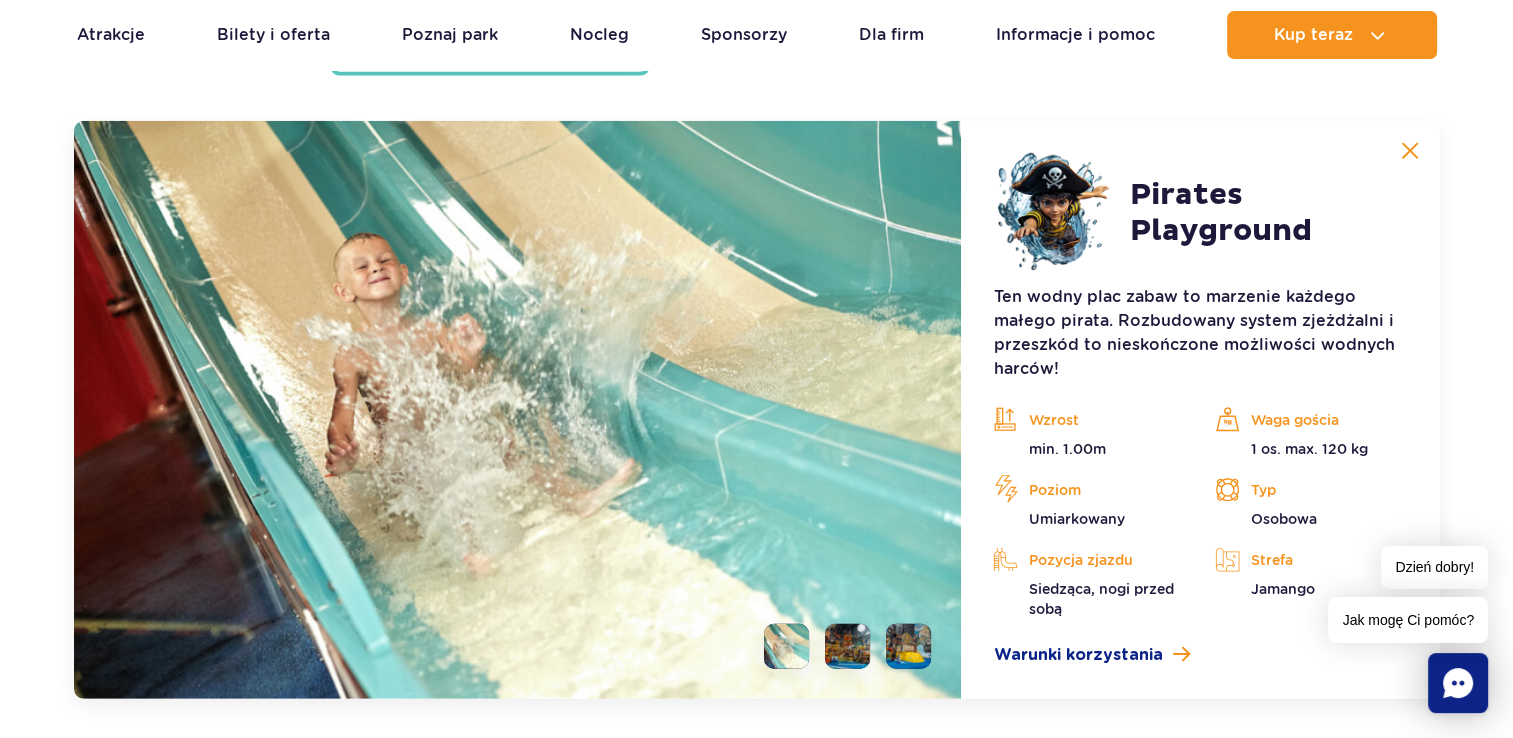 click at bounding box center (847, 646) 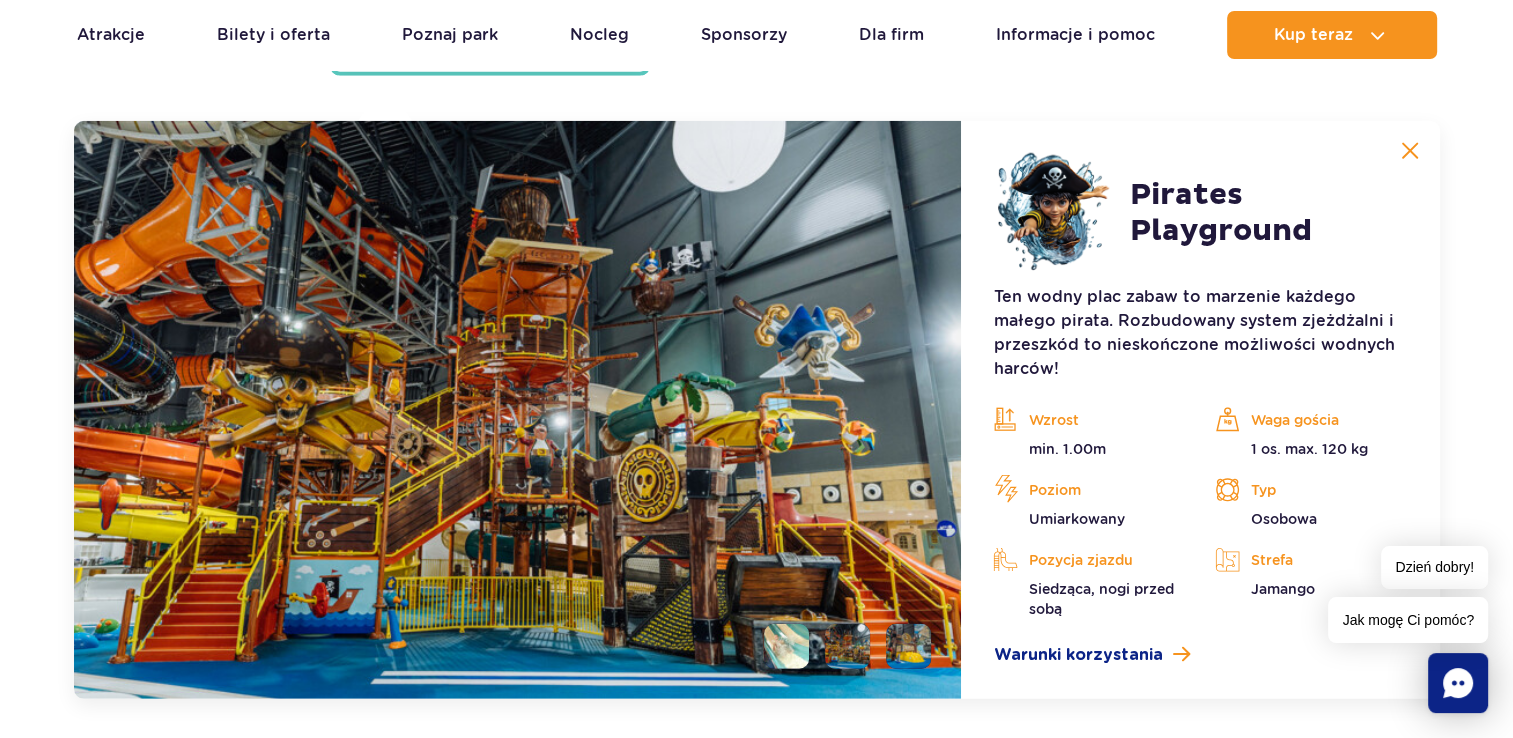 click at bounding box center (908, 646) 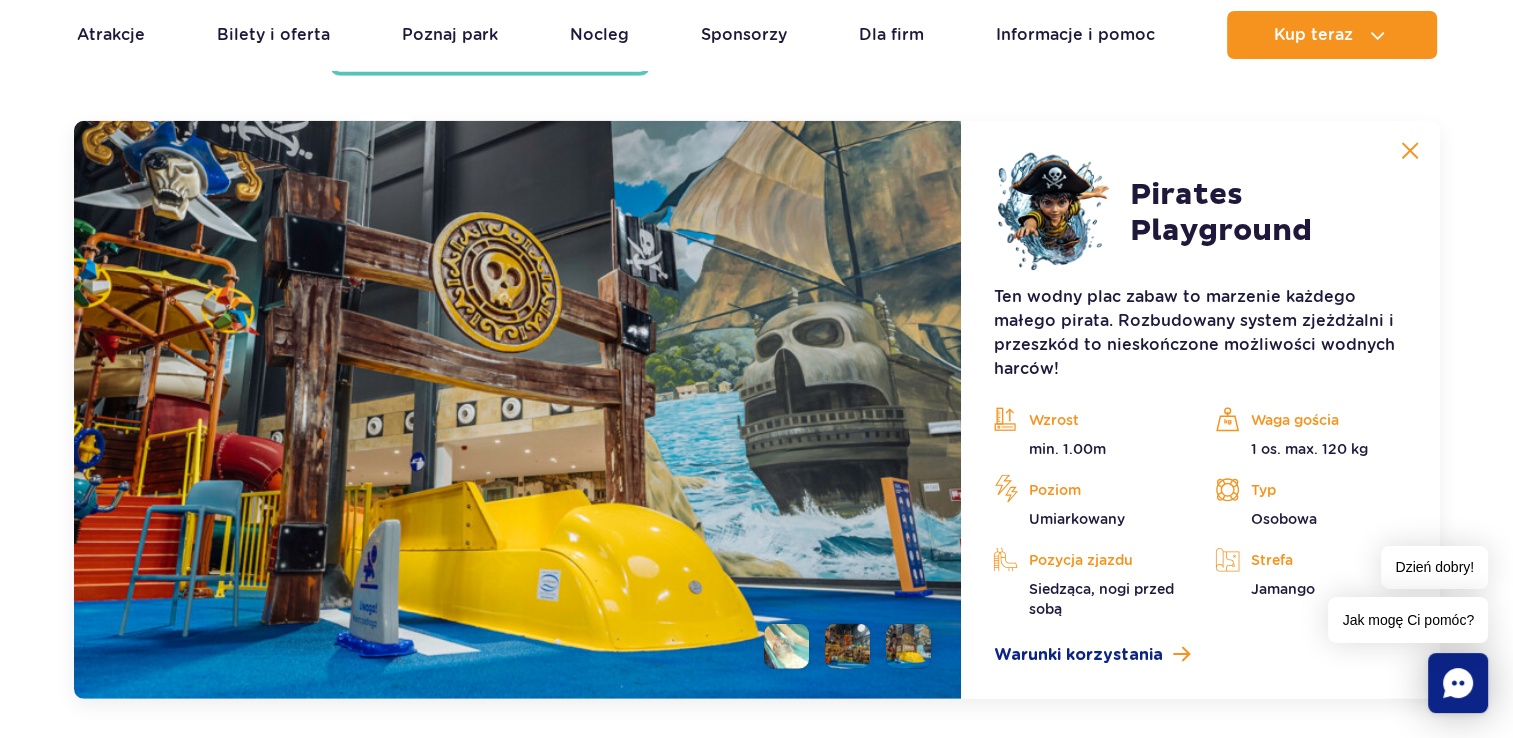 click at bounding box center [786, 646] 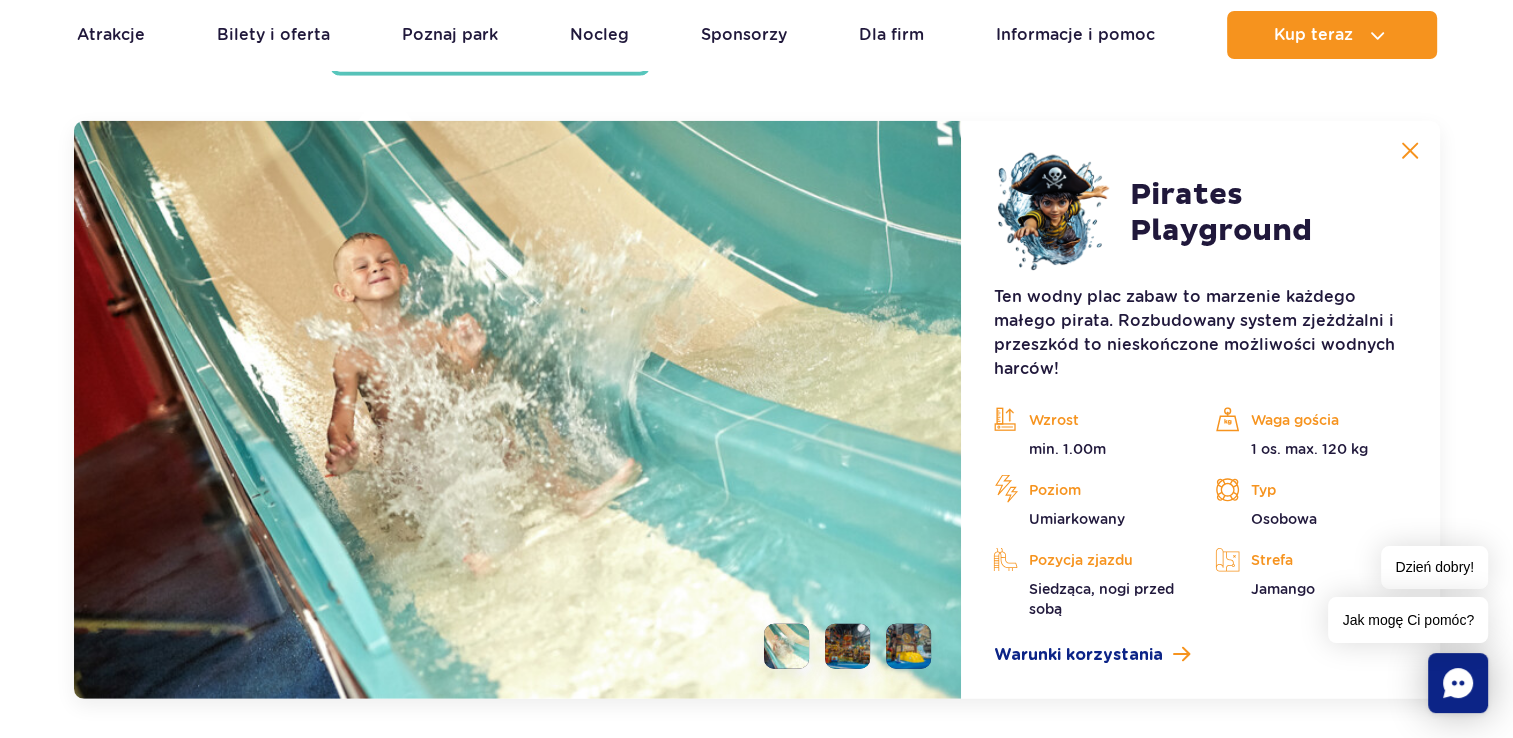 click at bounding box center [847, 646] 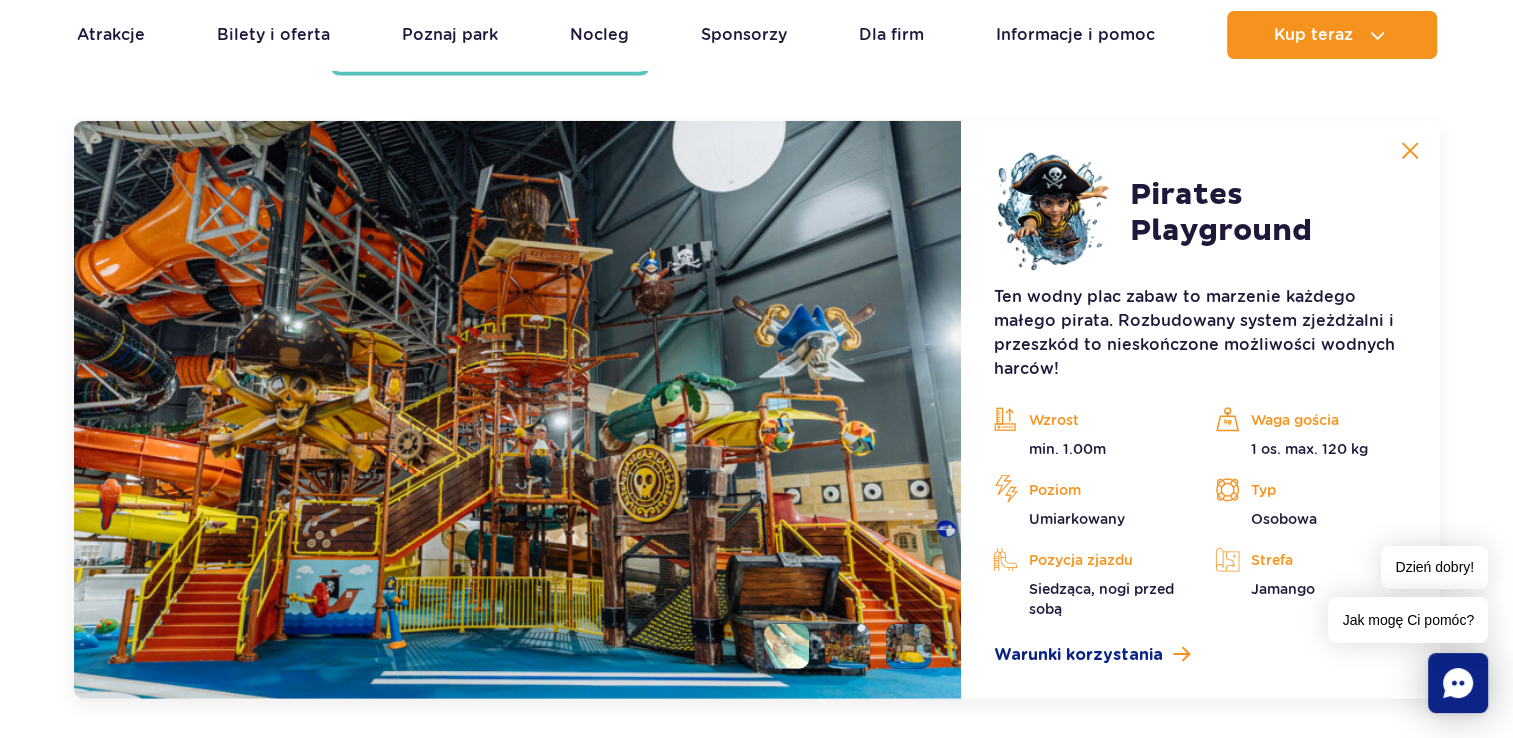 click at bounding box center (847, 646) 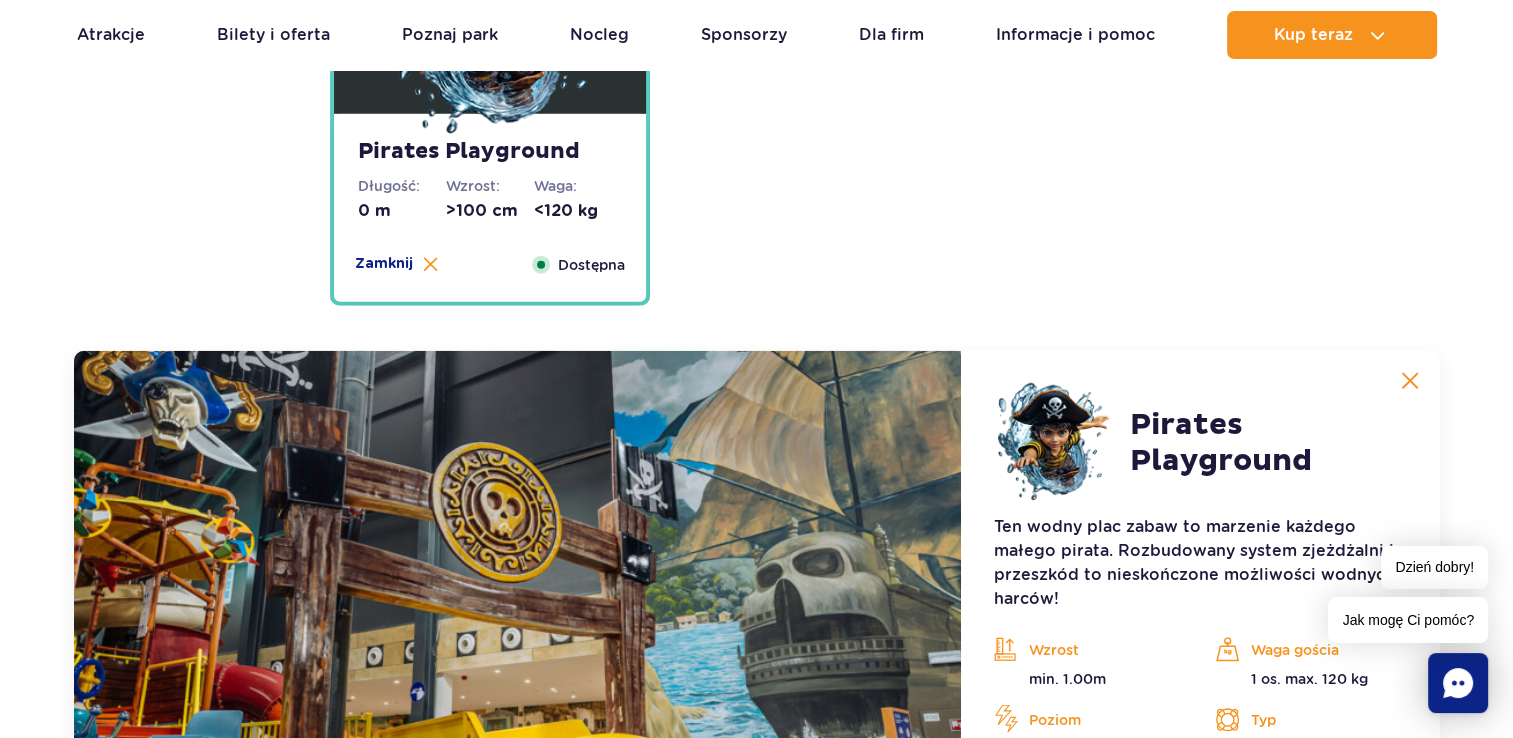 scroll, scrollTop: 5112, scrollLeft: 0, axis: vertical 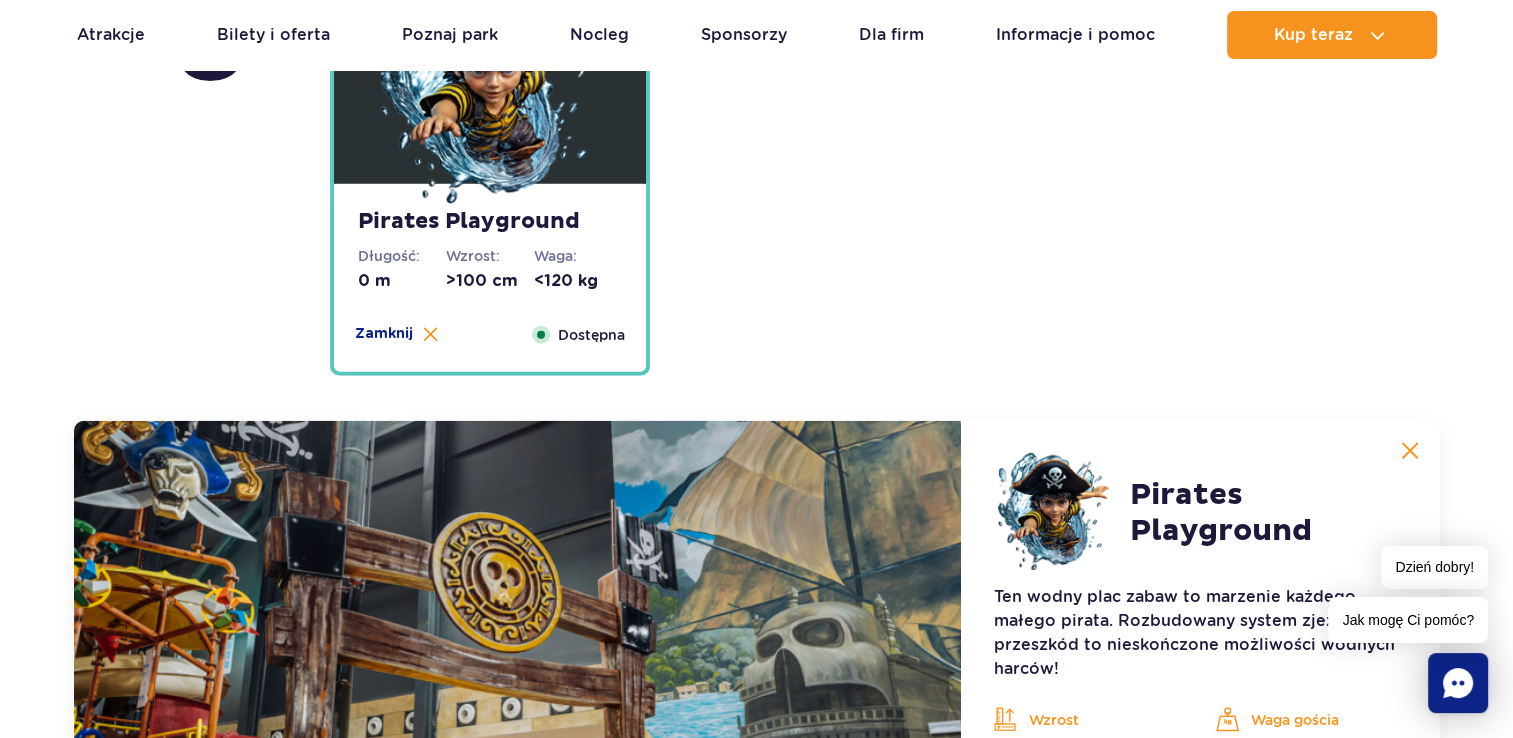 drag, startPoint x: 996, startPoint y: 505, endPoint x: 952, endPoint y: 494, distance: 45.35416 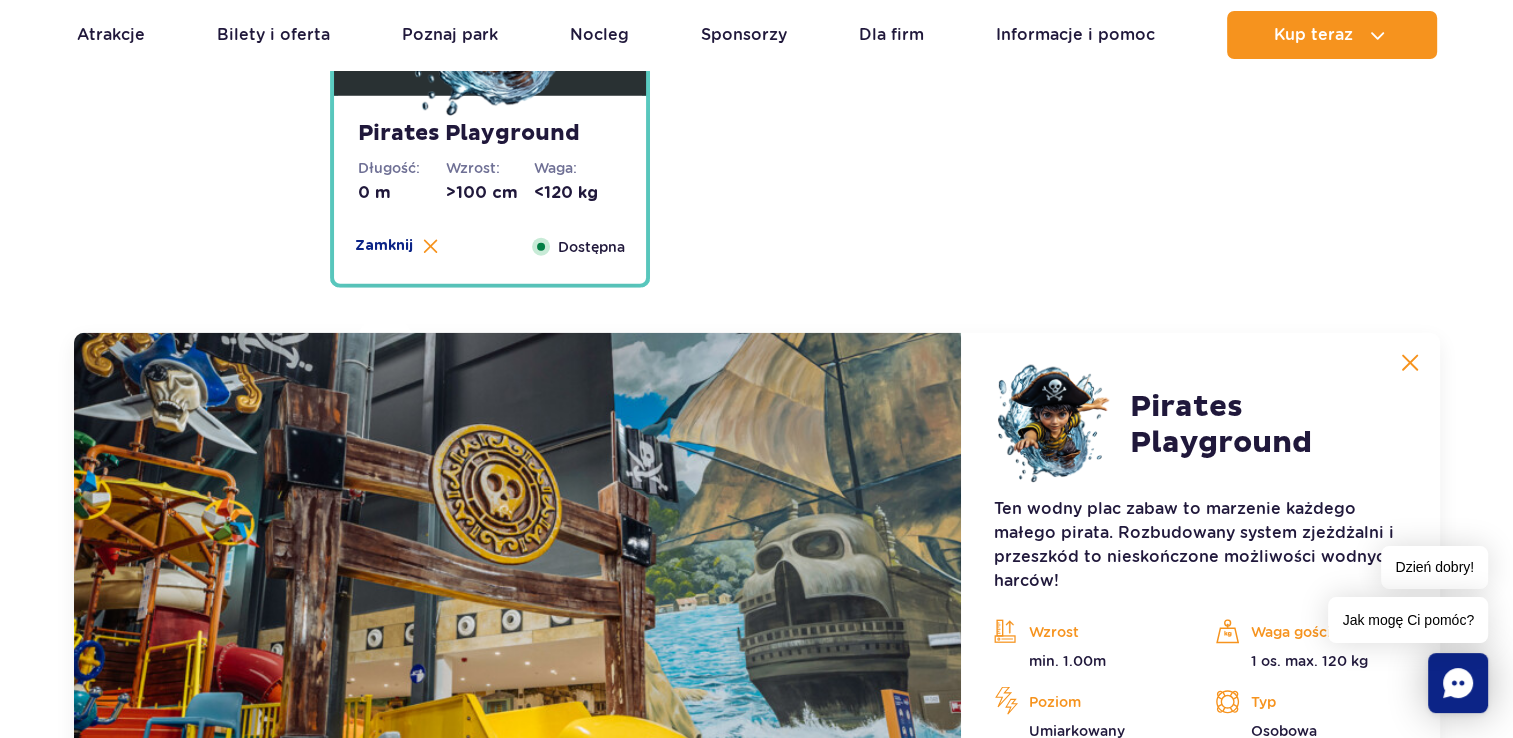 scroll, scrollTop: 5412, scrollLeft: 0, axis: vertical 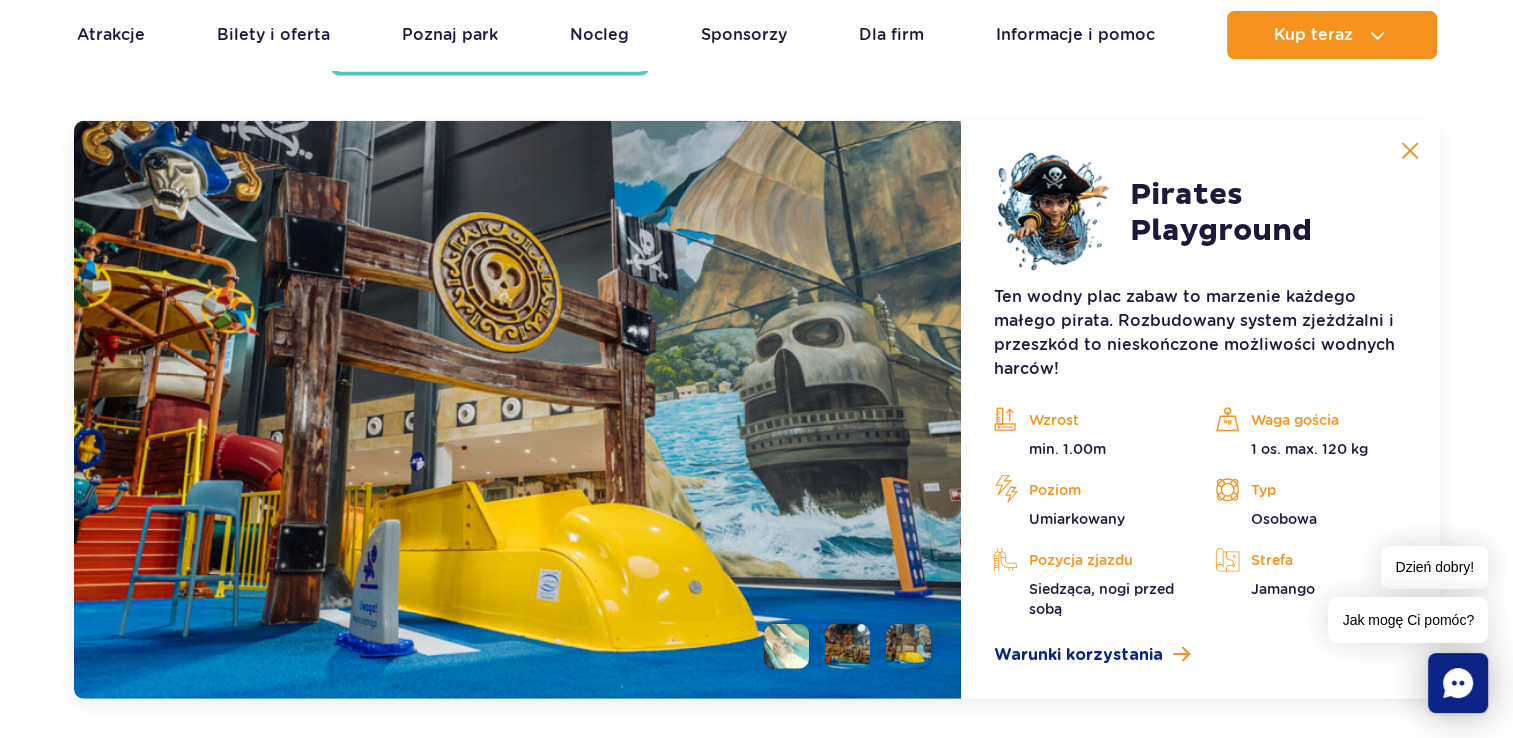click at bounding box center (847, 646) 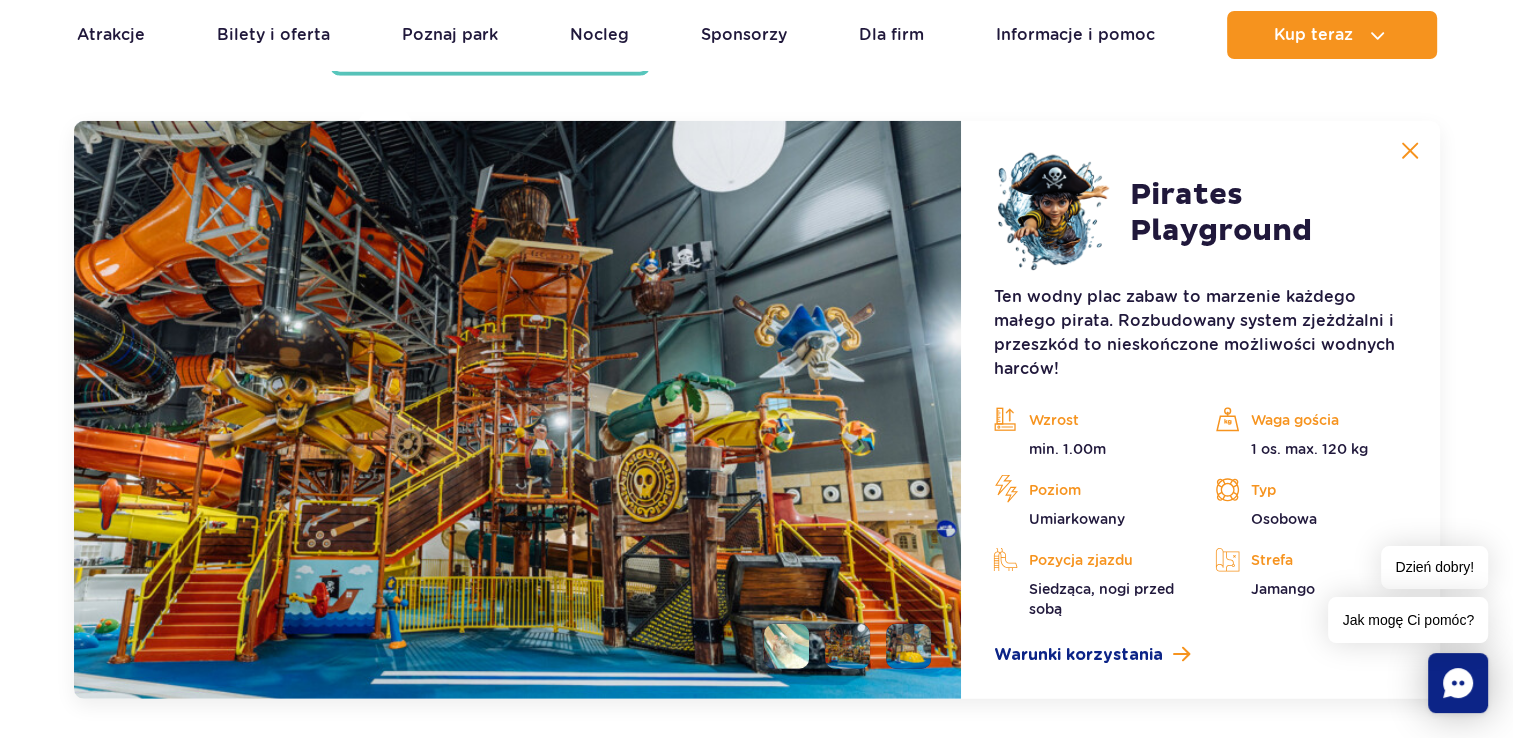 click at bounding box center (518, 410) 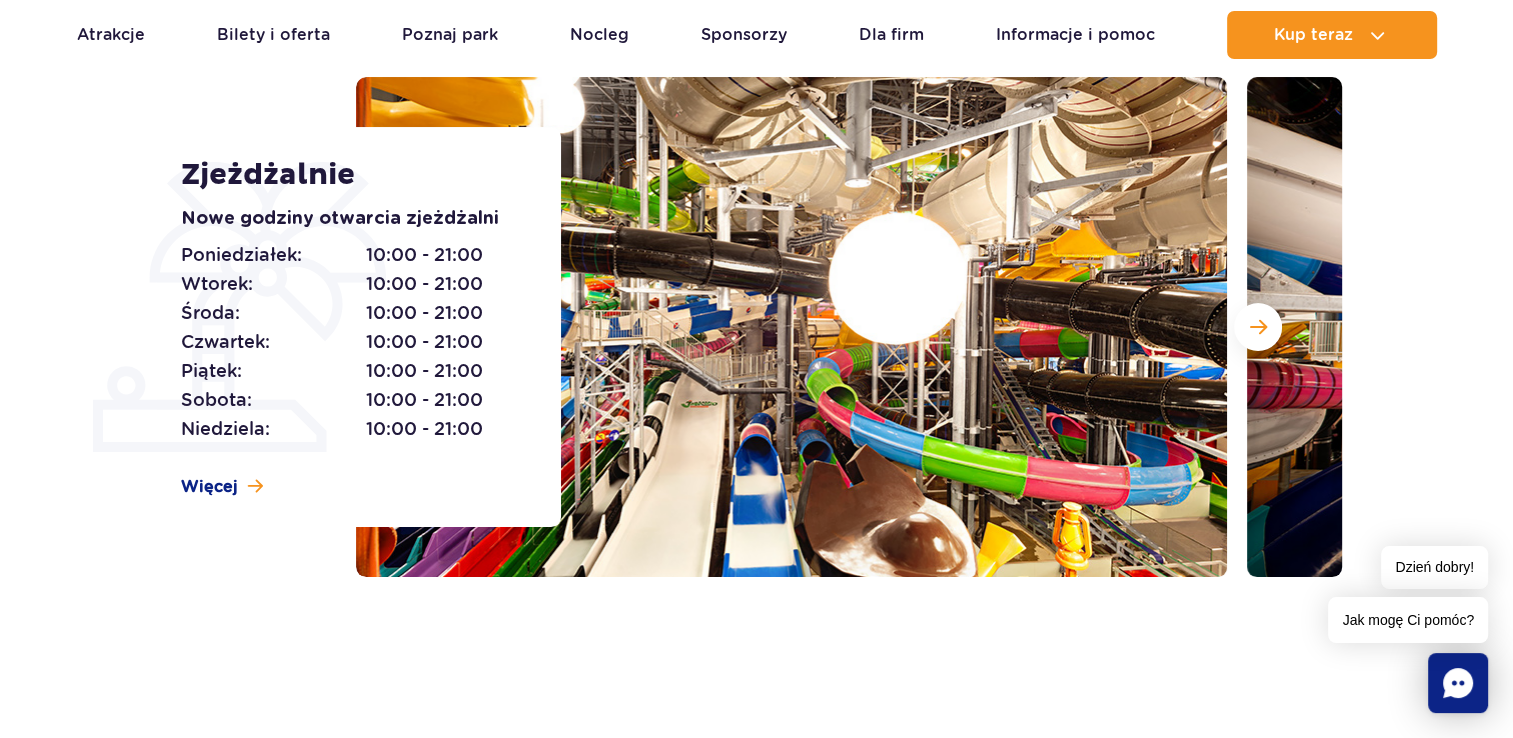 scroll, scrollTop: 212, scrollLeft: 0, axis: vertical 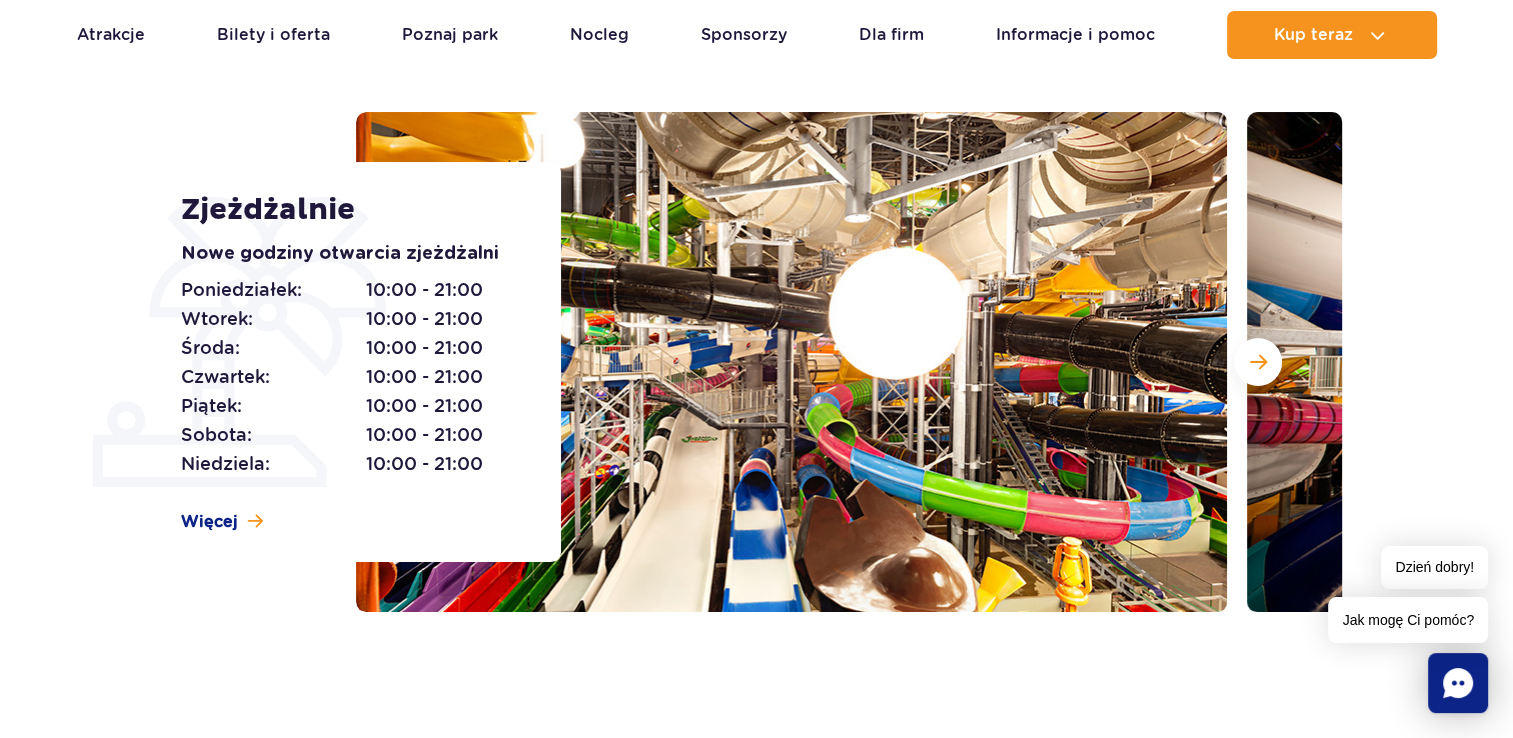 click at bounding box center (791, 362) 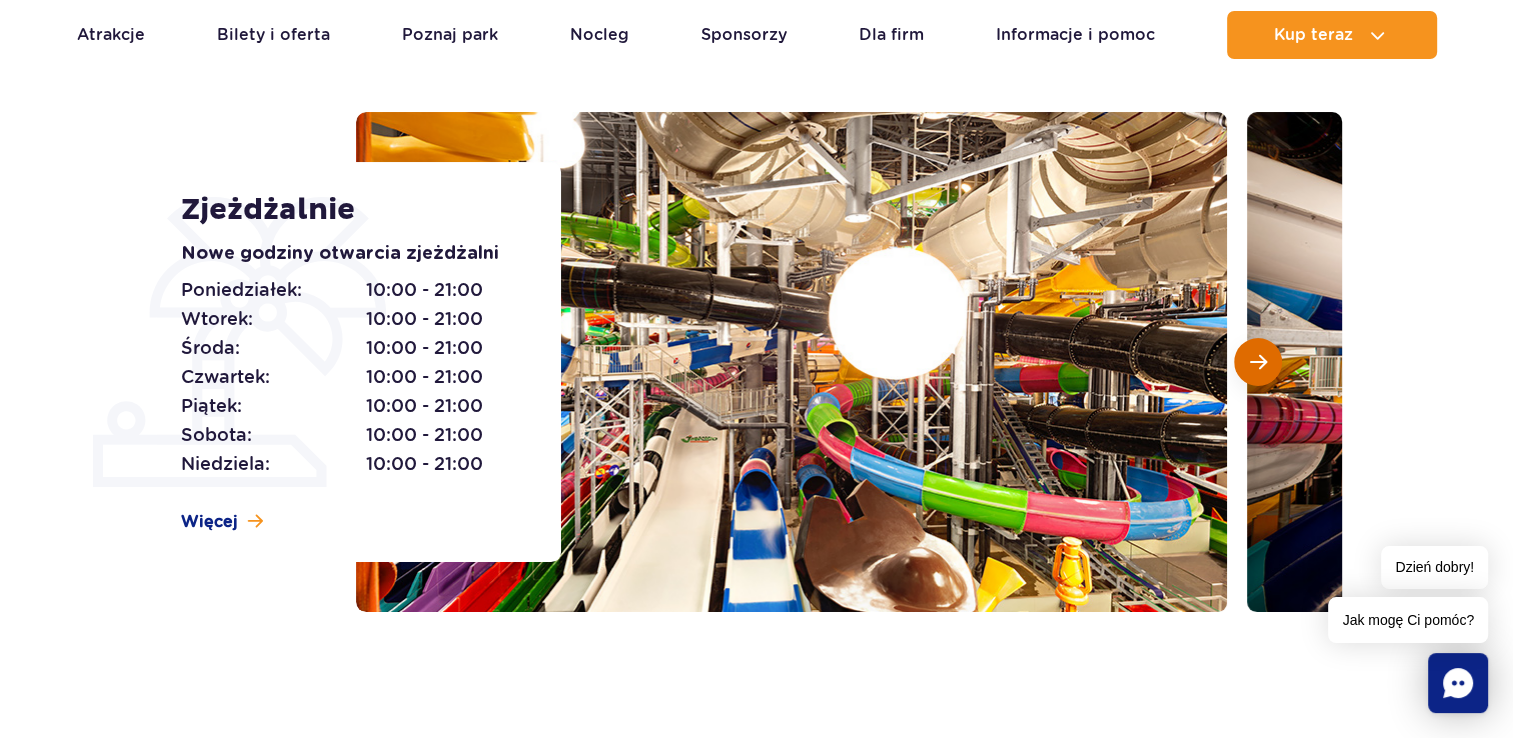 click at bounding box center [1258, 362] 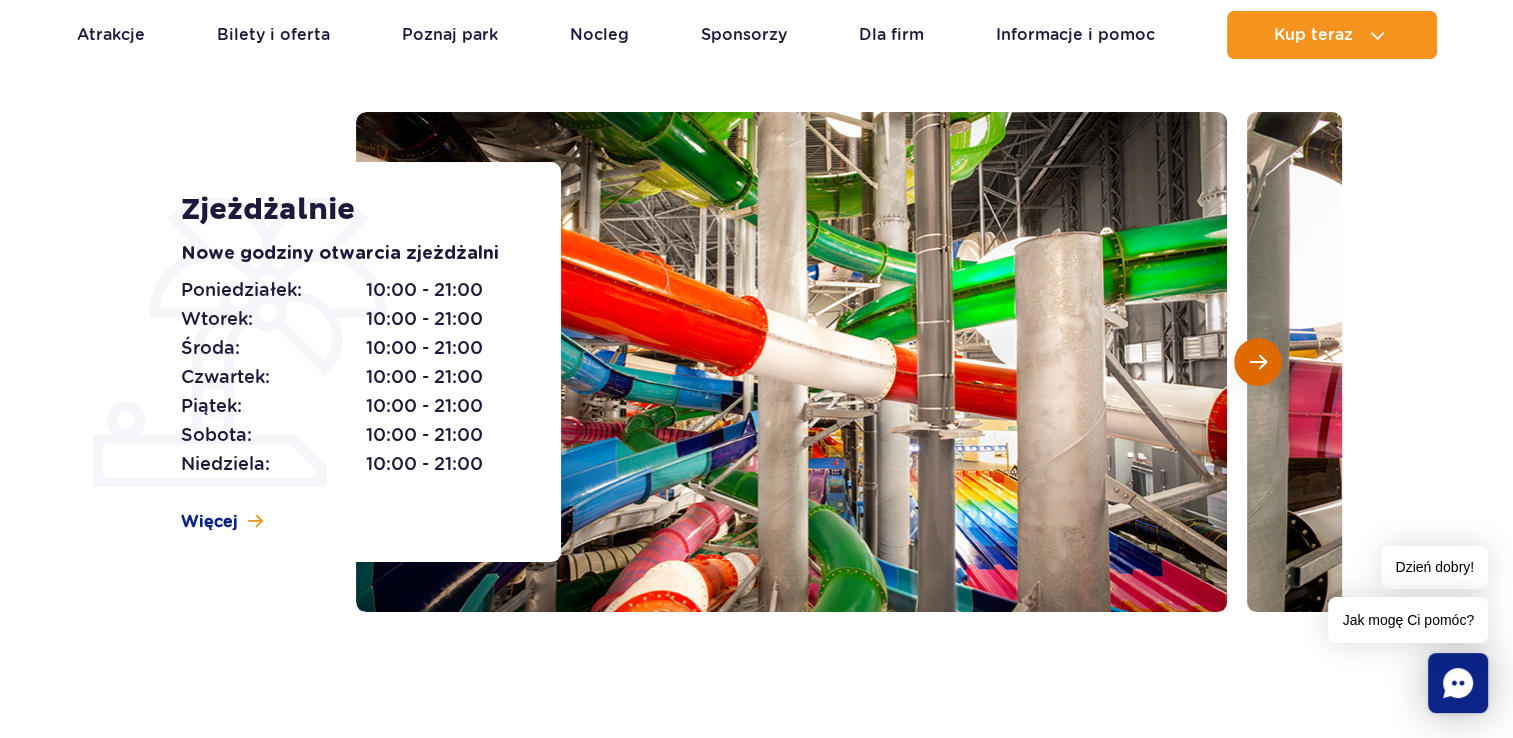 click at bounding box center [1258, 362] 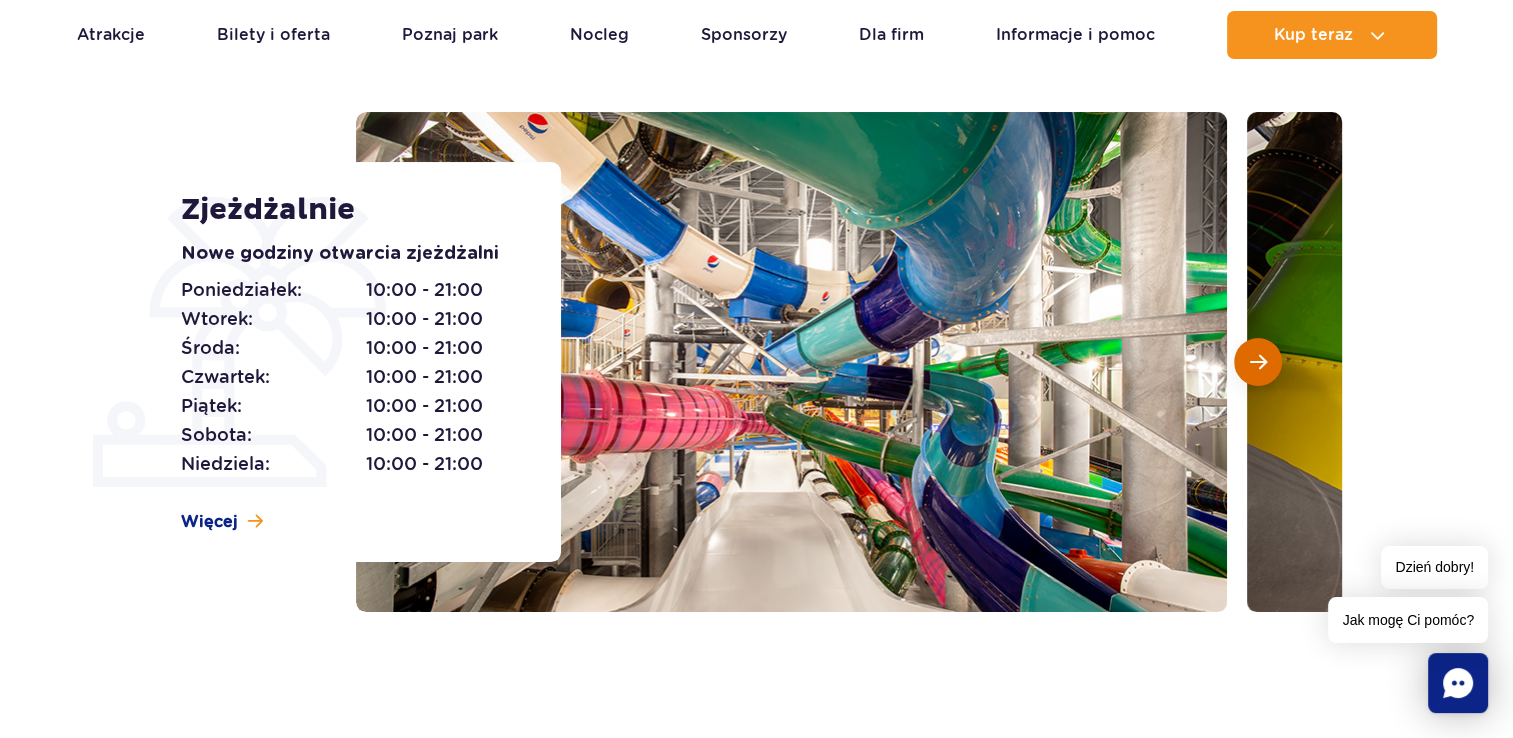 click at bounding box center (1258, 362) 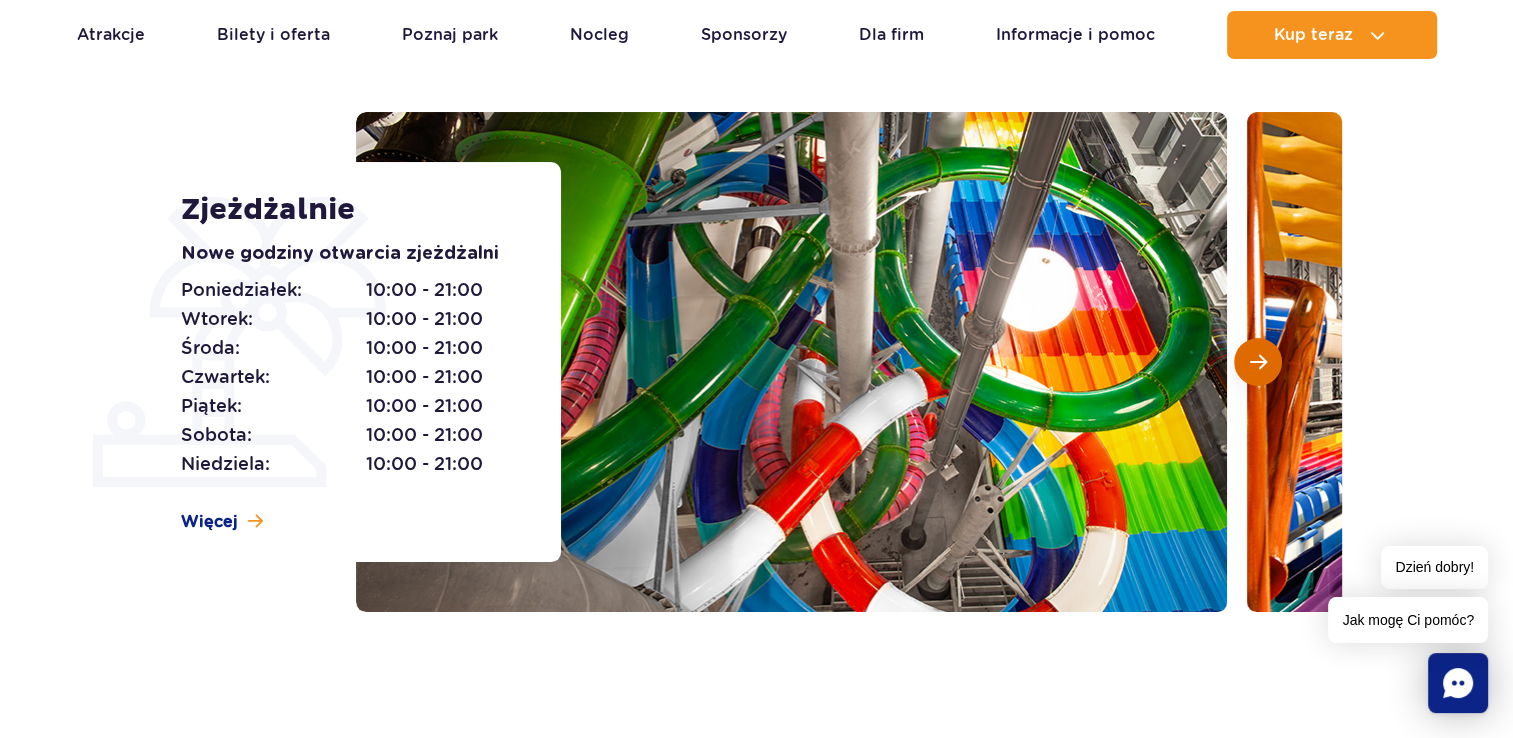 click at bounding box center [1258, 362] 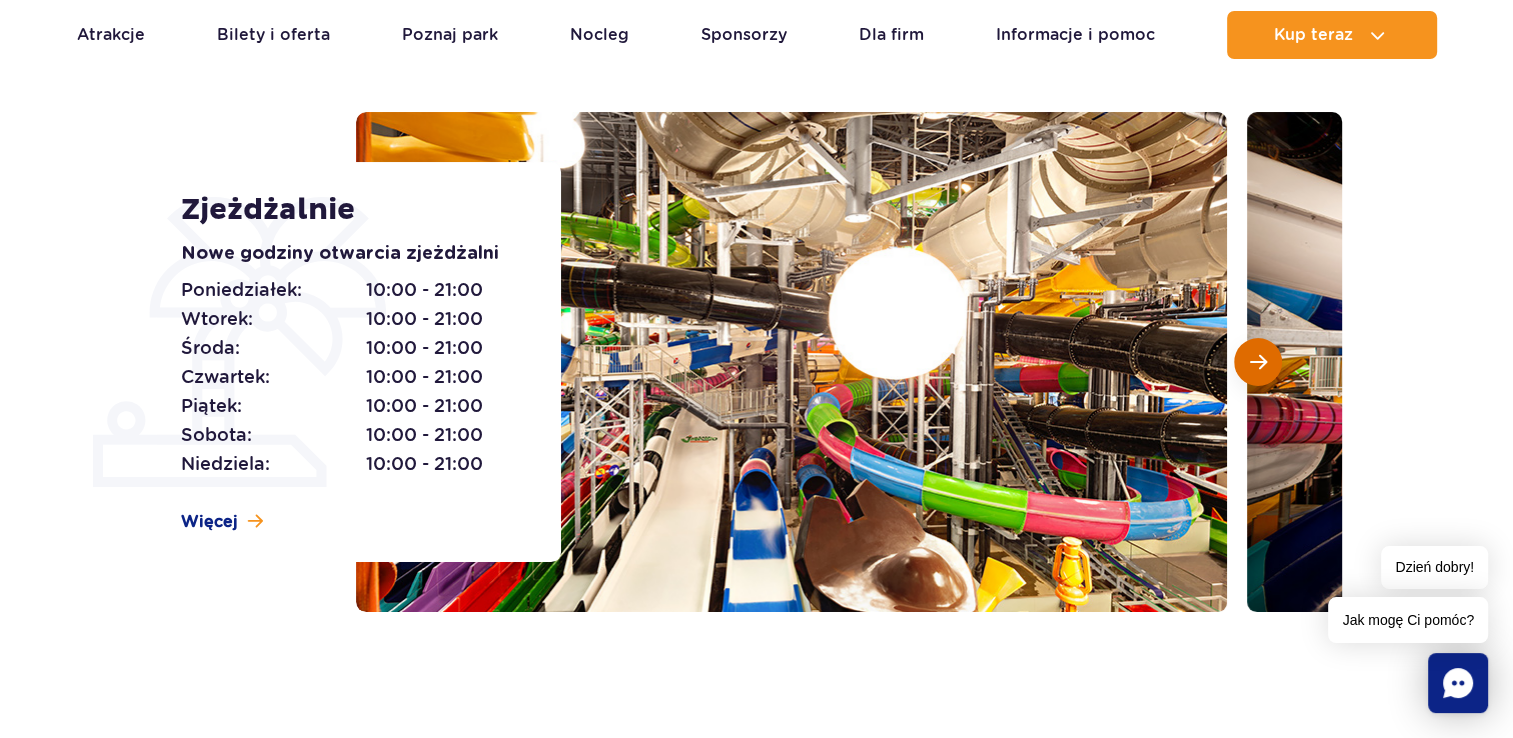 click at bounding box center (1258, 362) 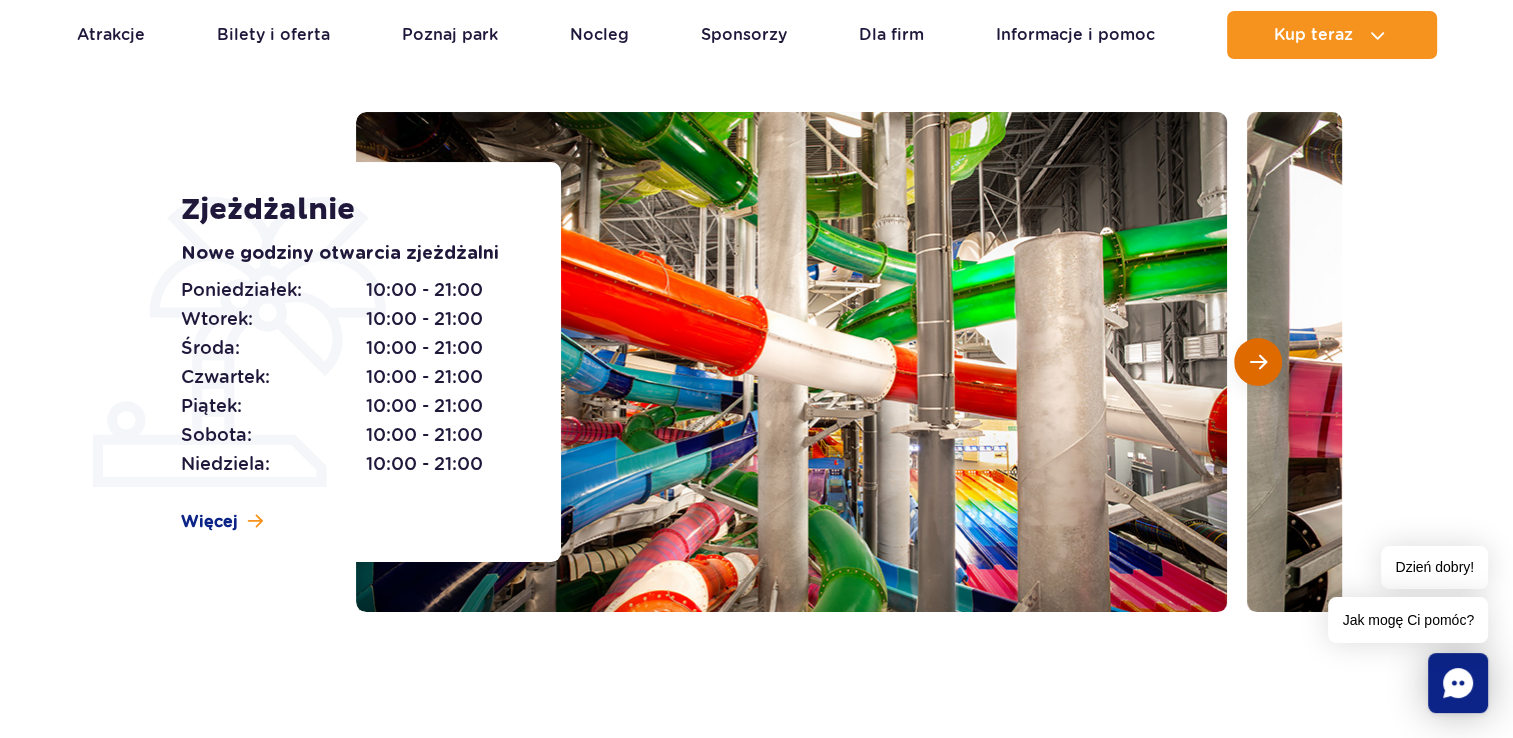 click at bounding box center [1258, 362] 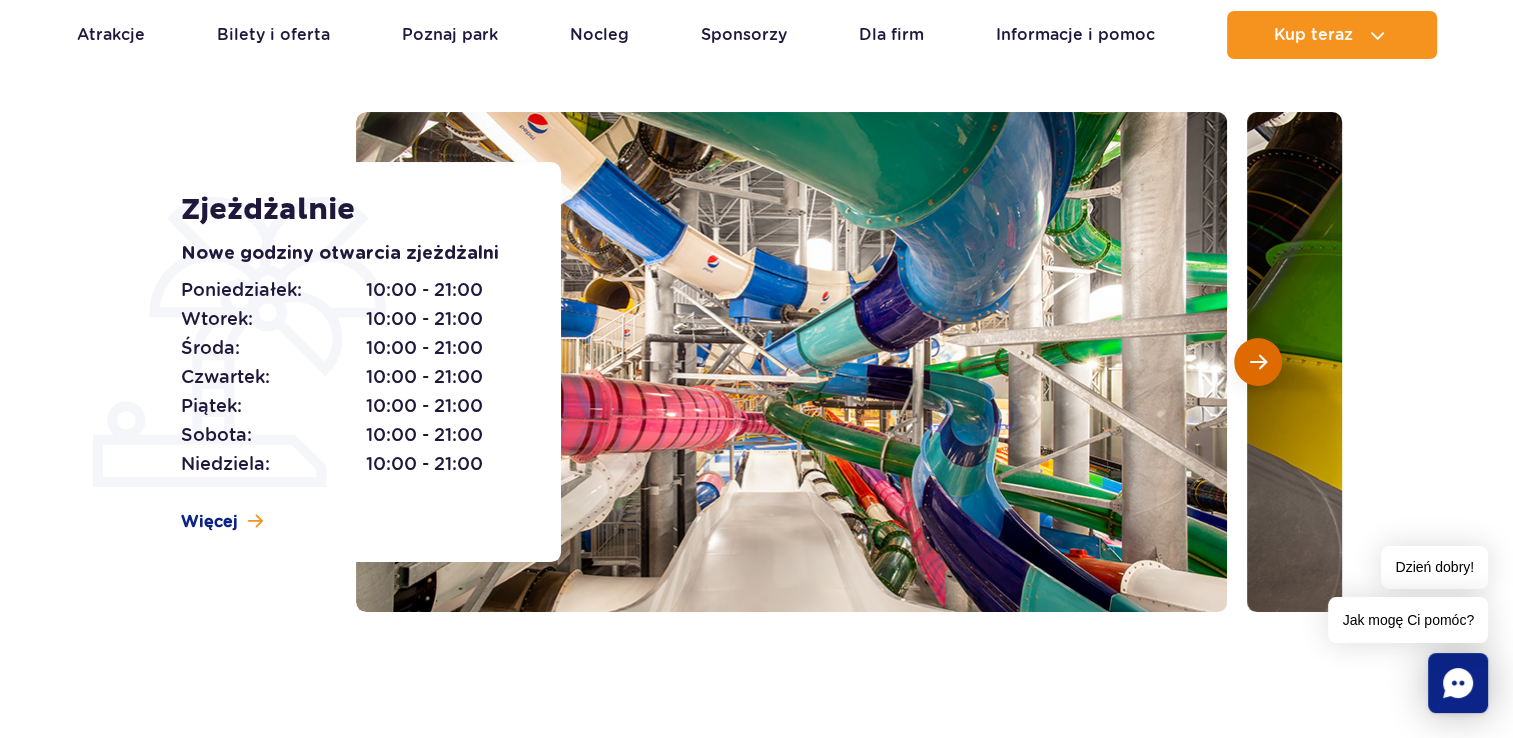 click at bounding box center [1258, 362] 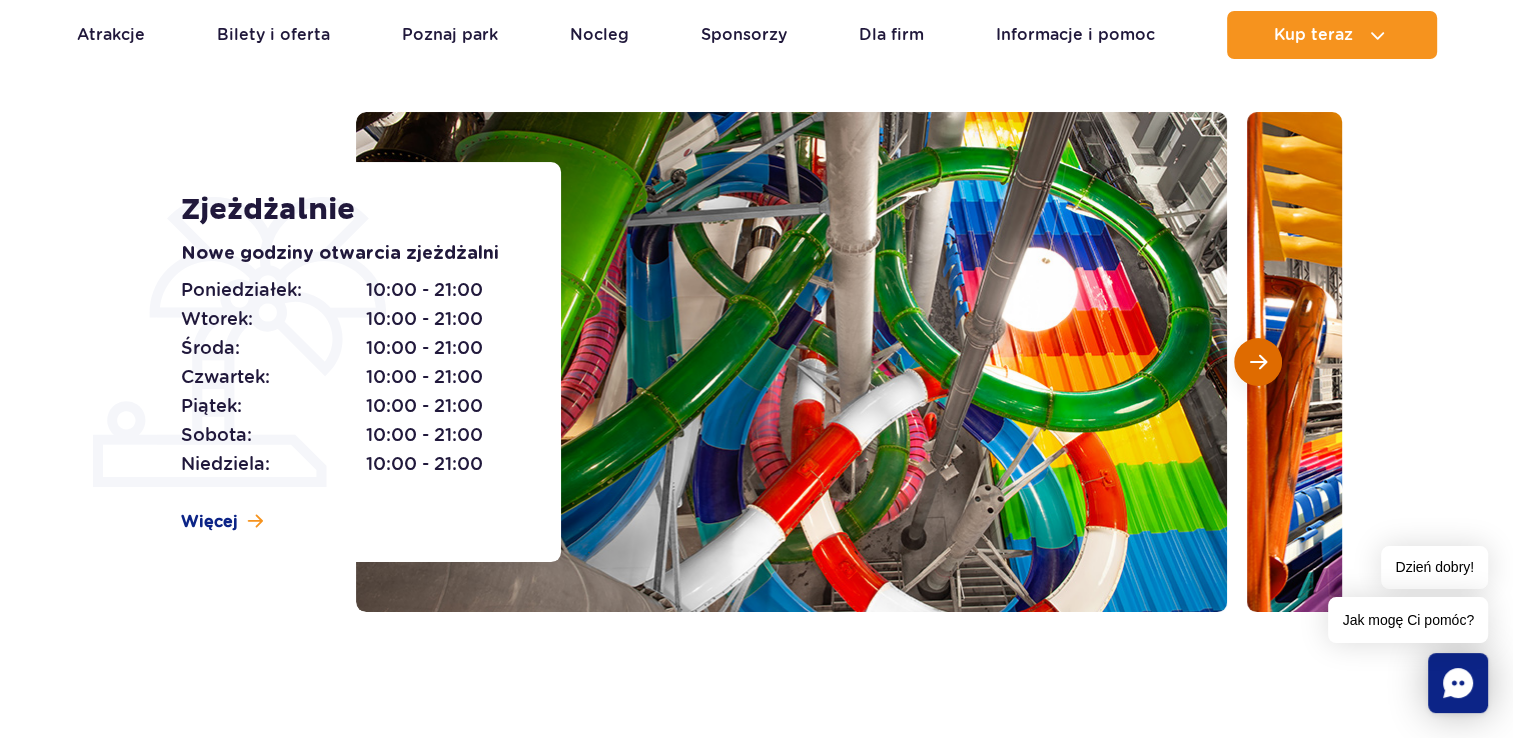 click at bounding box center (1258, 362) 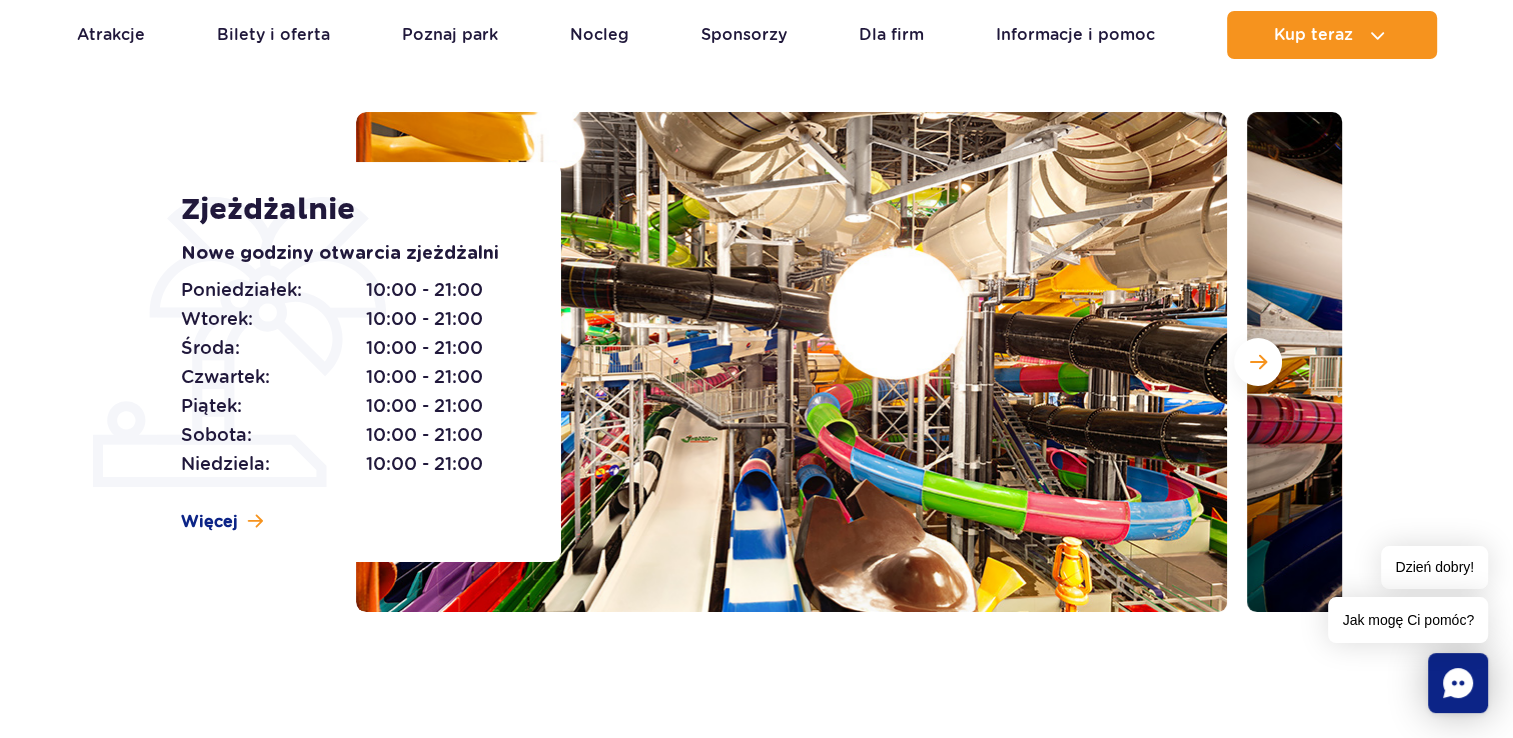 click at bounding box center [849, 362] 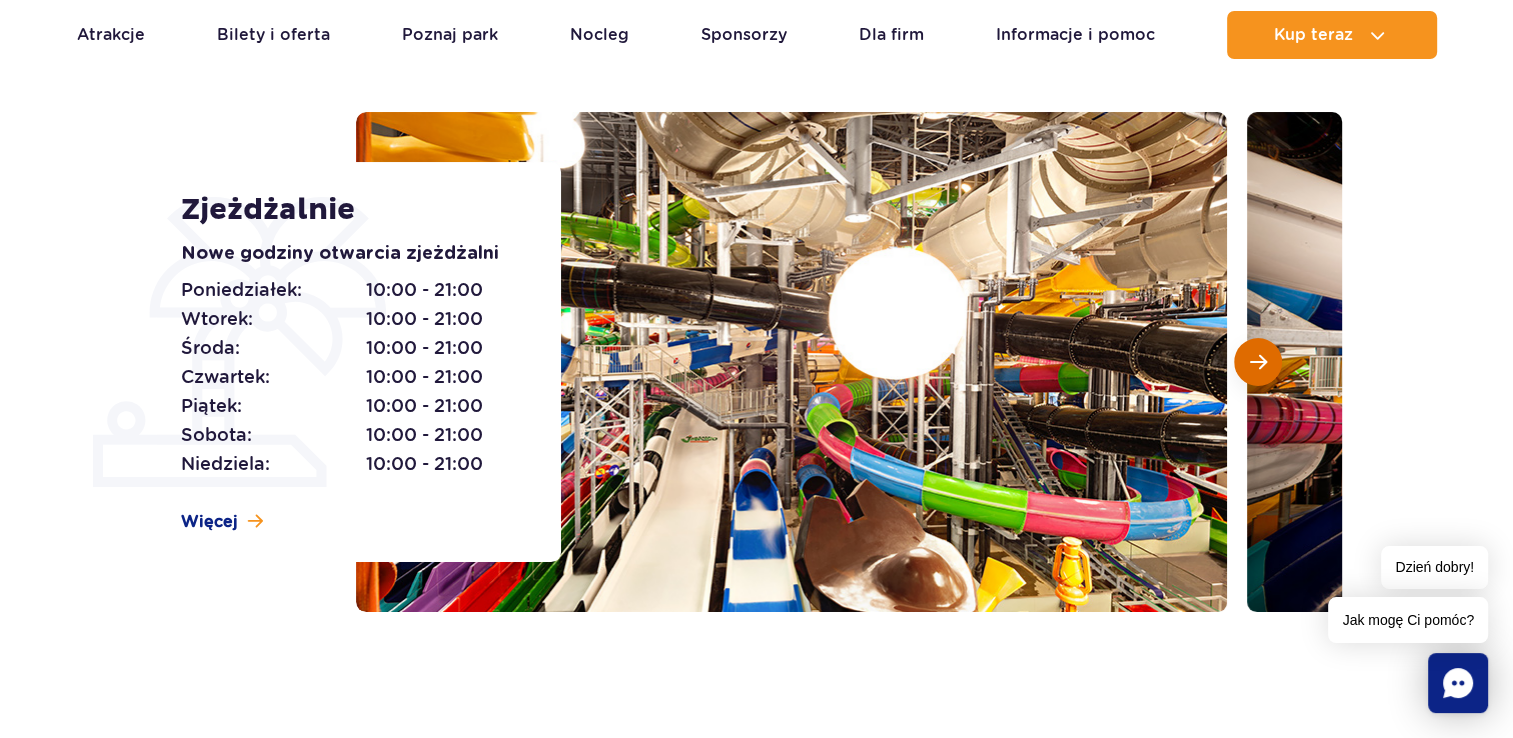 click at bounding box center [1258, 362] 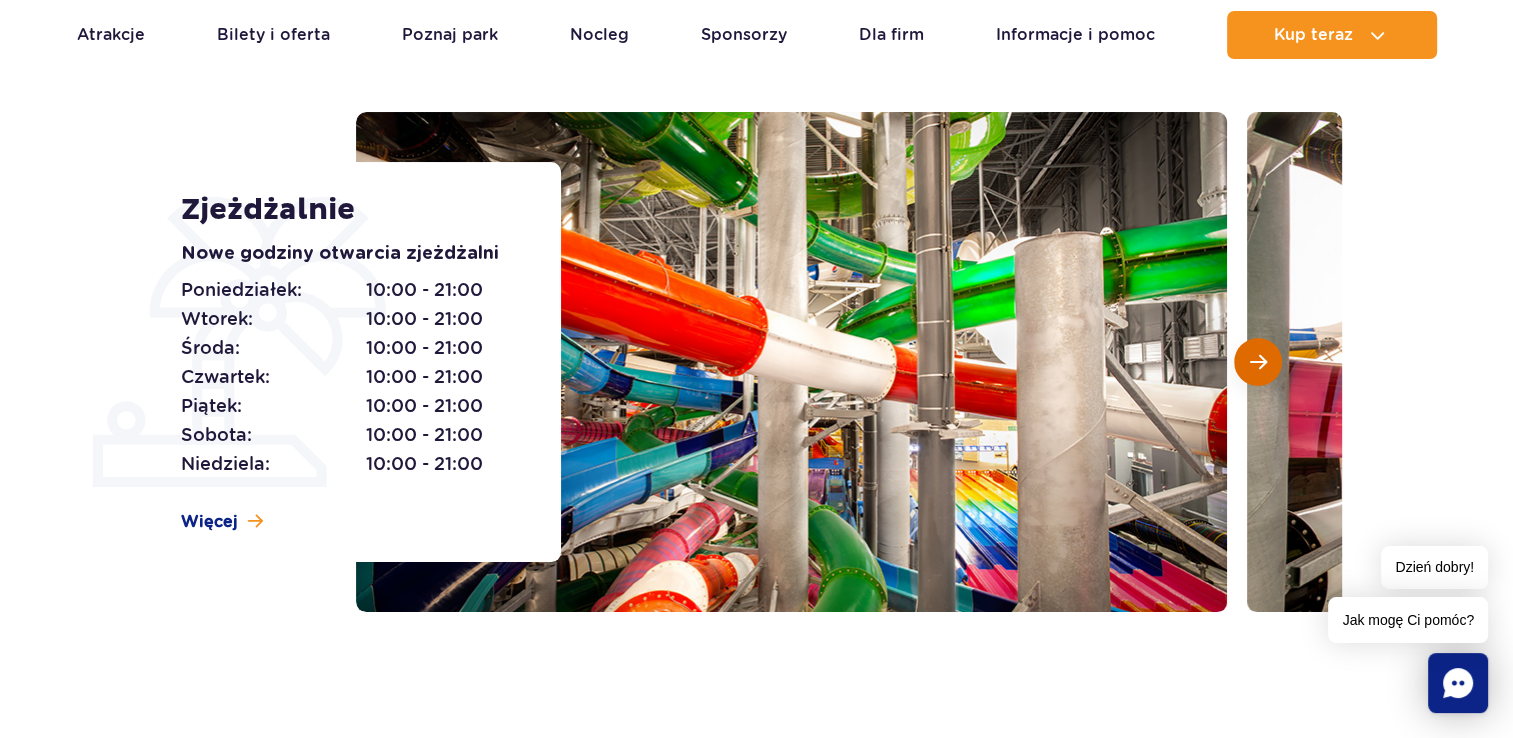 click at bounding box center (1258, 362) 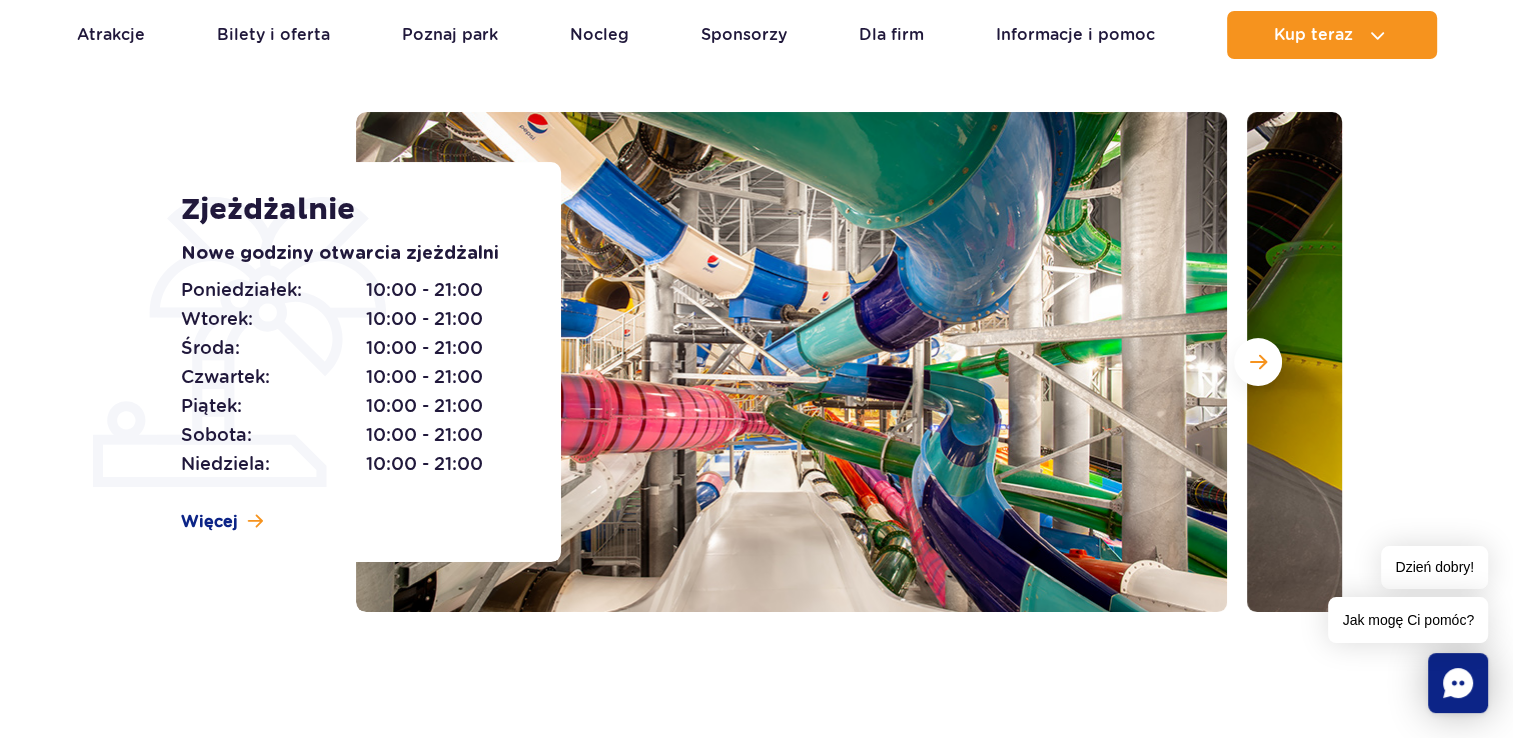 click at bounding box center (791, 362) 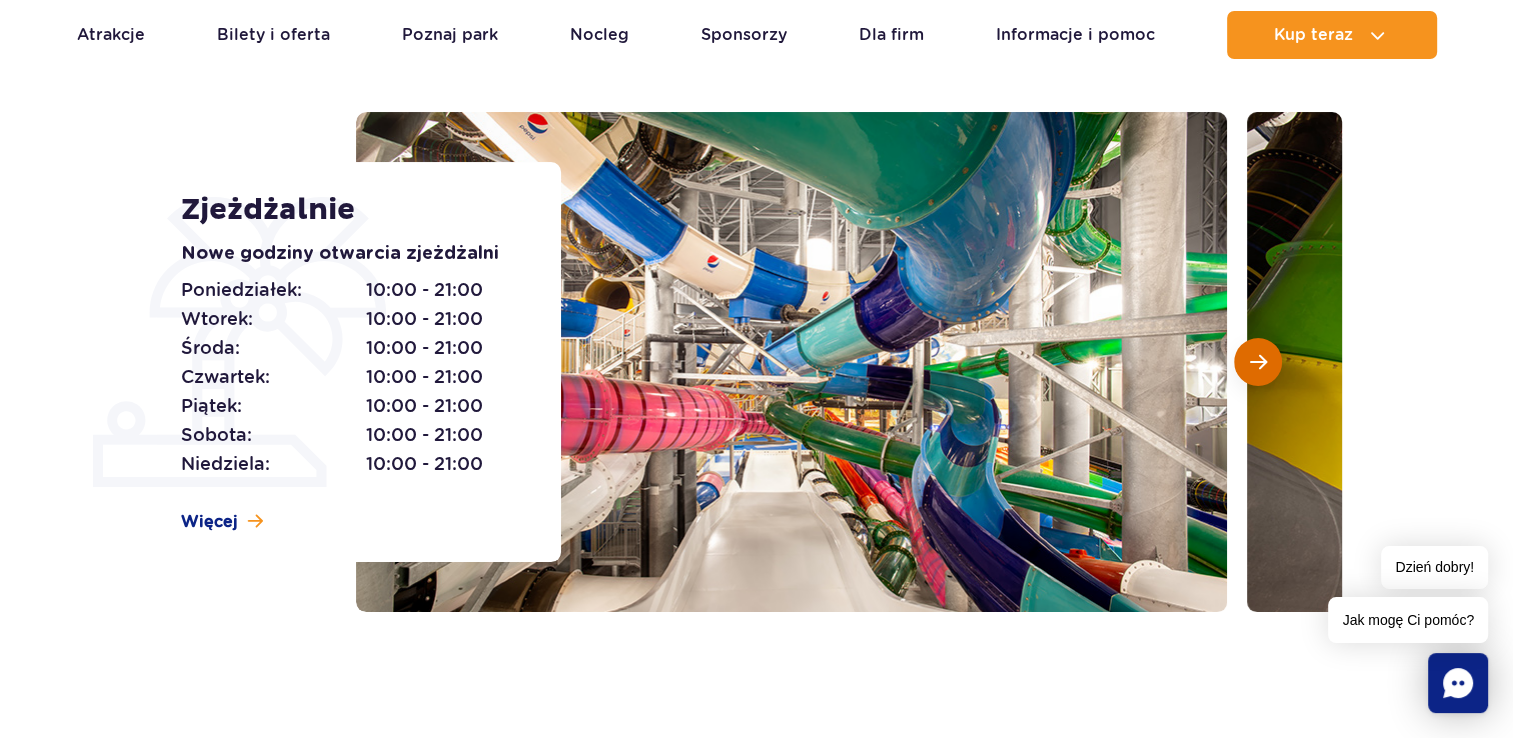 click at bounding box center (1258, 362) 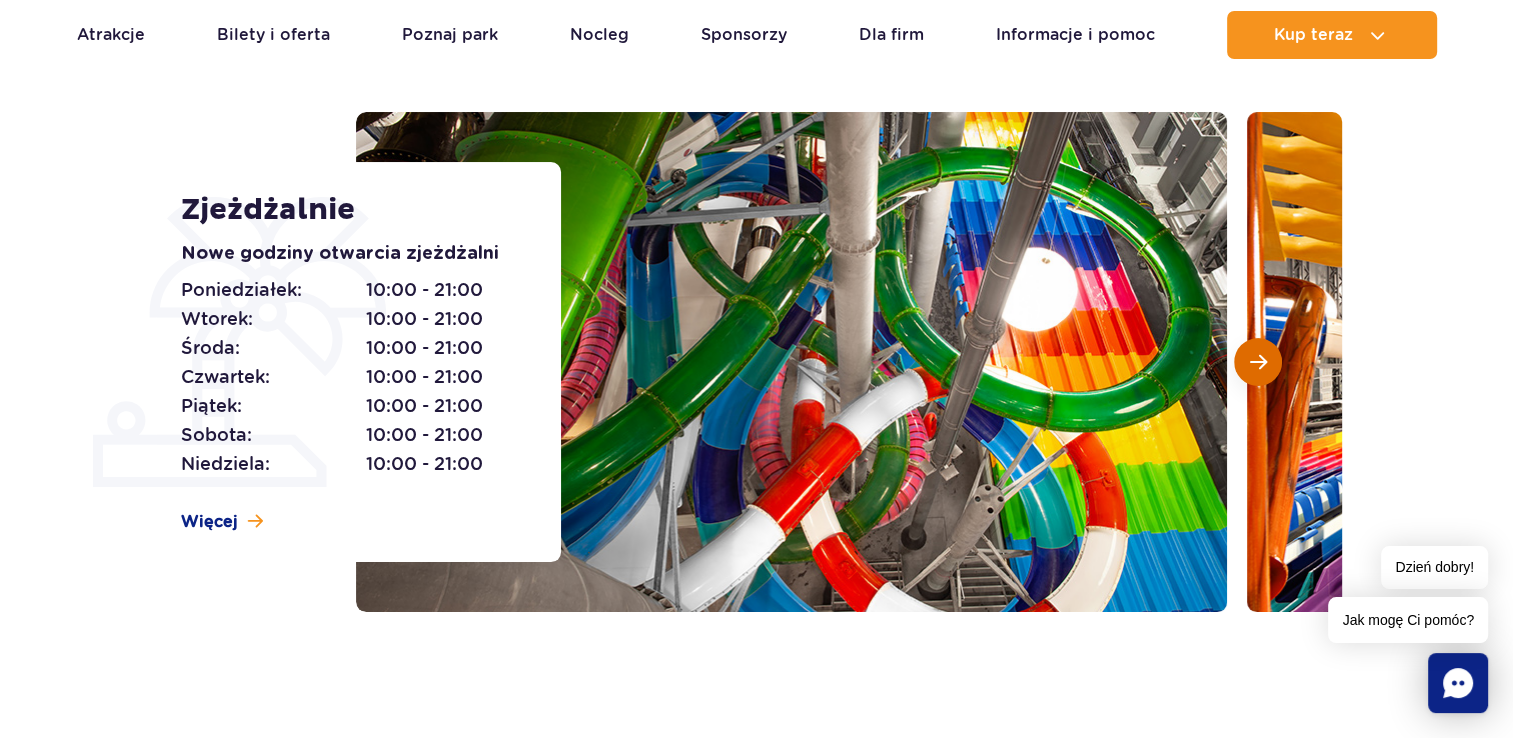 click at bounding box center (1258, 362) 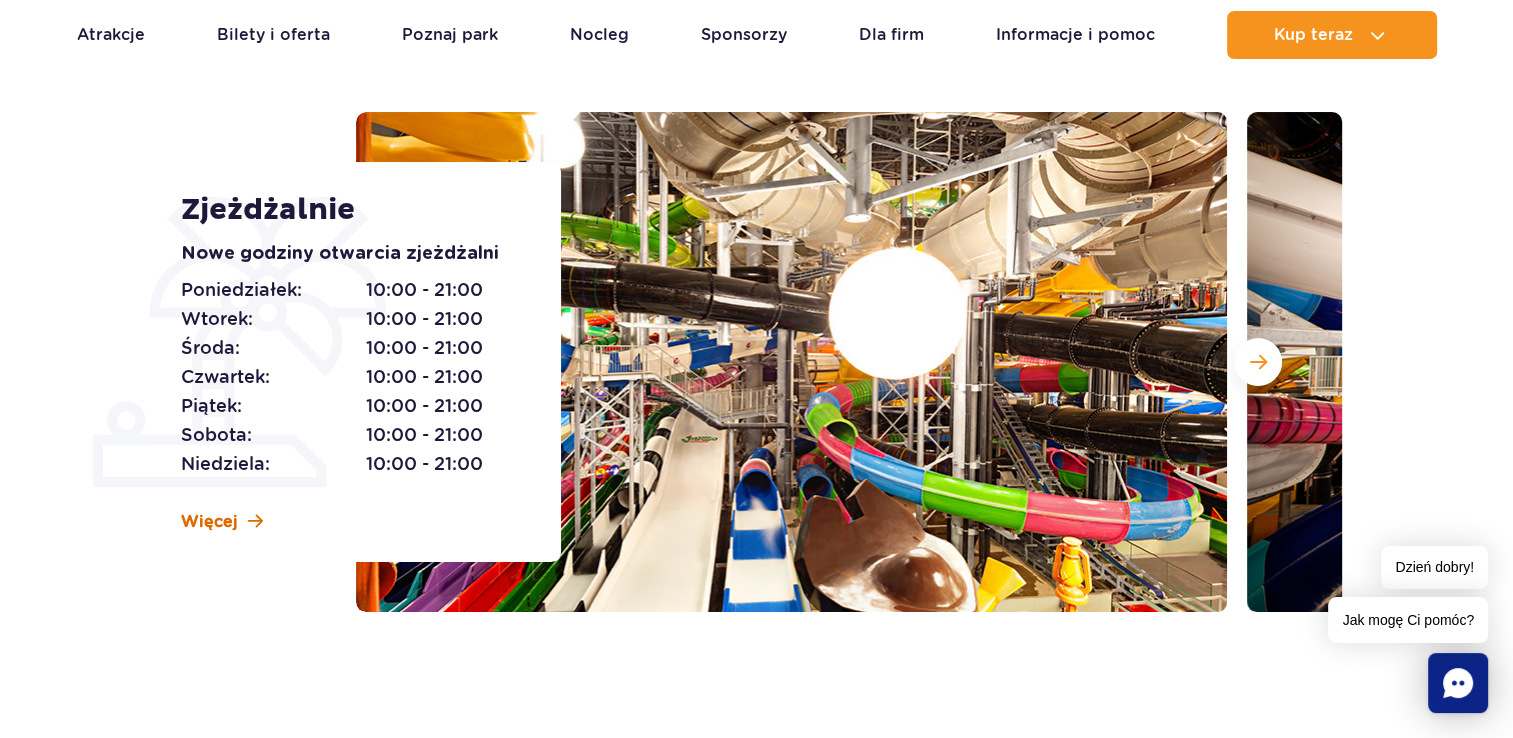 click at bounding box center [255, 521] 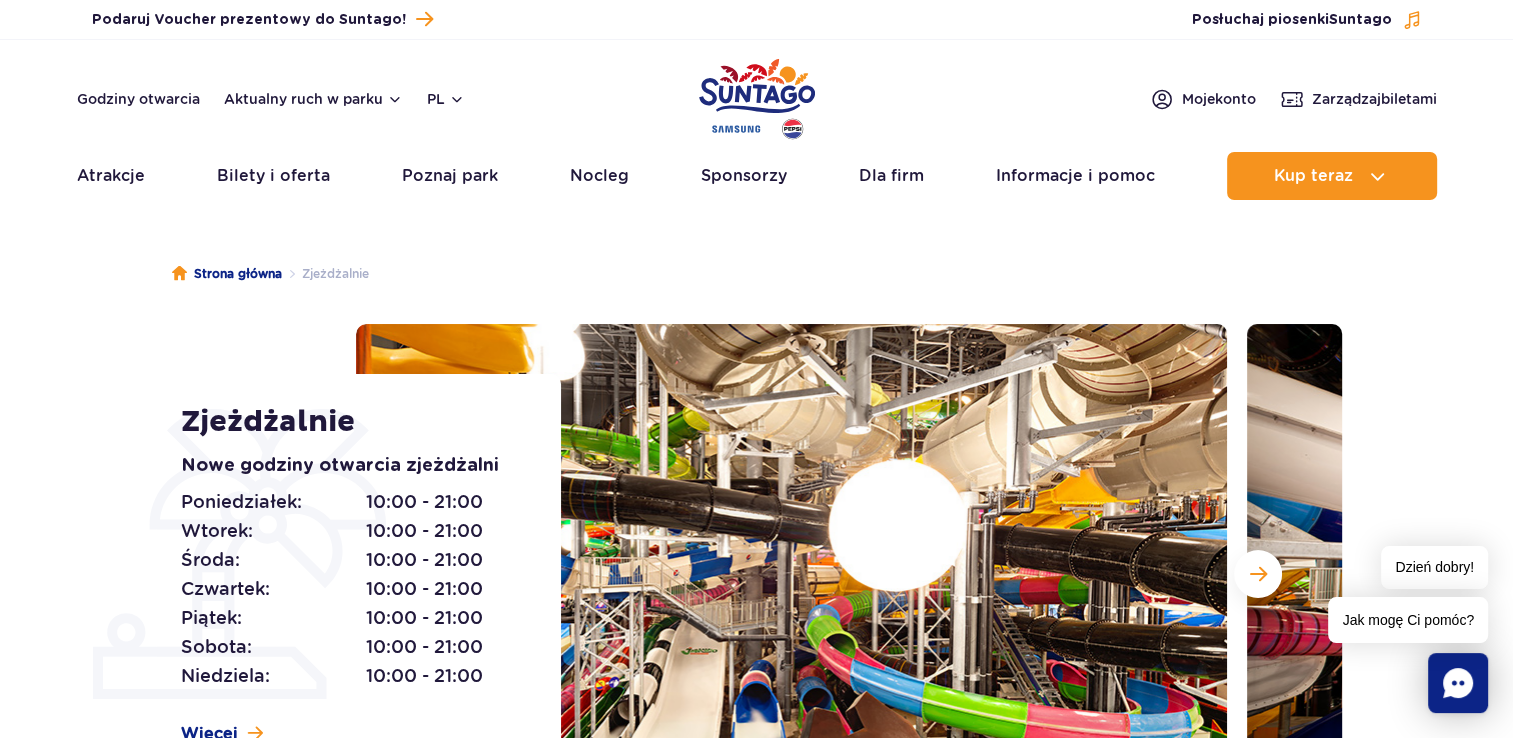 scroll, scrollTop: 0, scrollLeft: 0, axis: both 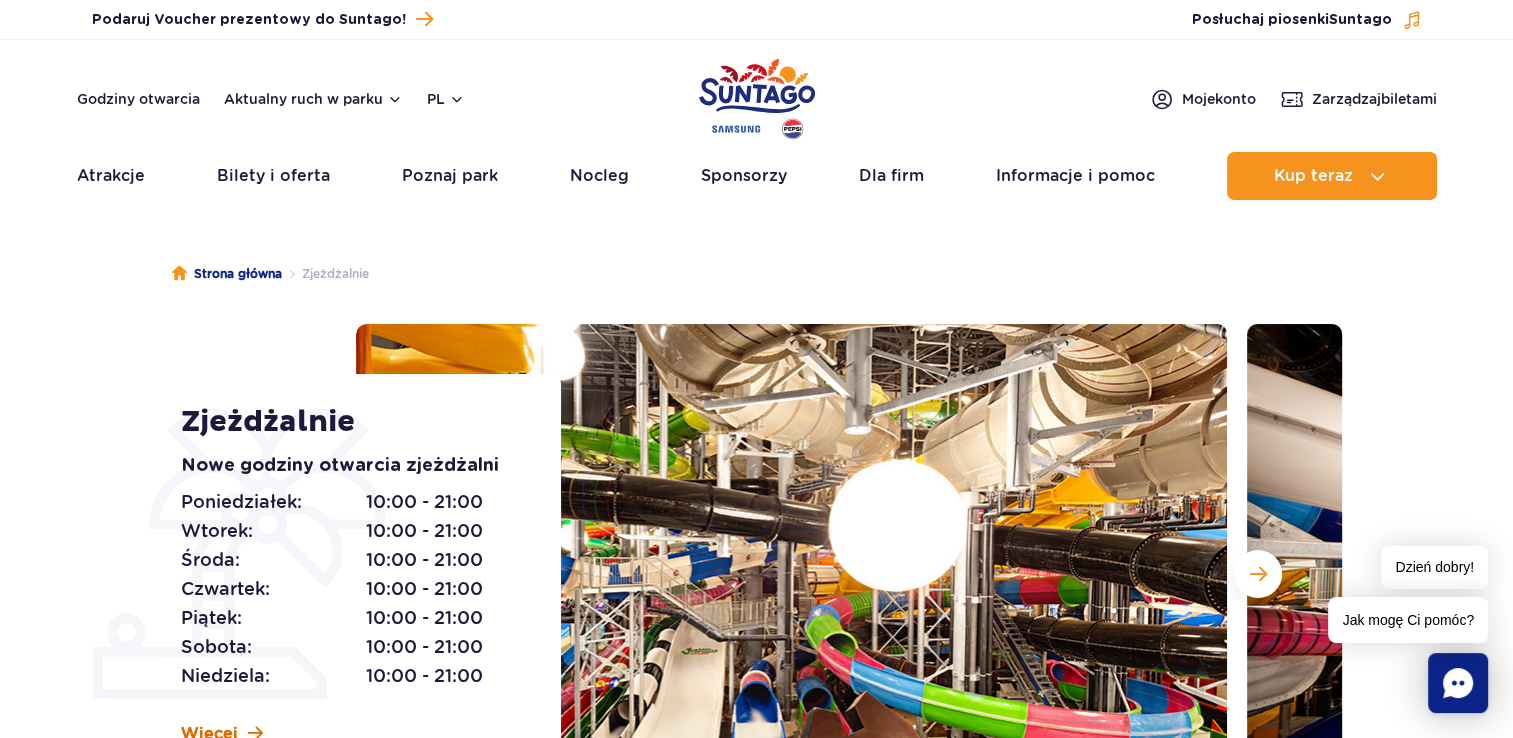 click on "Więcej" at bounding box center (209, 734) 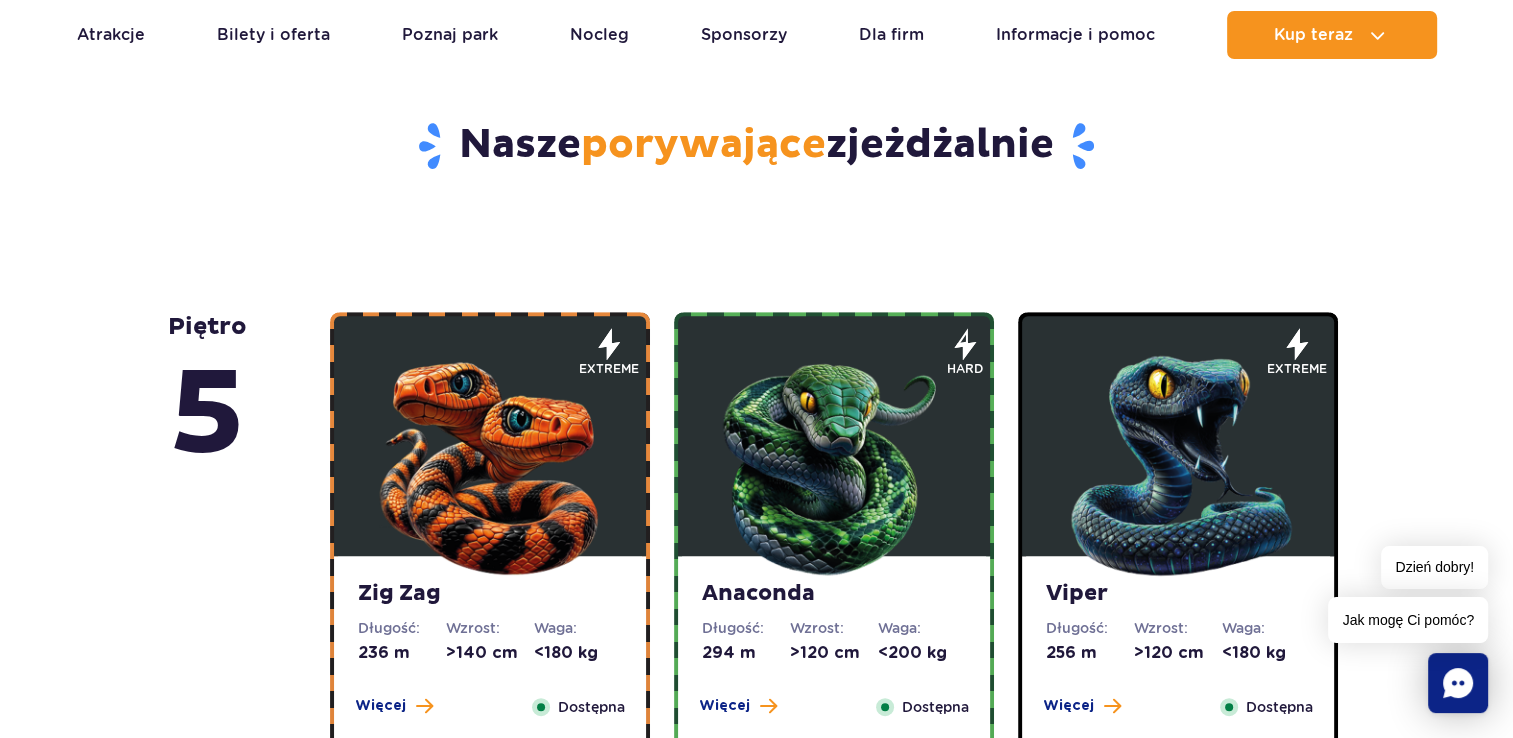 scroll, scrollTop: 1108, scrollLeft: 0, axis: vertical 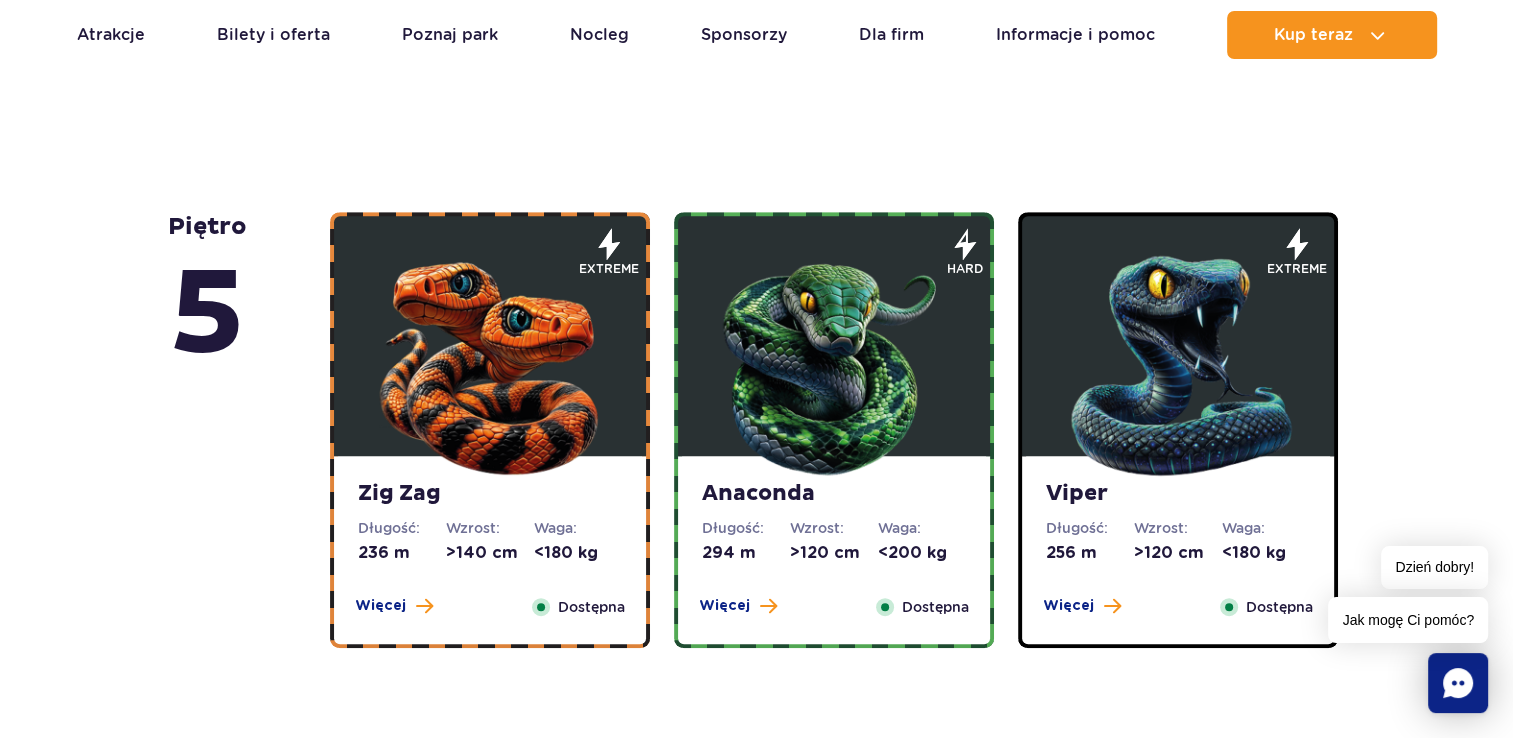 click at bounding box center [490, 361] 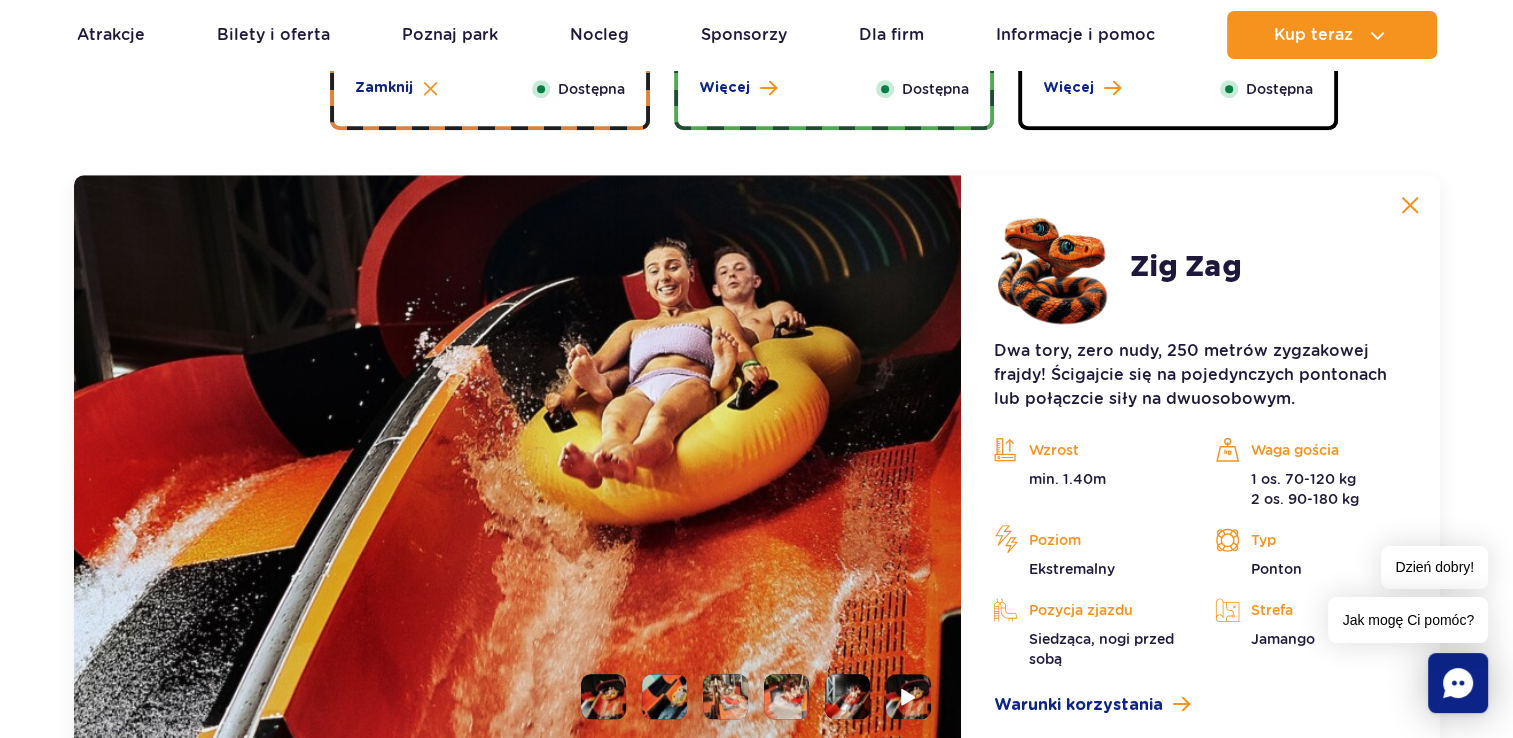 scroll, scrollTop: 1680, scrollLeft: 0, axis: vertical 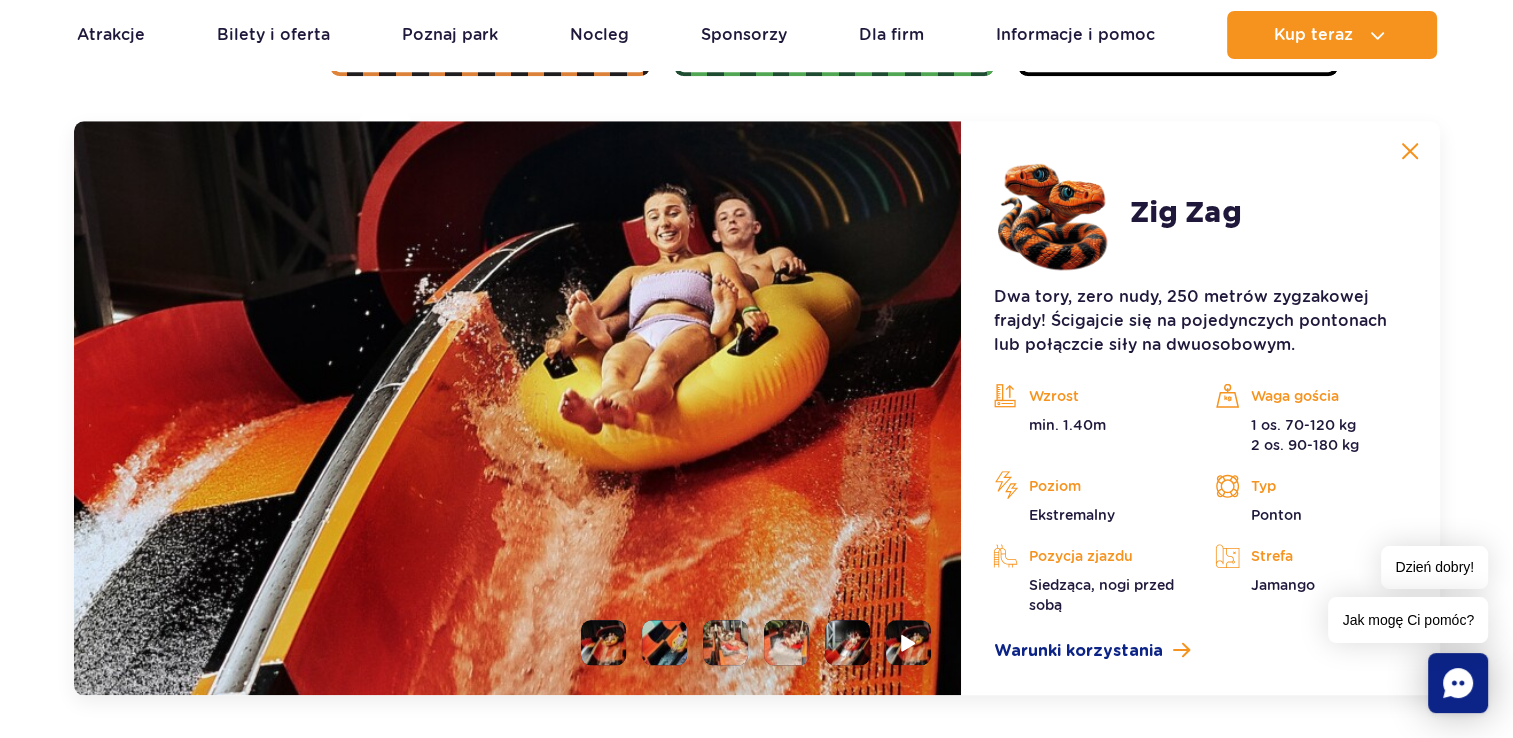 click at bounding box center (664, 642) 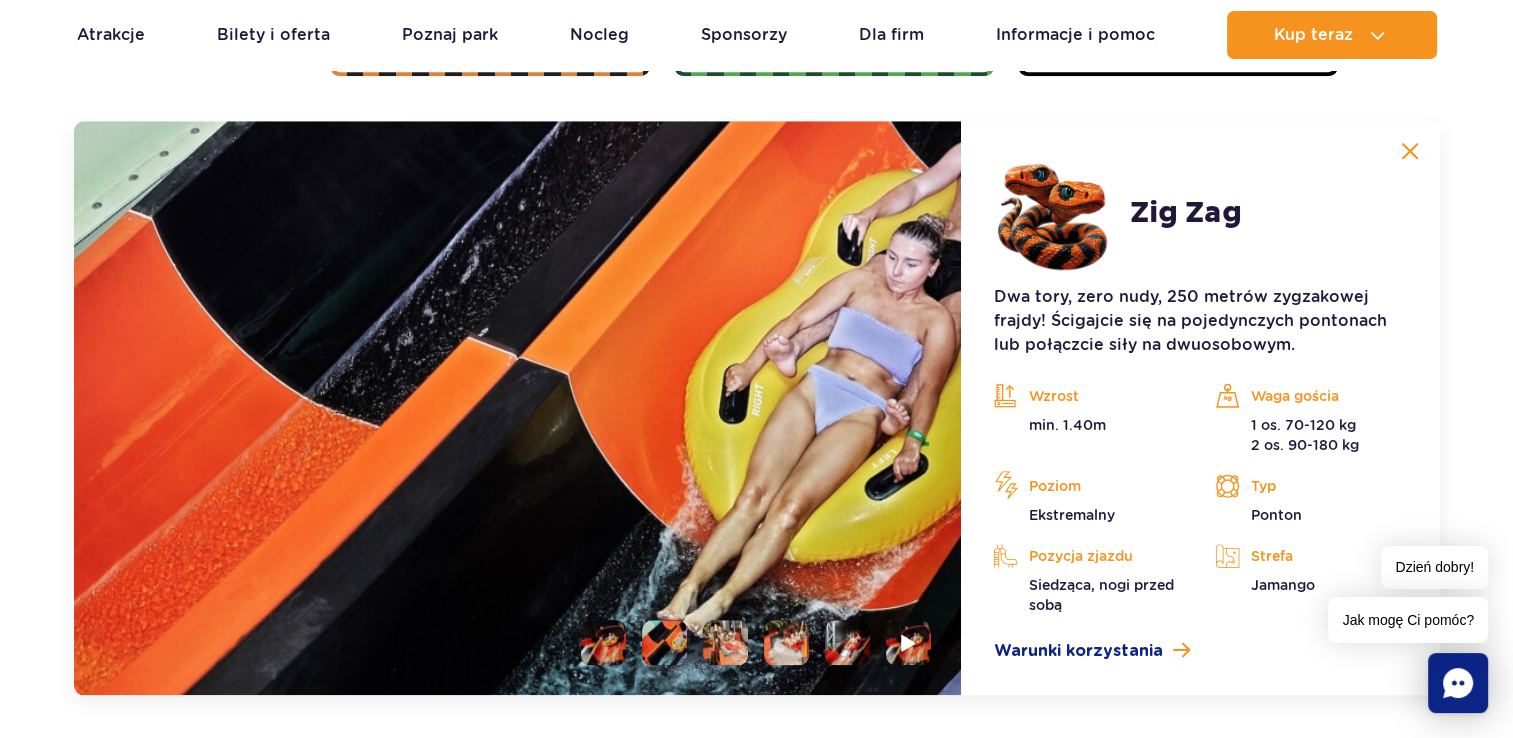 click at bounding box center [847, 642] 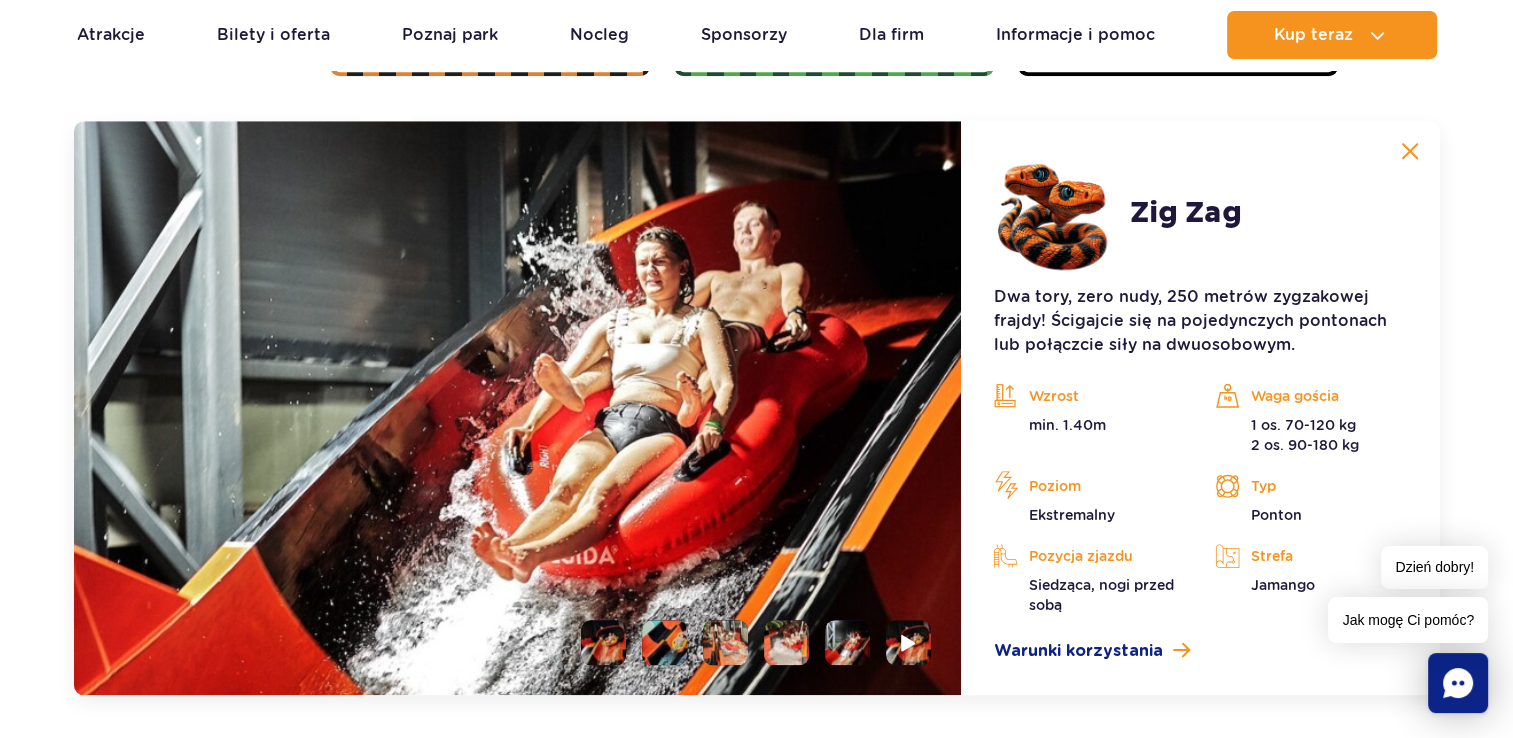 click at bounding box center (786, 642) 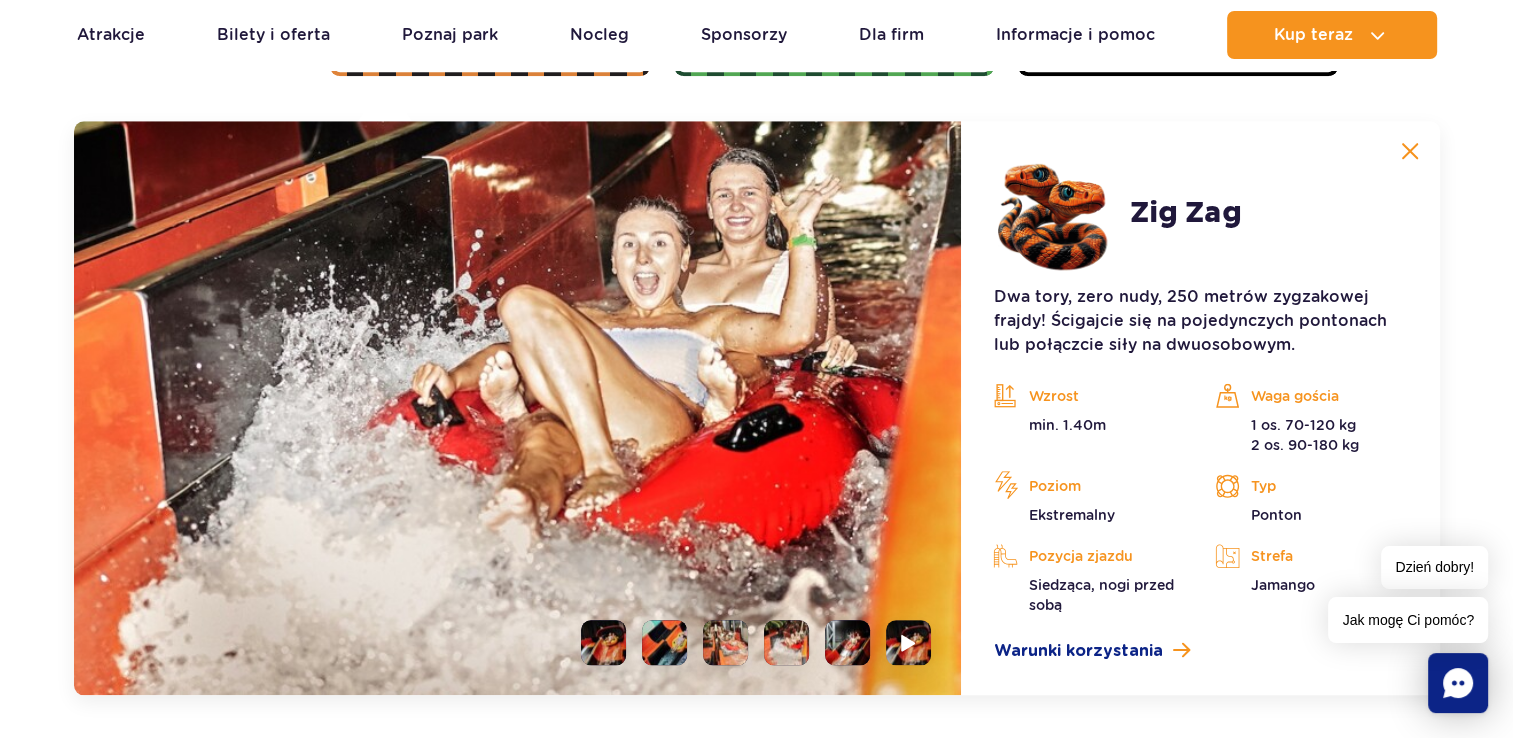 click at bounding box center [725, 642] 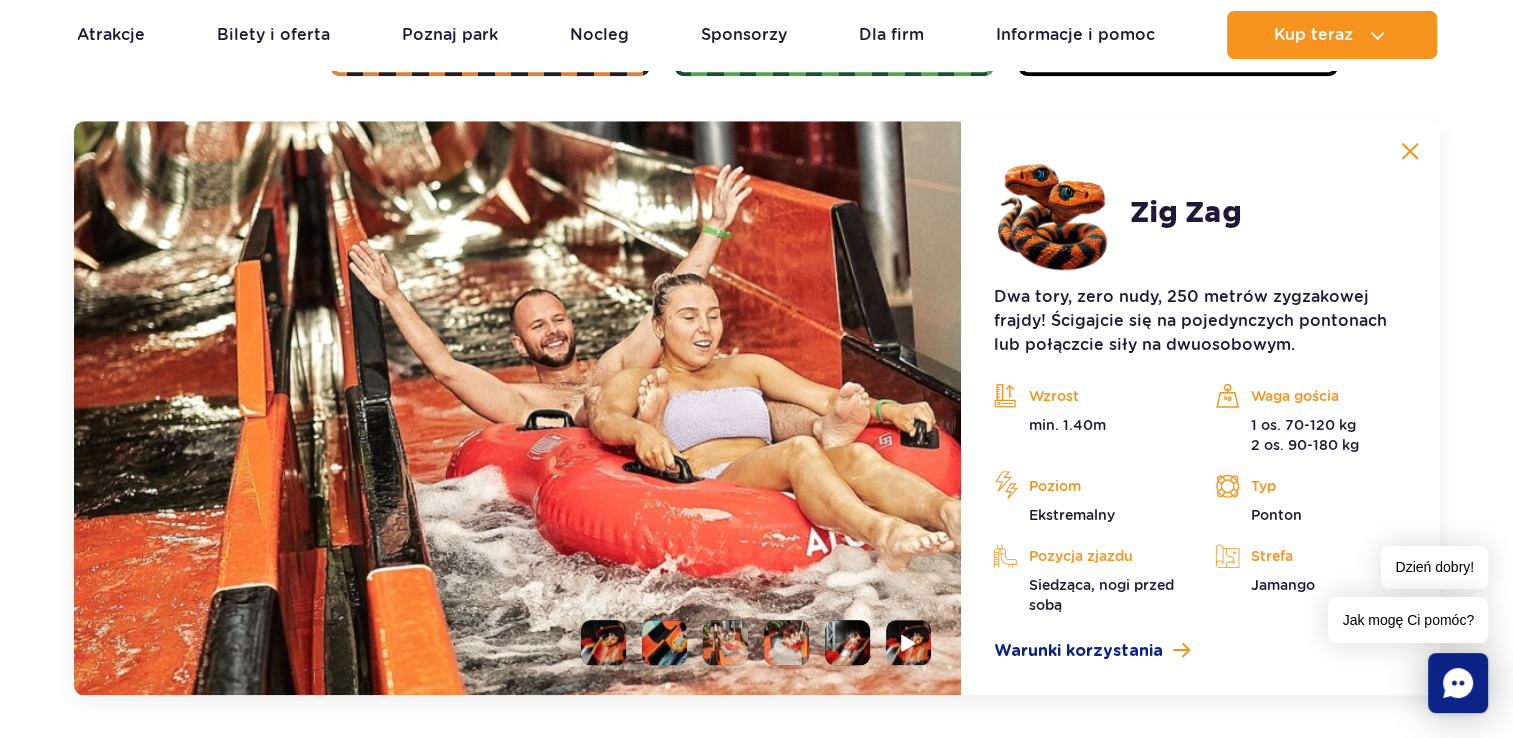 click at bounding box center [664, 642] 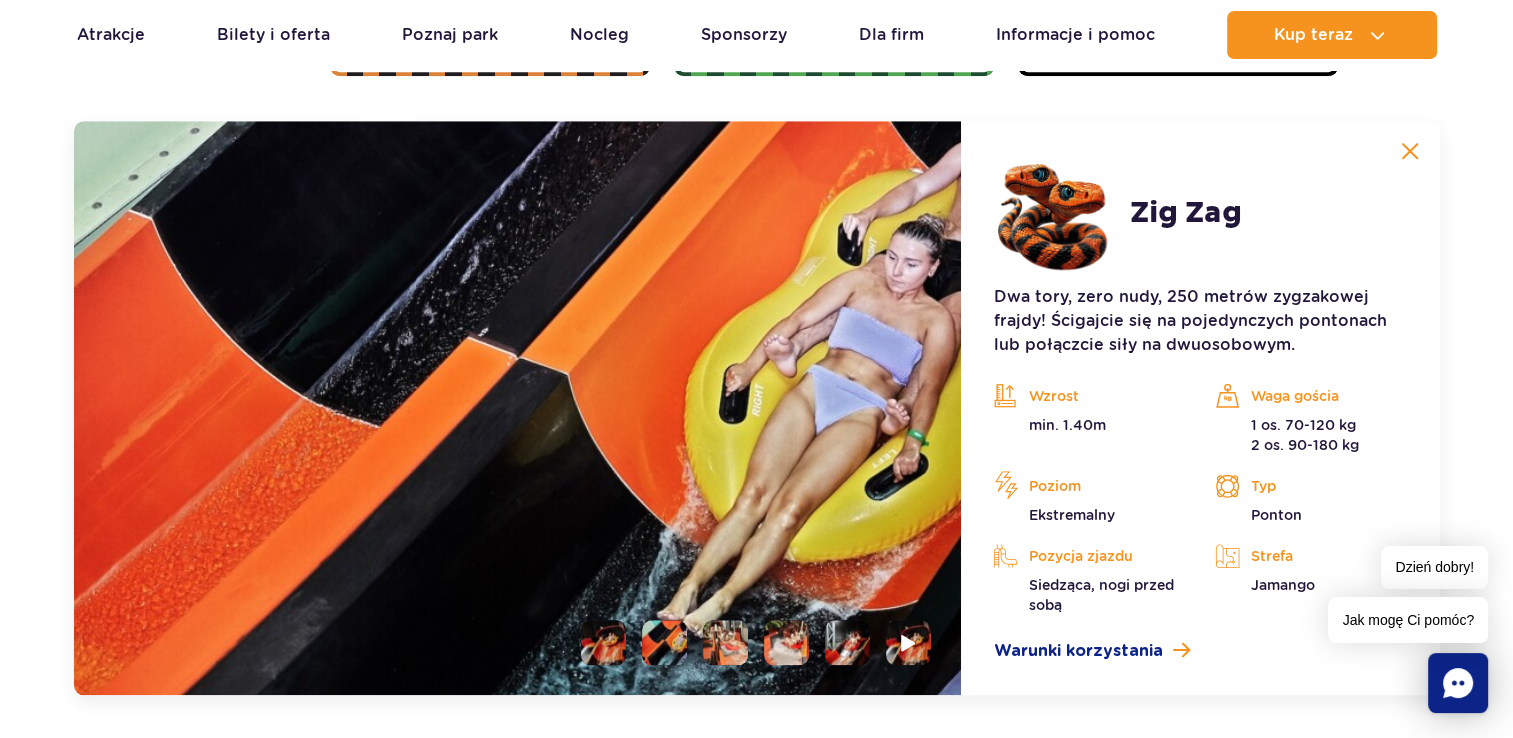 click at bounding box center (603, 642) 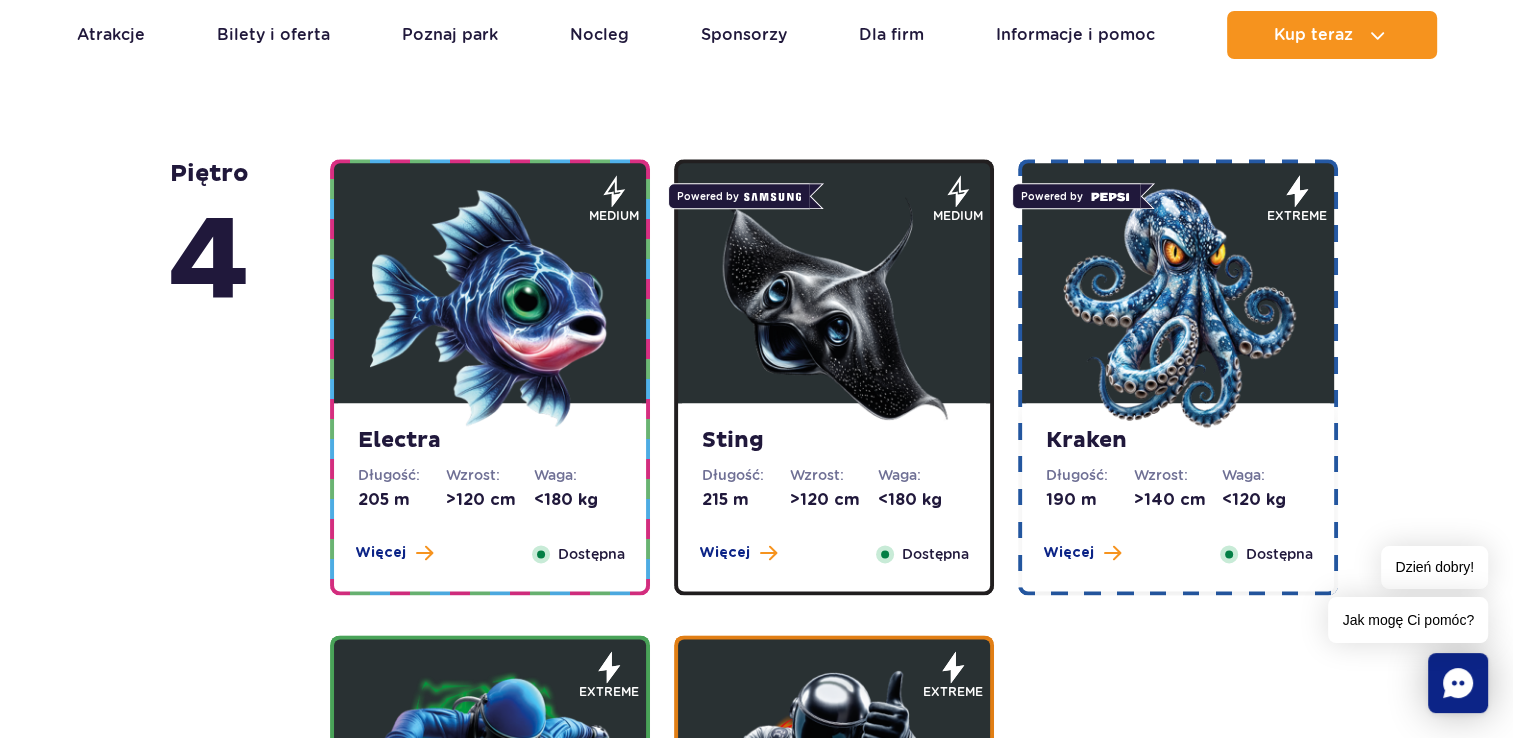 scroll, scrollTop: 2480, scrollLeft: 0, axis: vertical 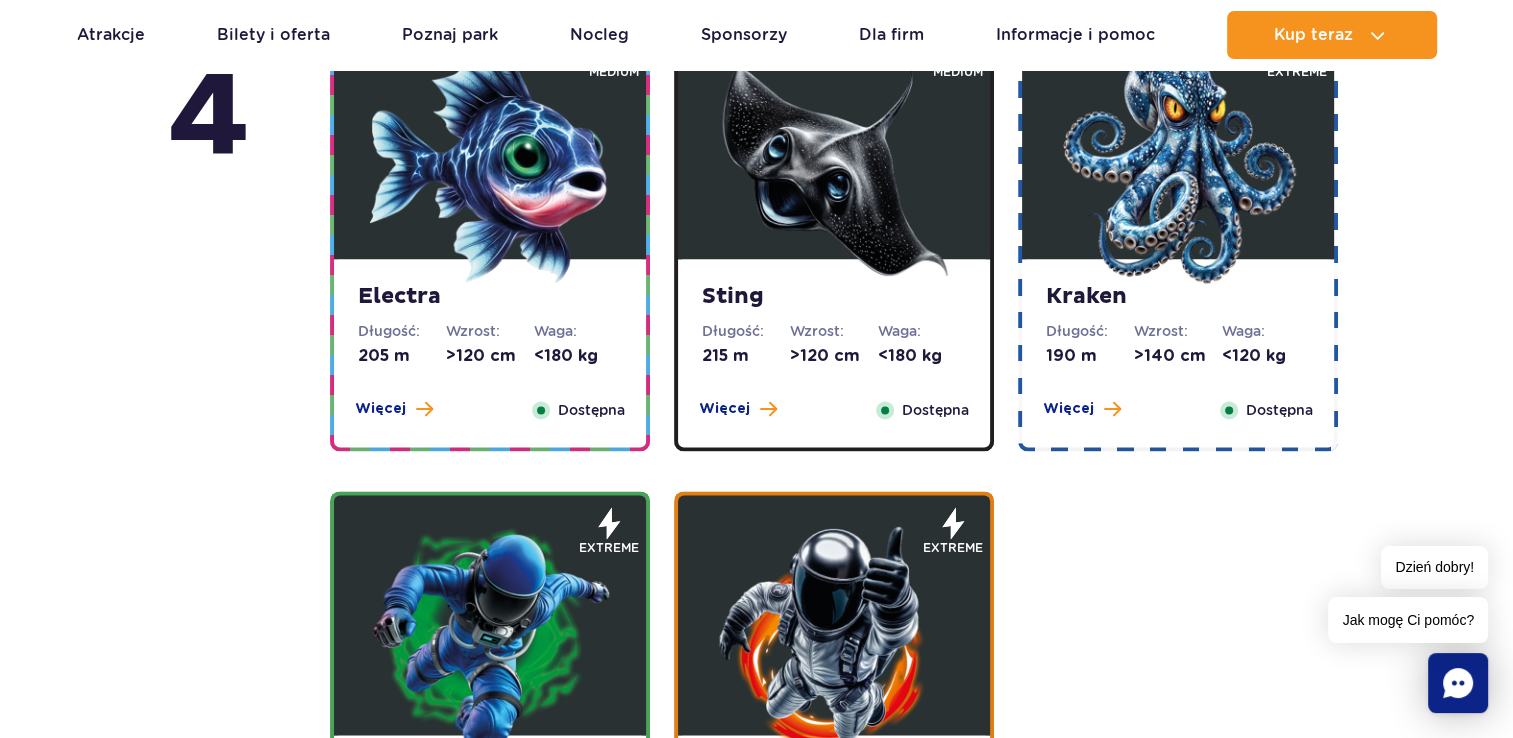 click at bounding box center (490, 164) 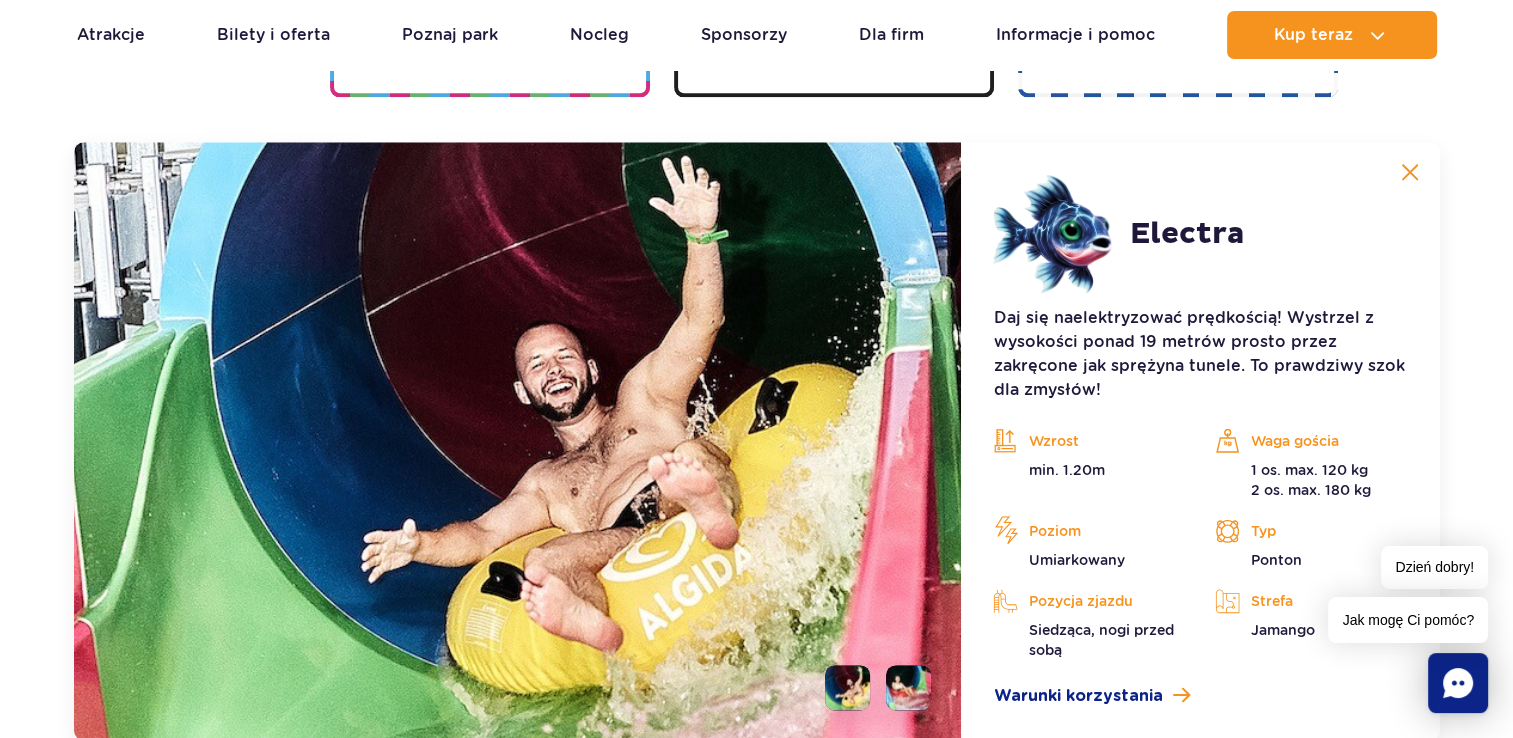 scroll, scrollTop: 2236, scrollLeft: 0, axis: vertical 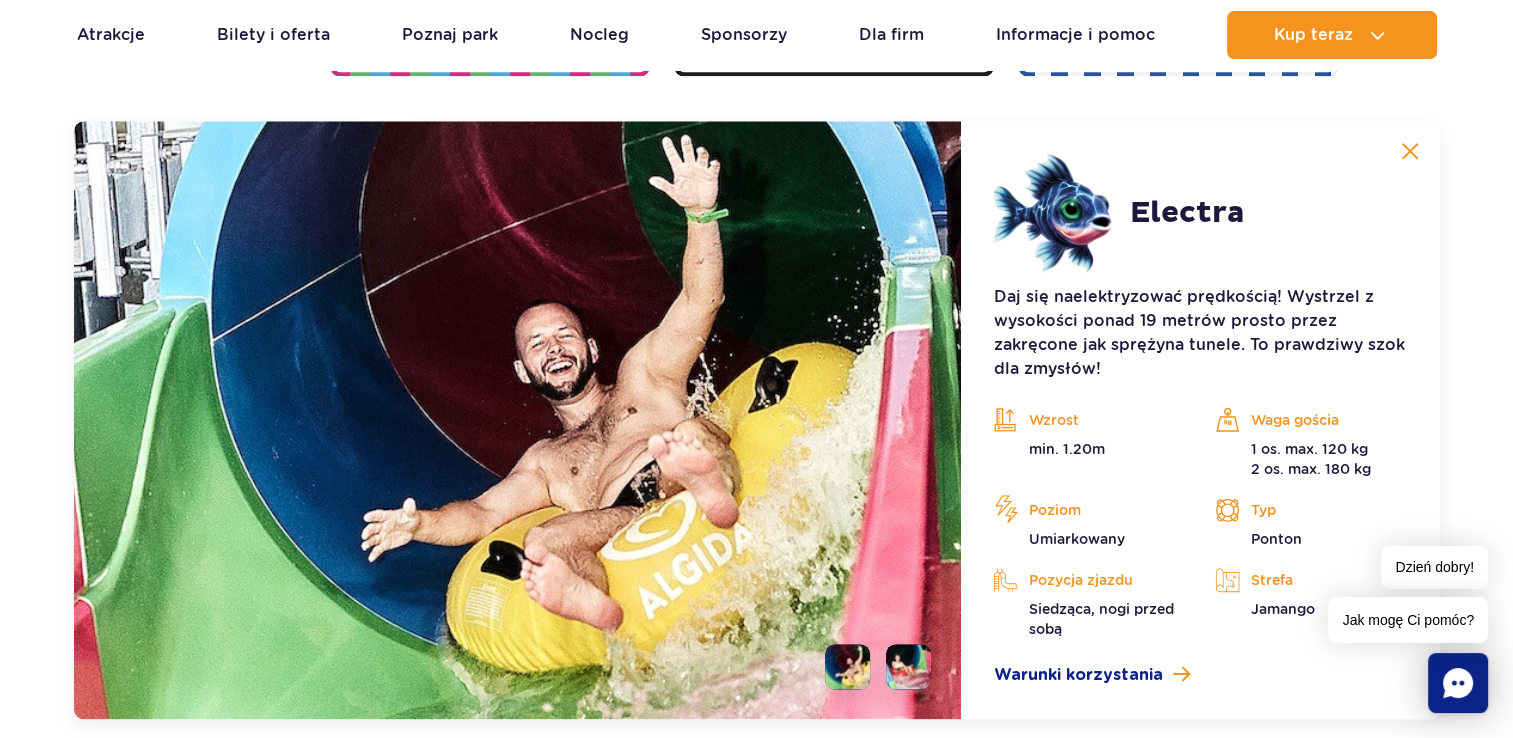 click at bounding box center [908, 666] 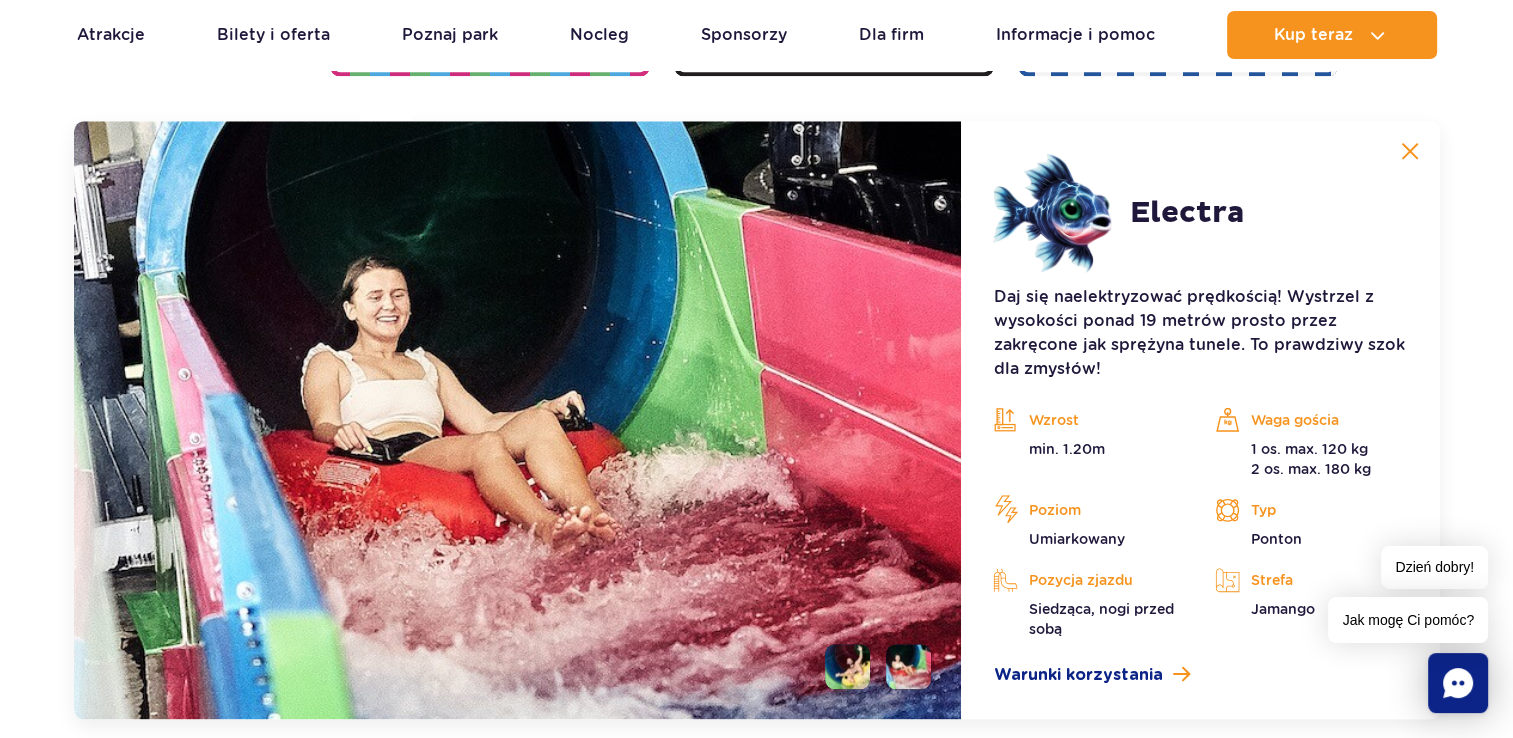 scroll, scrollTop: 2336, scrollLeft: 0, axis: vertical 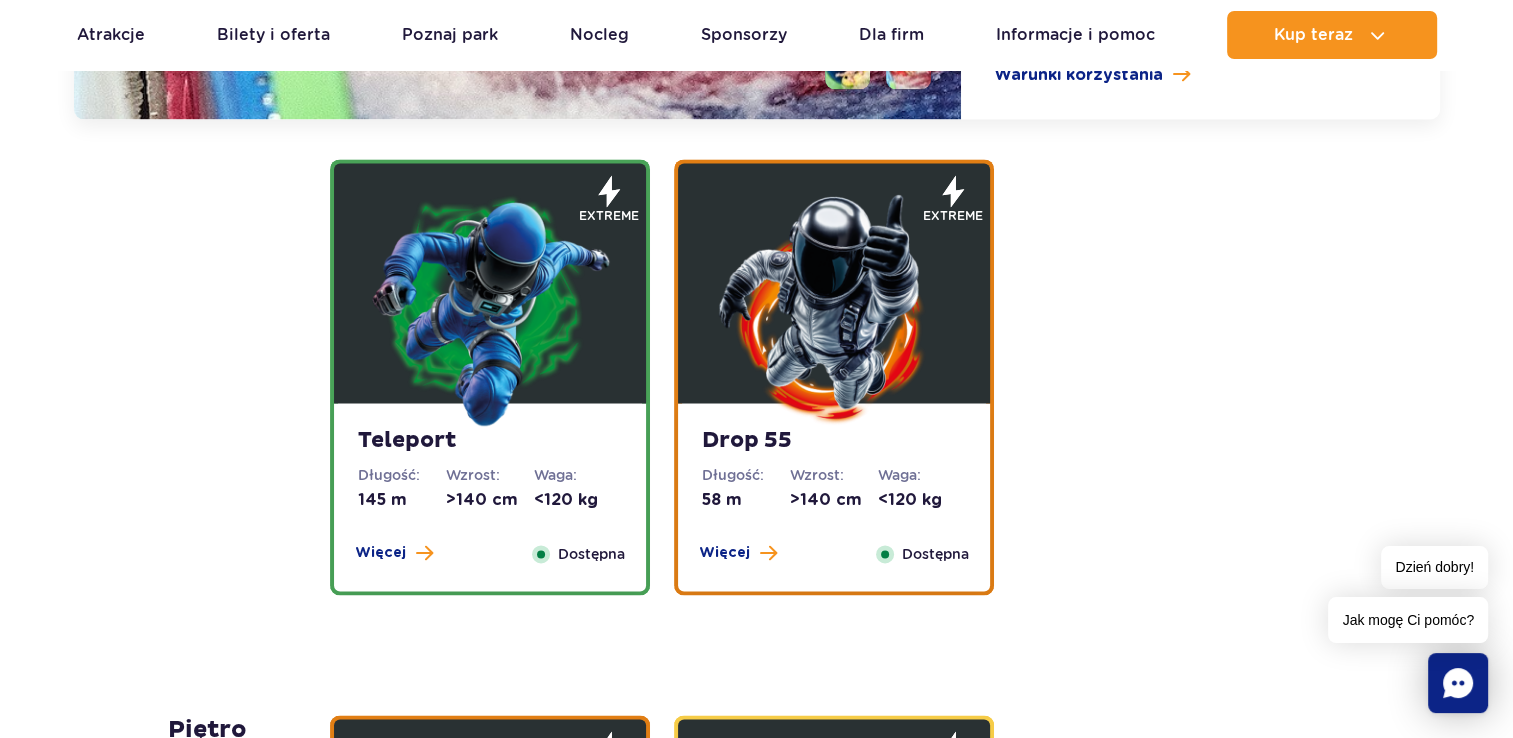click at bounding box center (490, 308) 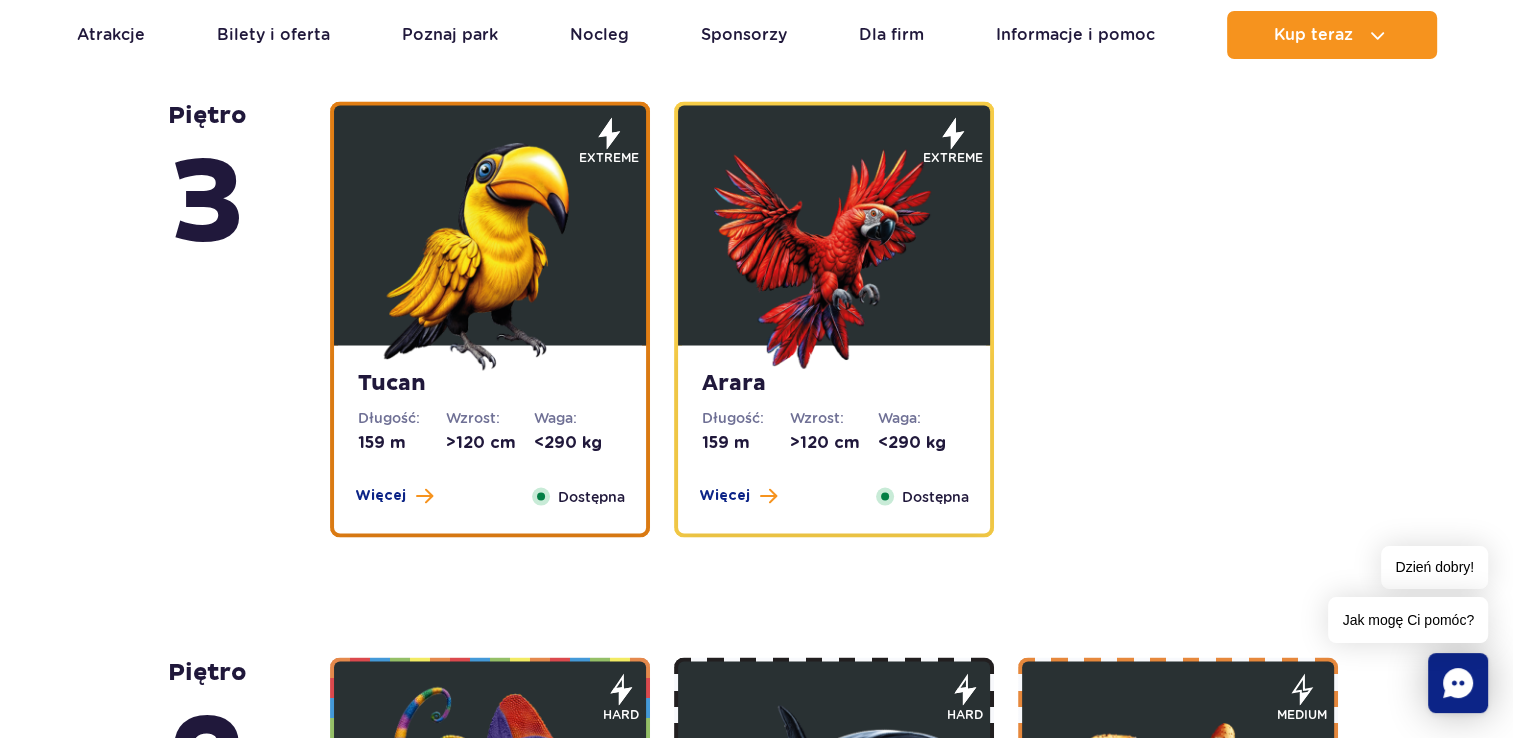 click on "Tucan
Długość:
[MEASUREMENT] m
Wzrost:
>[MEASUREMENT] cm
Waga:
<[MEASUREMENT] kg
Więcej
Zamknij
Dostępna" at bounding box center [490, 439] 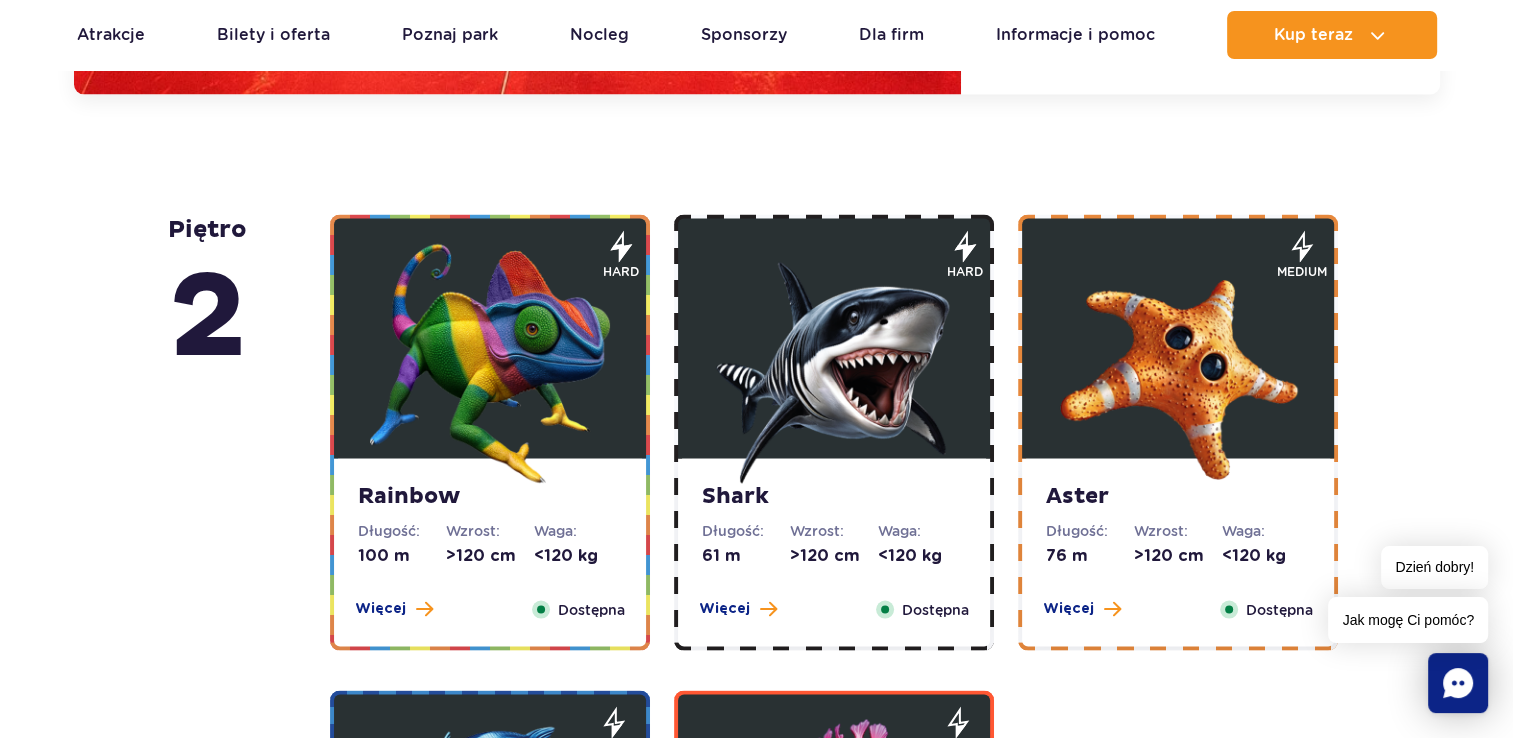click at bounding box center (490, 364) 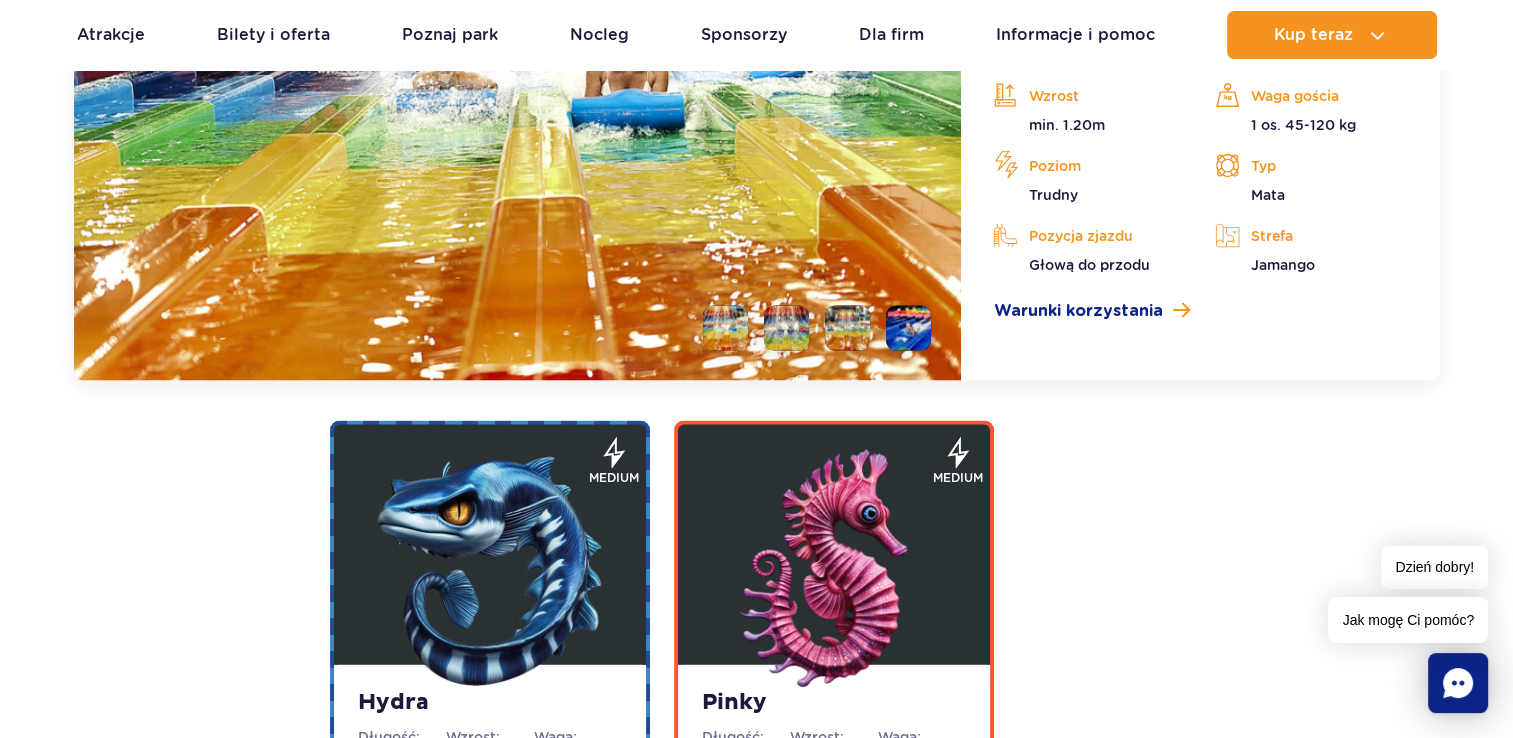 scroll, scrollTop: 4524, scrollLeft: 0, axis: vertical 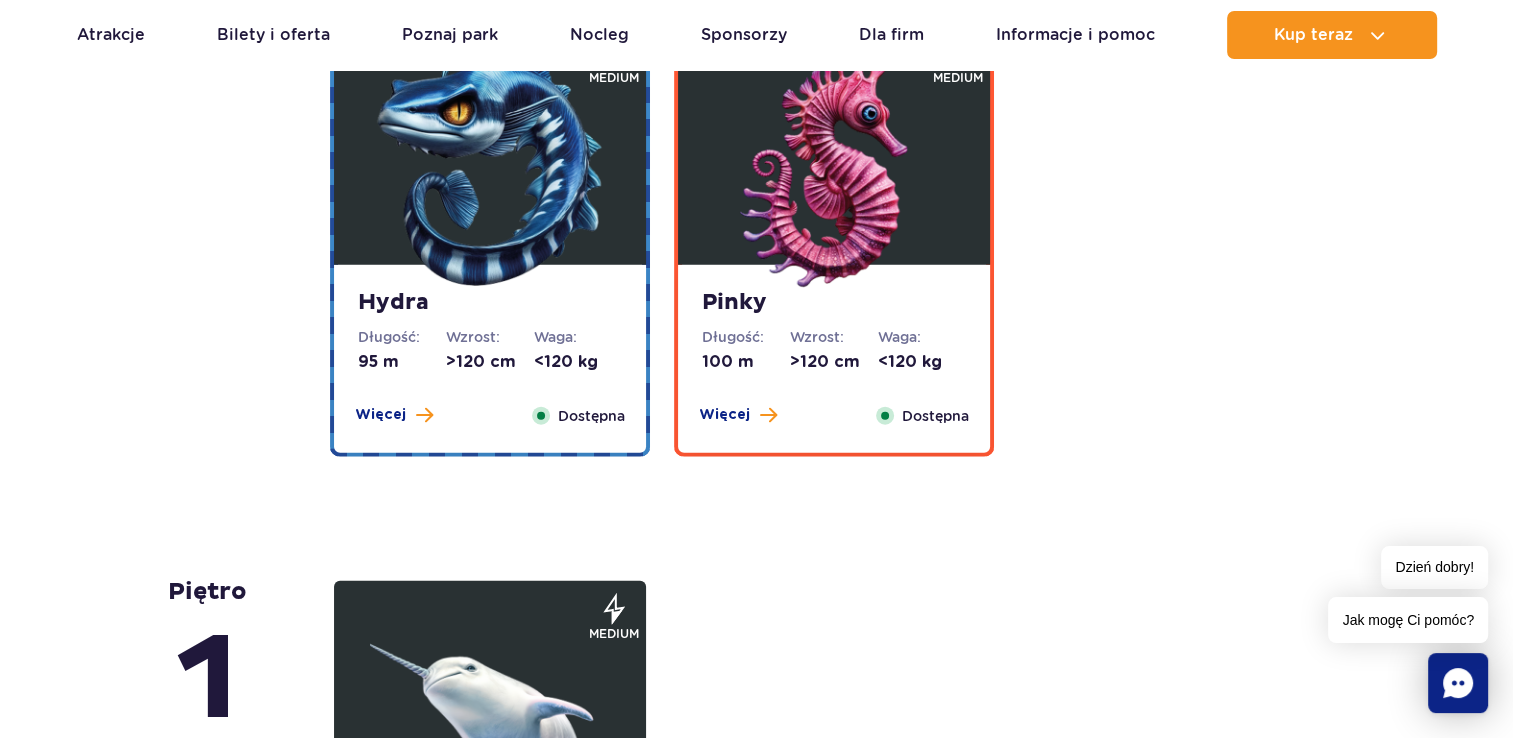 click on "Hydra
Długość:
[MEASUREMENT] m
Wzrost:
>[MEASUREMENT] cm
Waga:
<[MEASUREMENT] kg
Więcej
Zamknij
Dostępna" at bounding box center (490, 359) 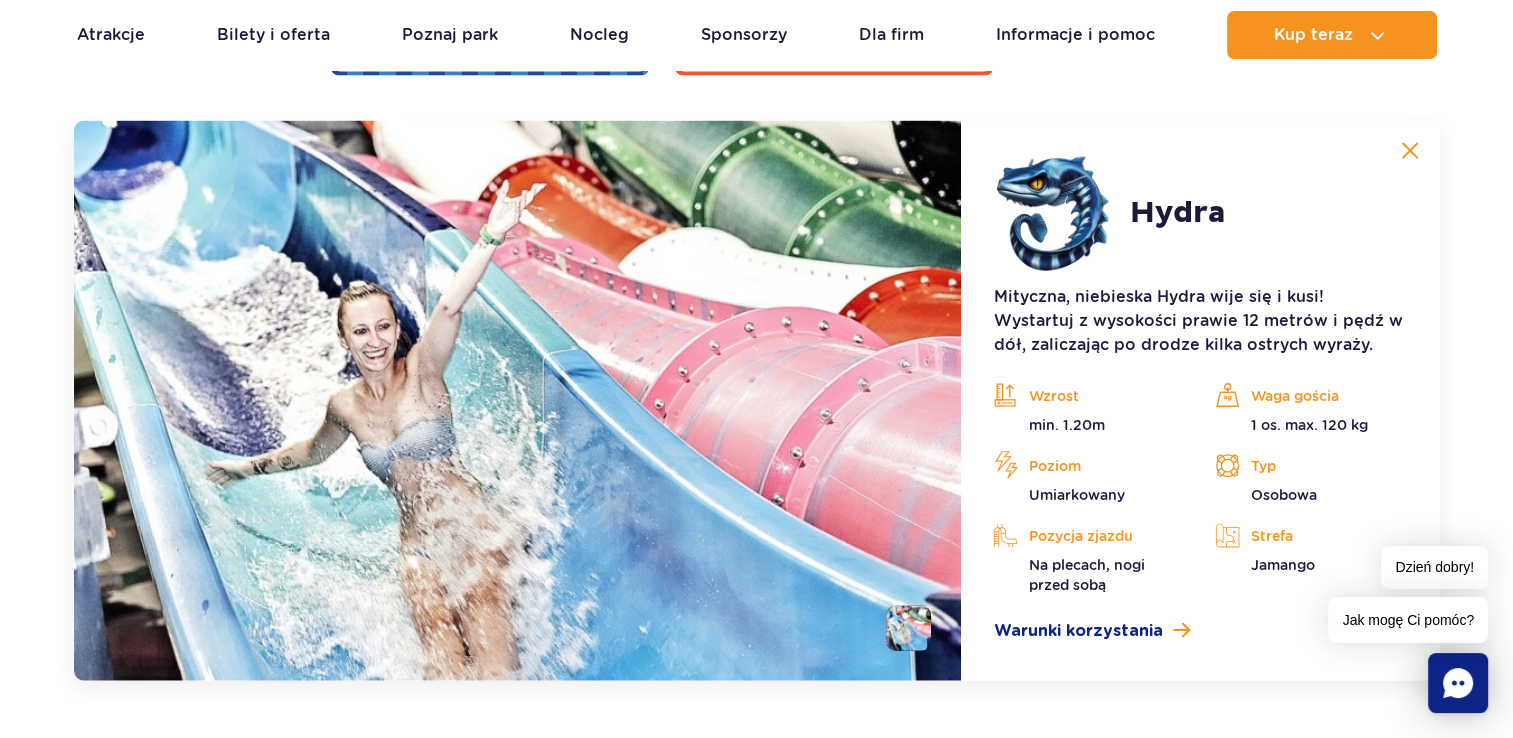 click at bounding box center [518, 401] 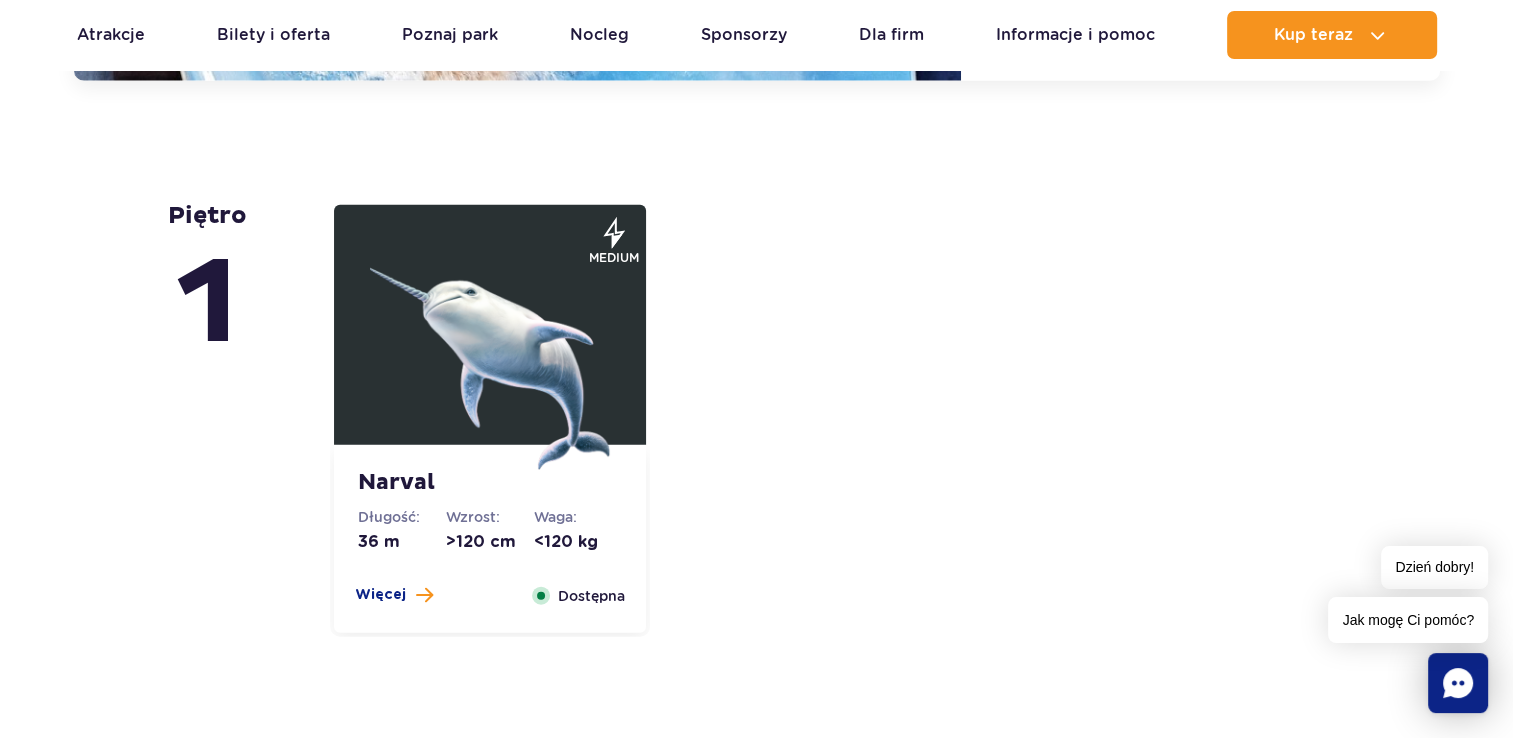 click at bounding box center [490, 350] 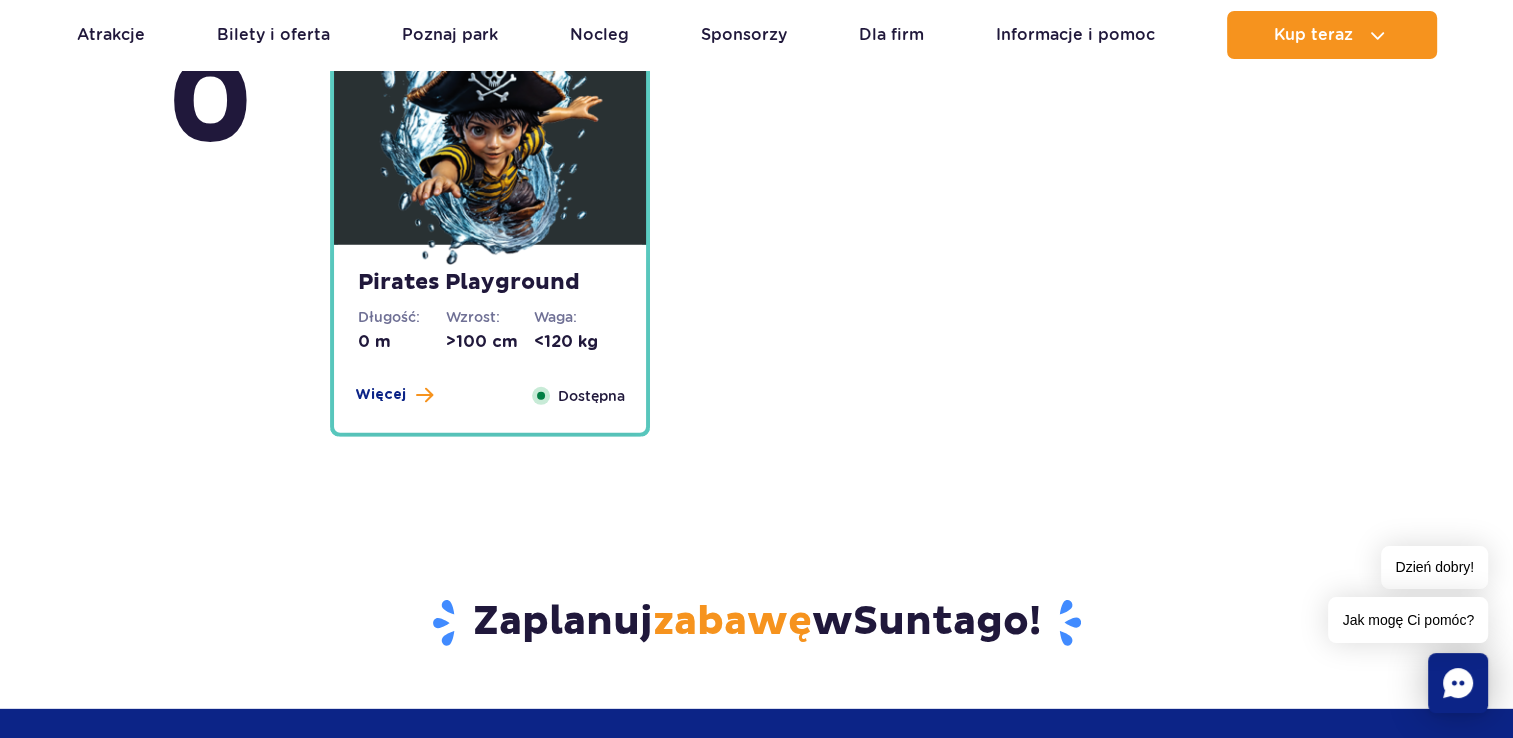 click on "<120 kg" at bounding box center [578, 342] 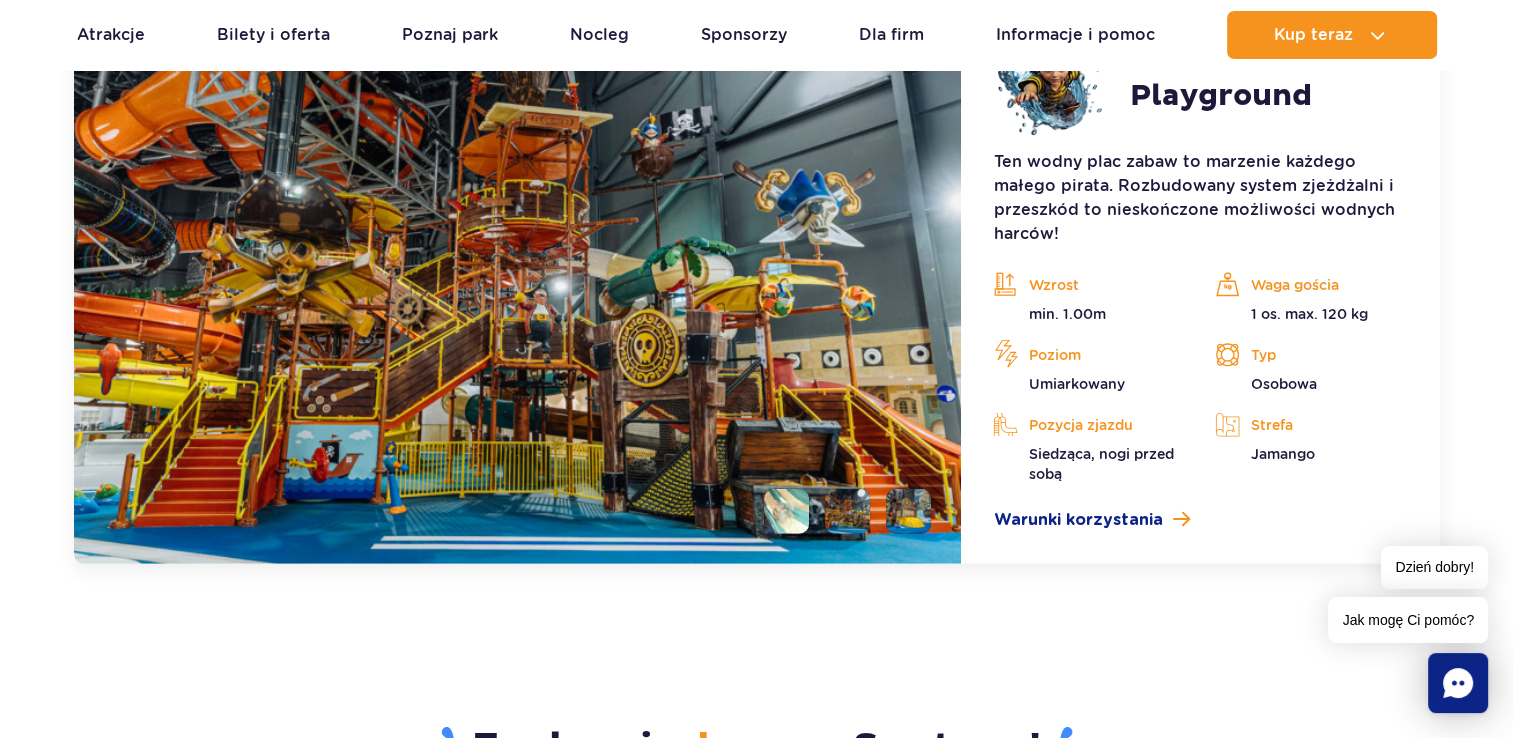 scroll, scrollTop: 5512, scrollLeft: 0, axis: vertical 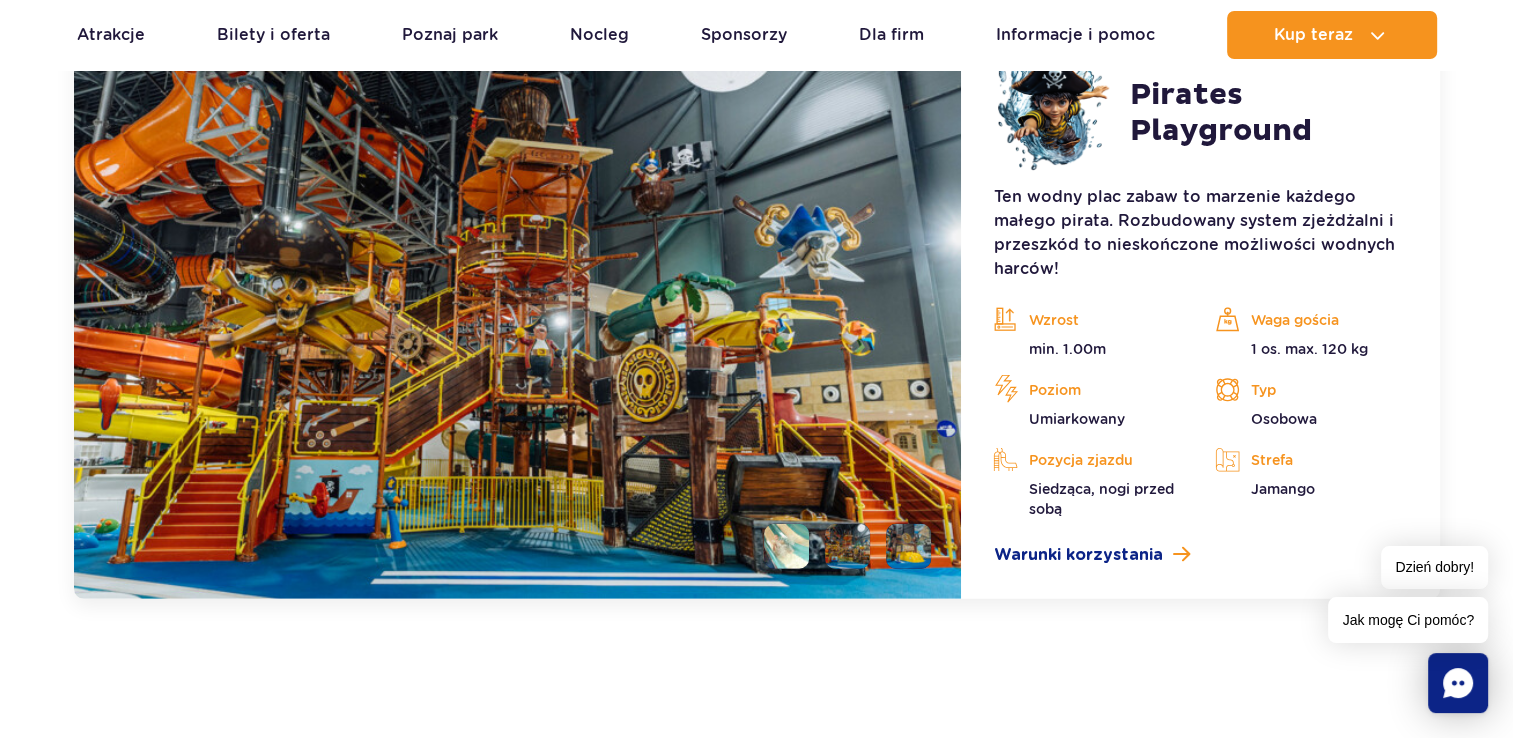 drag, startPoint x: 1453, startPoint y: 682, endPoint x: 1438, endPoint y: 682, distance: 15 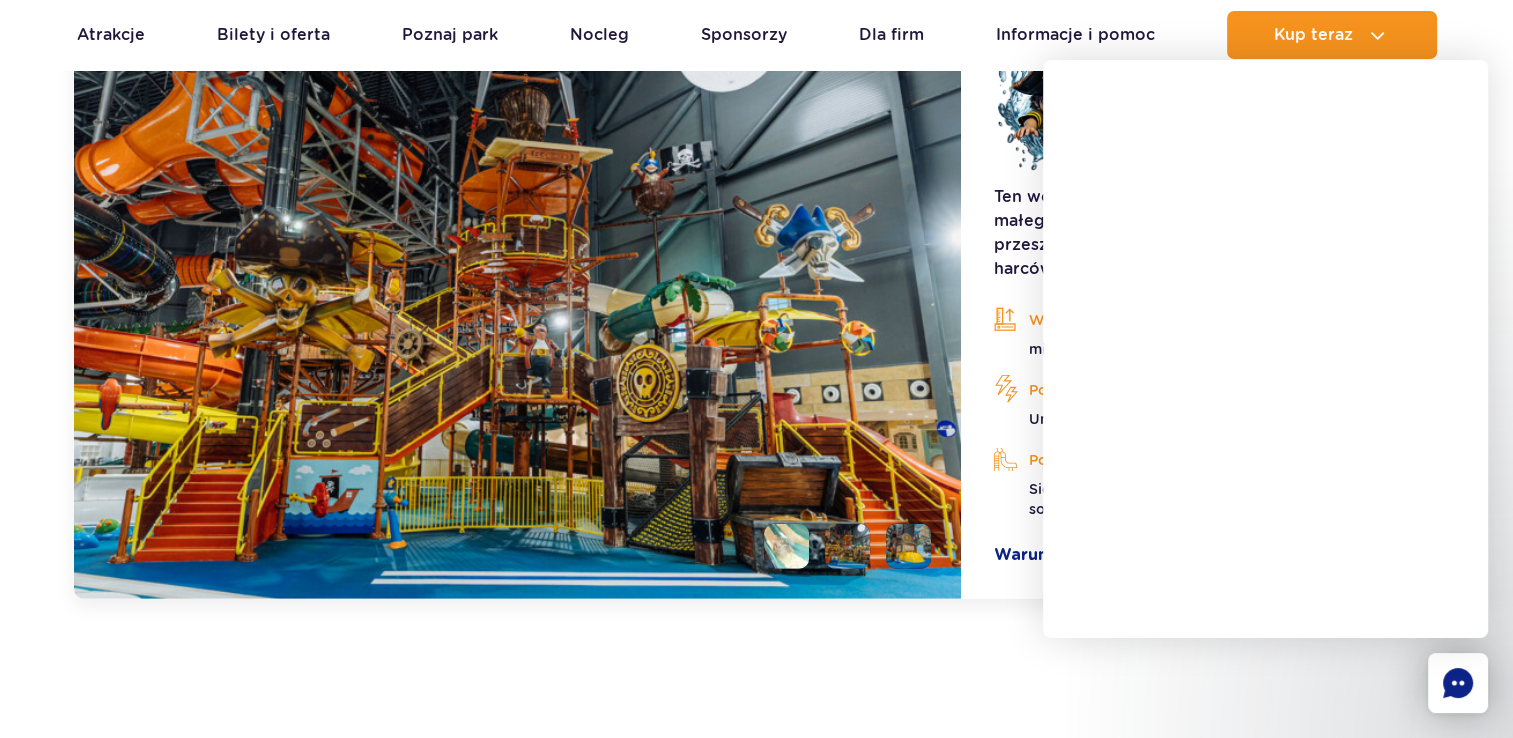 click on "Zaplanuj  zabawę  w  Suntago !" at bounding box center [756, 755] 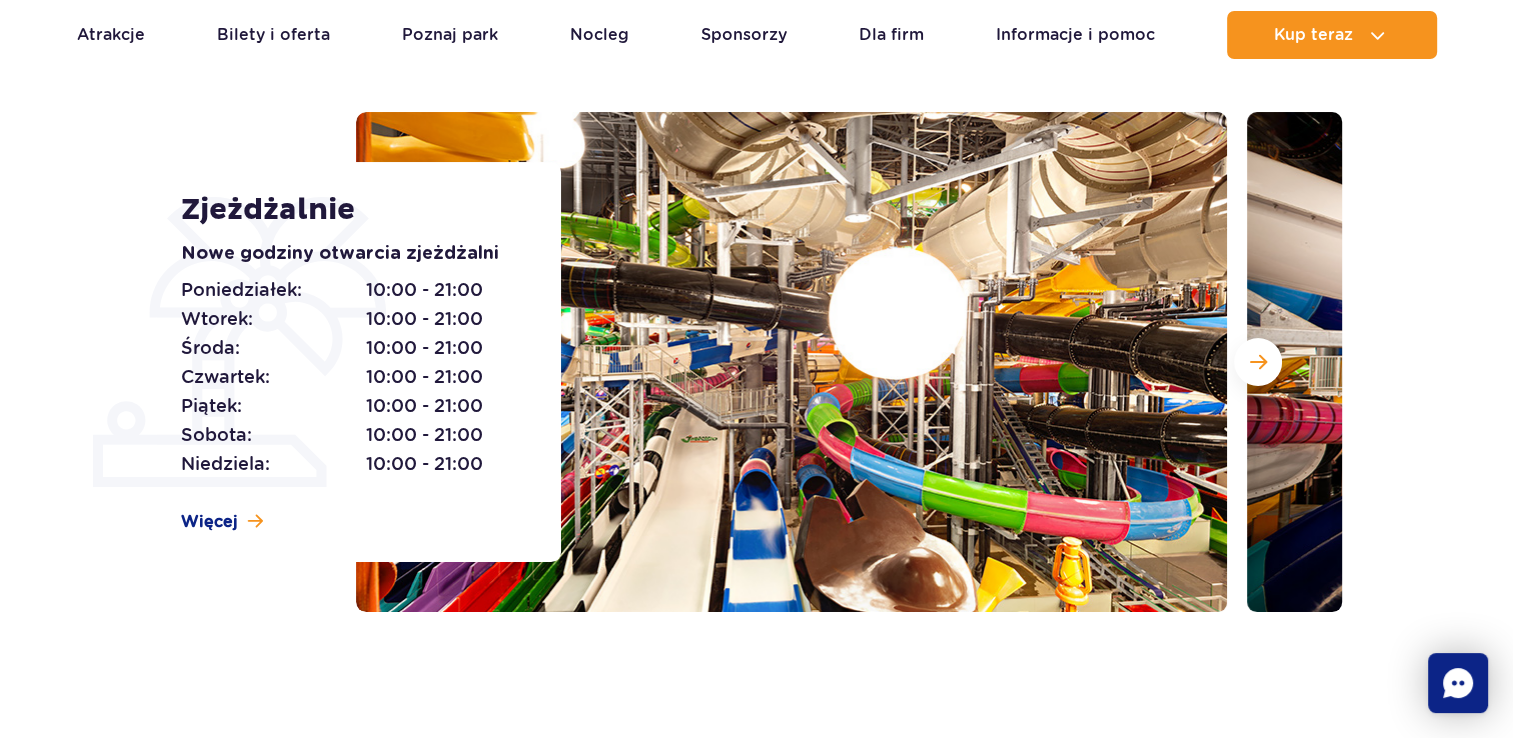 scroll, scrollTop: 112, scrollLeft: 0, axis: vertical 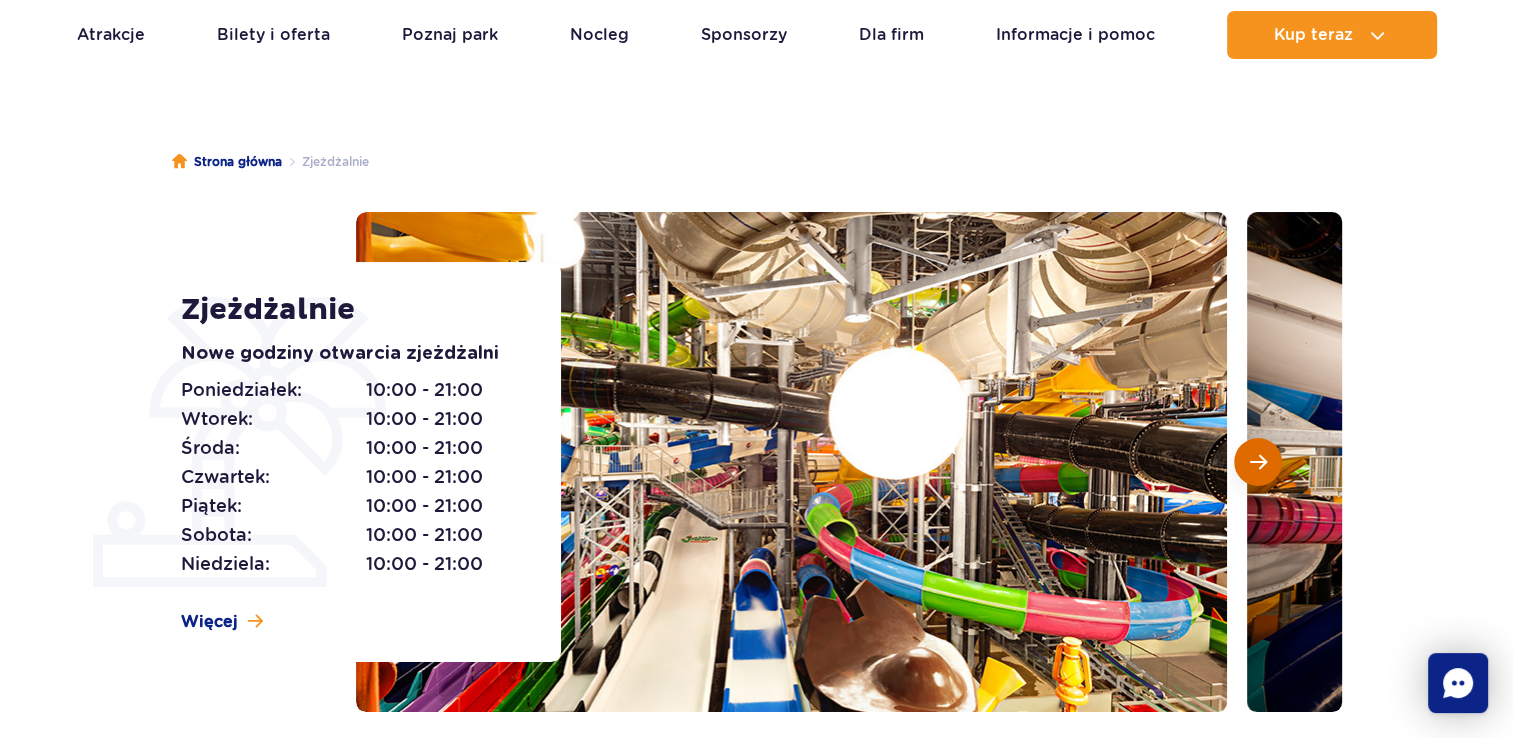 click at bounding box center [1258, 462] 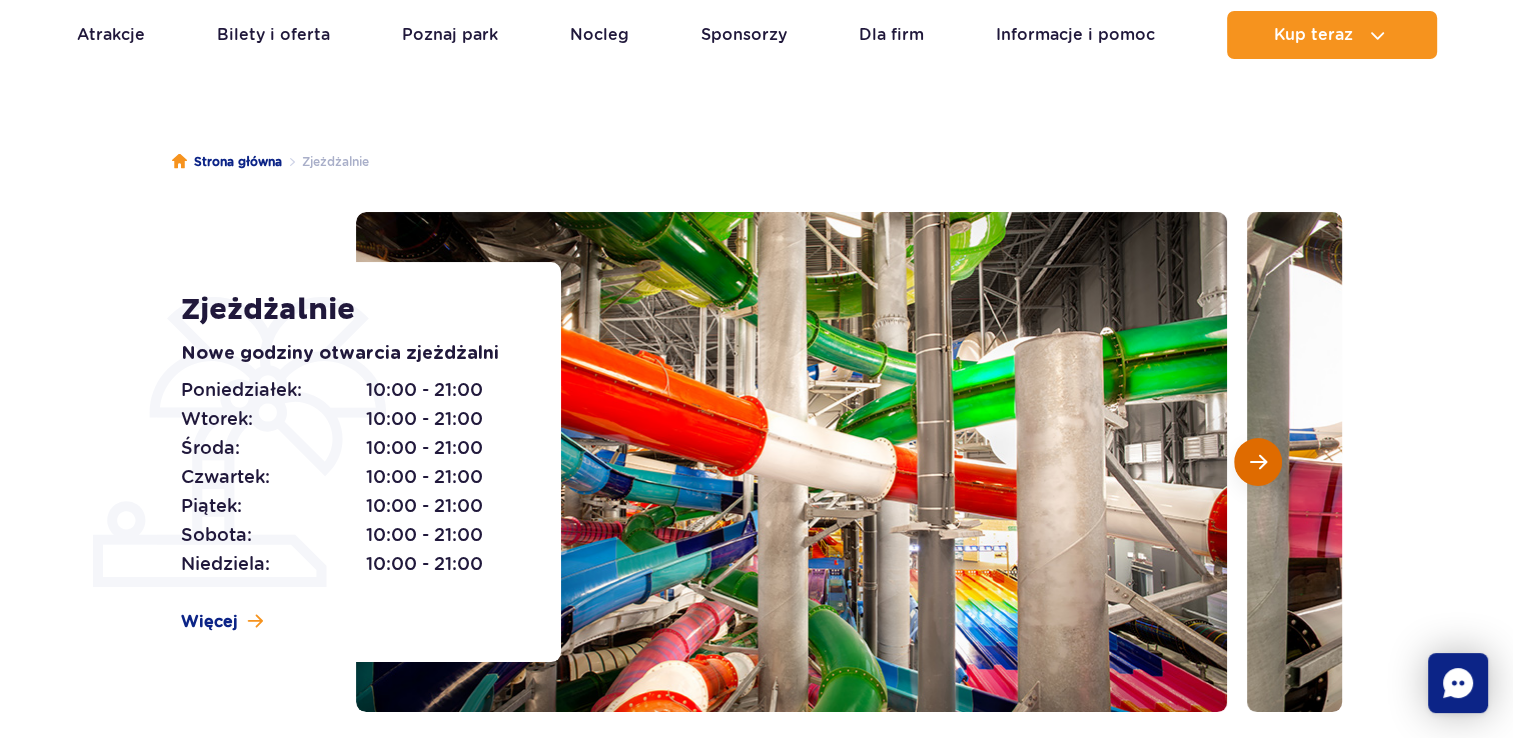 click at bounding box center [1258, 462] 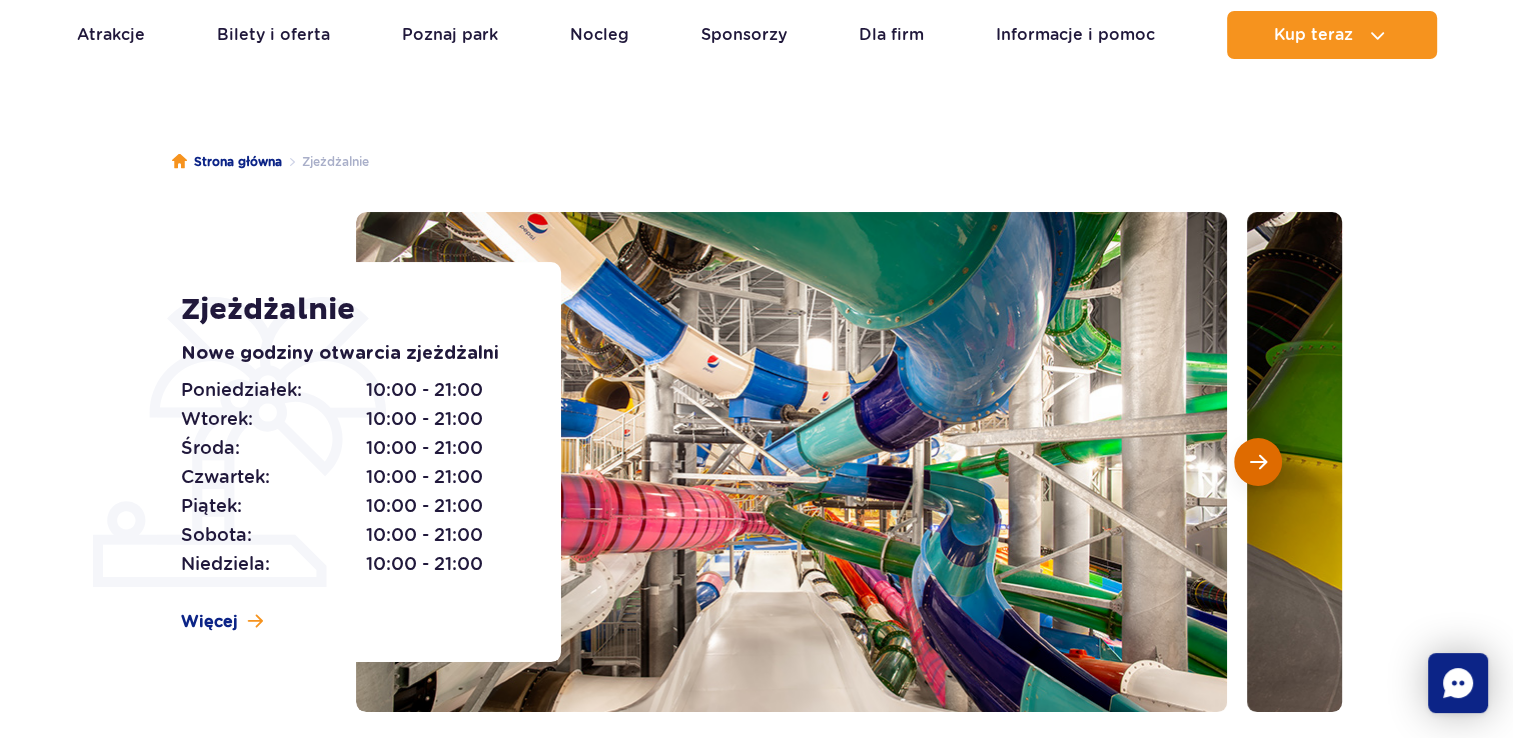 click at bounding box center (1258, 462) 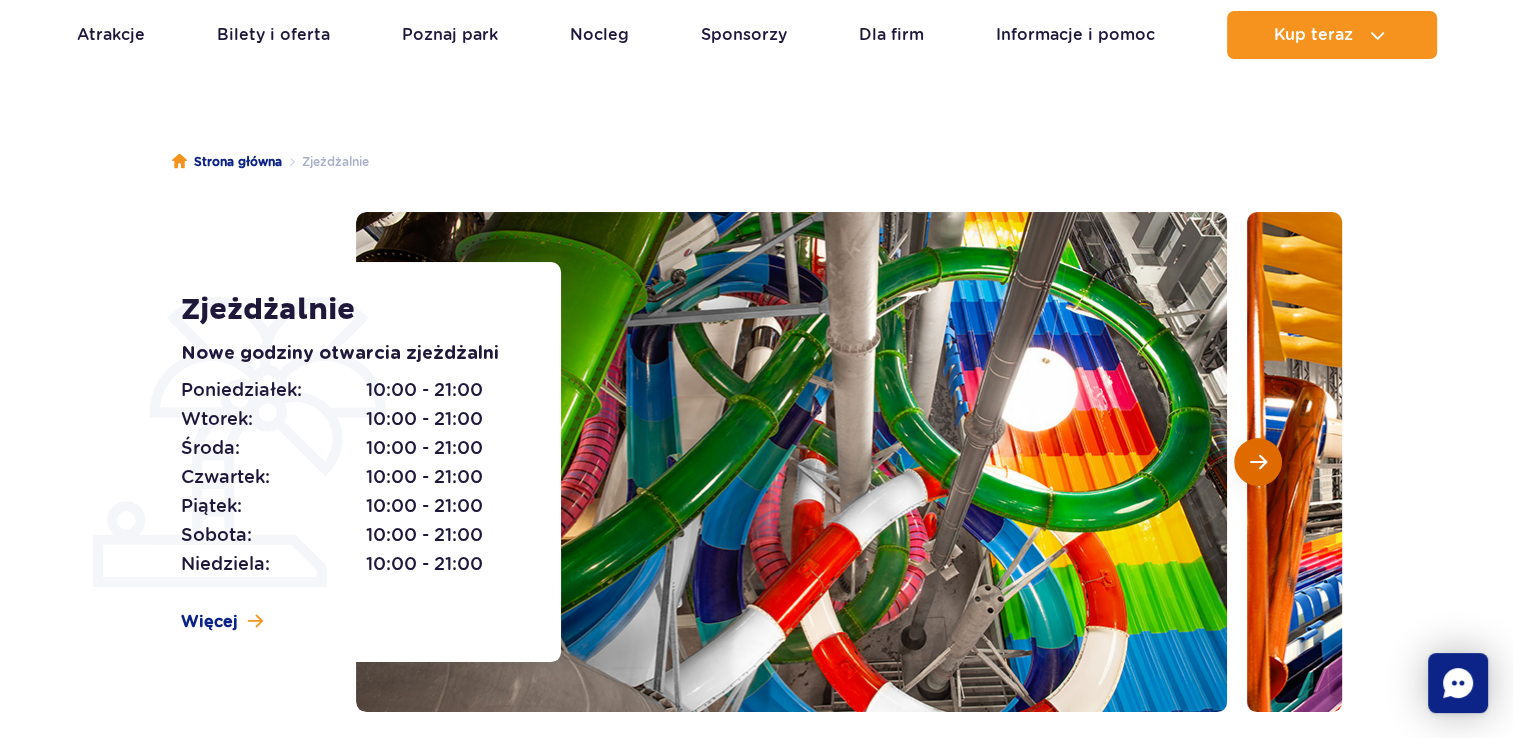 click at bounding box center (1258, 462) 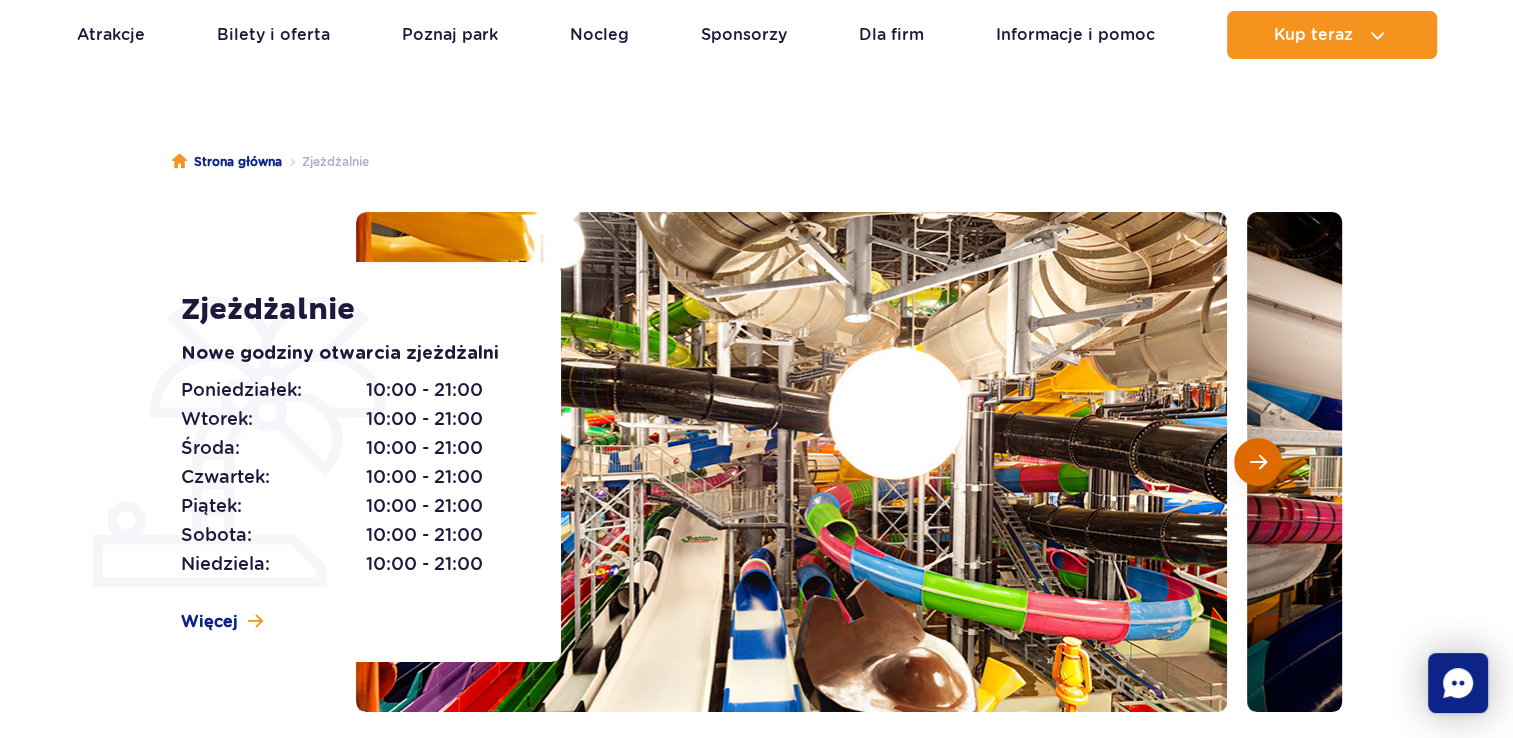 click at bounding box center [1258, 462] 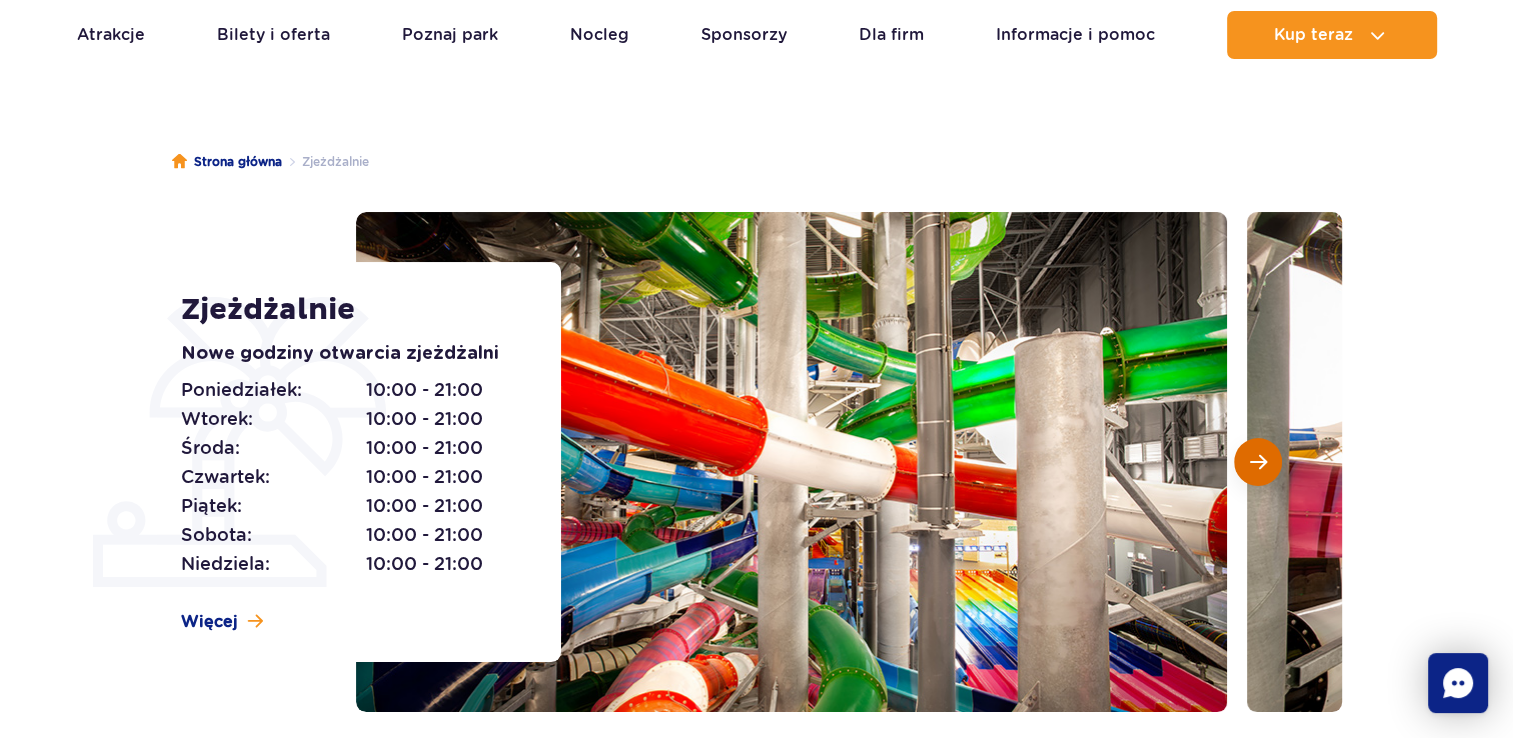 click at bounding box center (1258, 462) 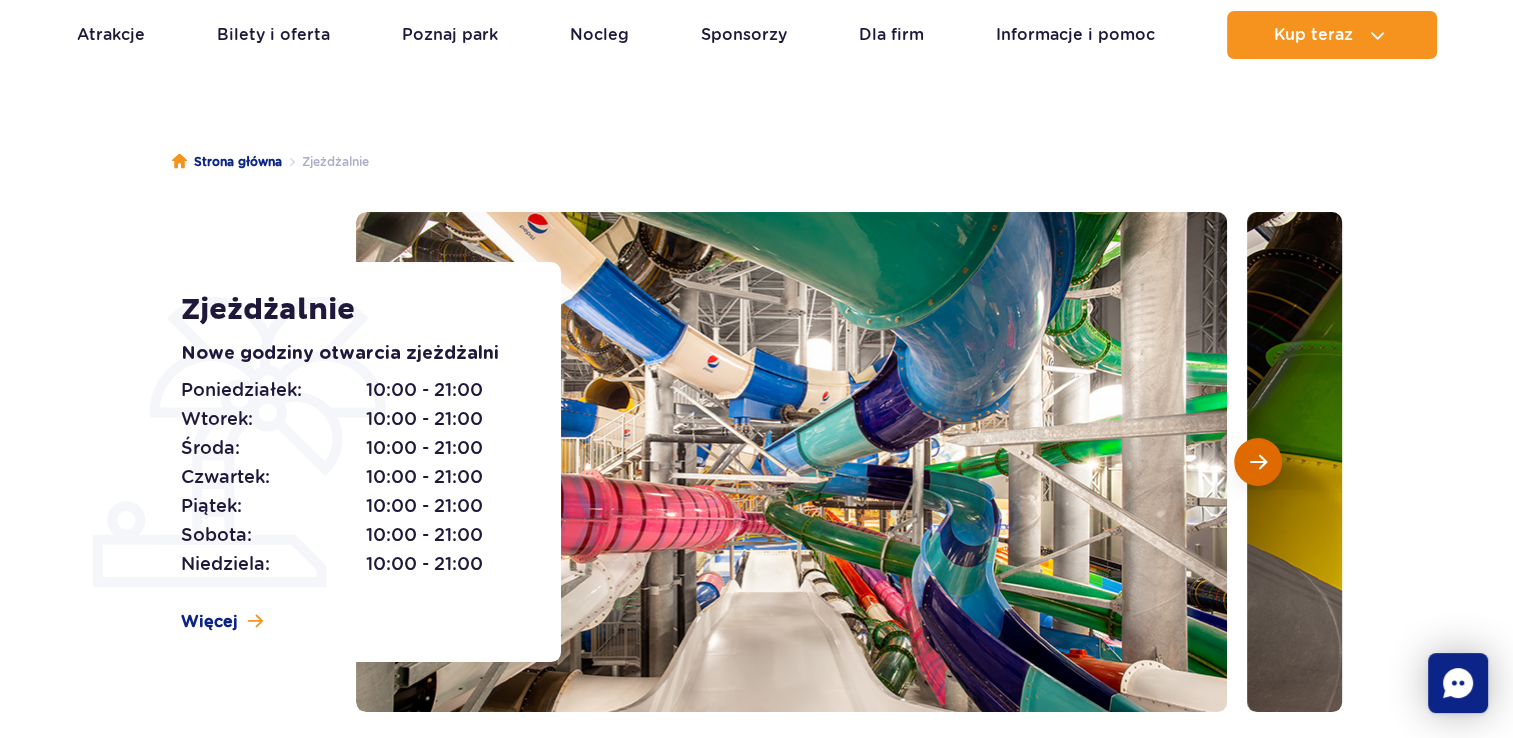 click at bounding box center [1258, 462] 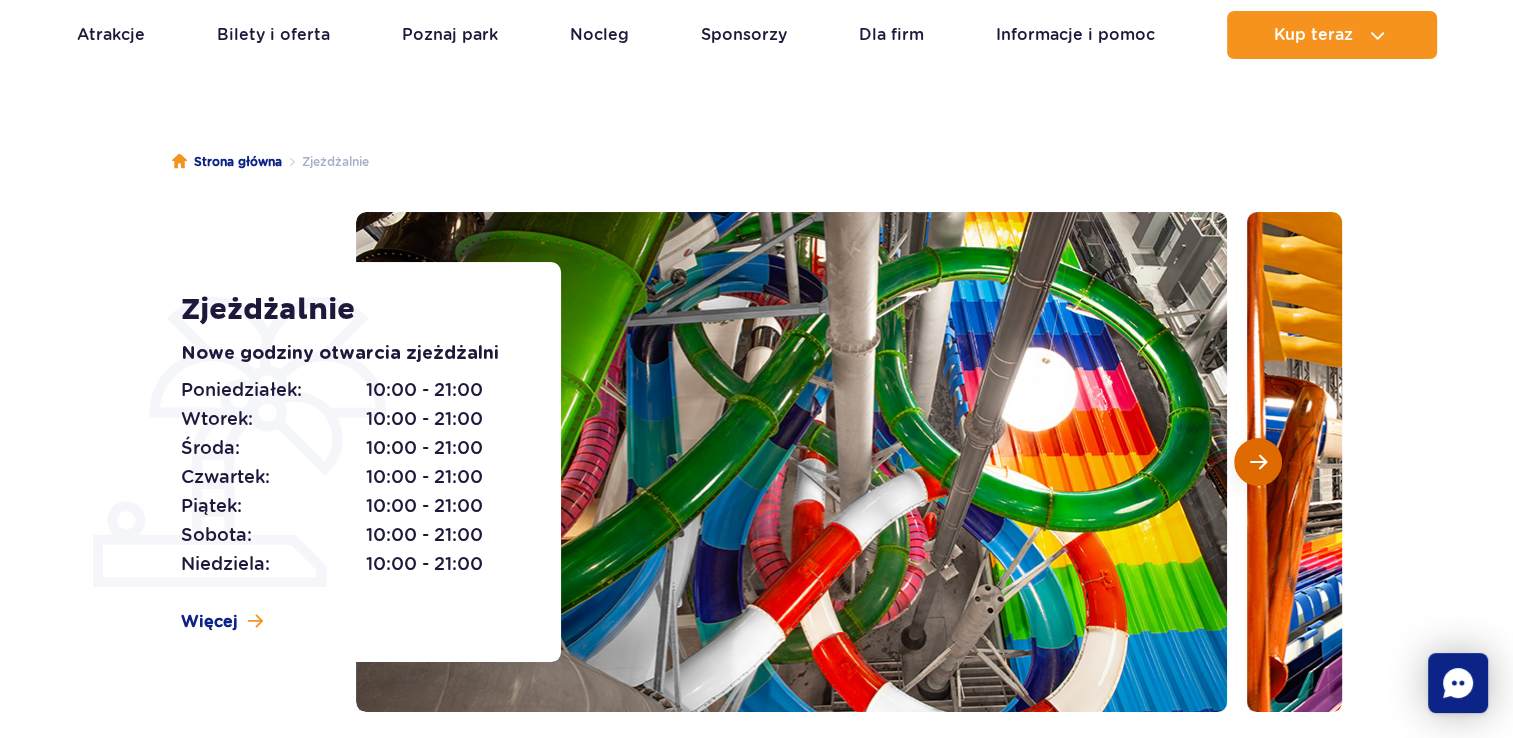 click at bounding box center [1258, 462] 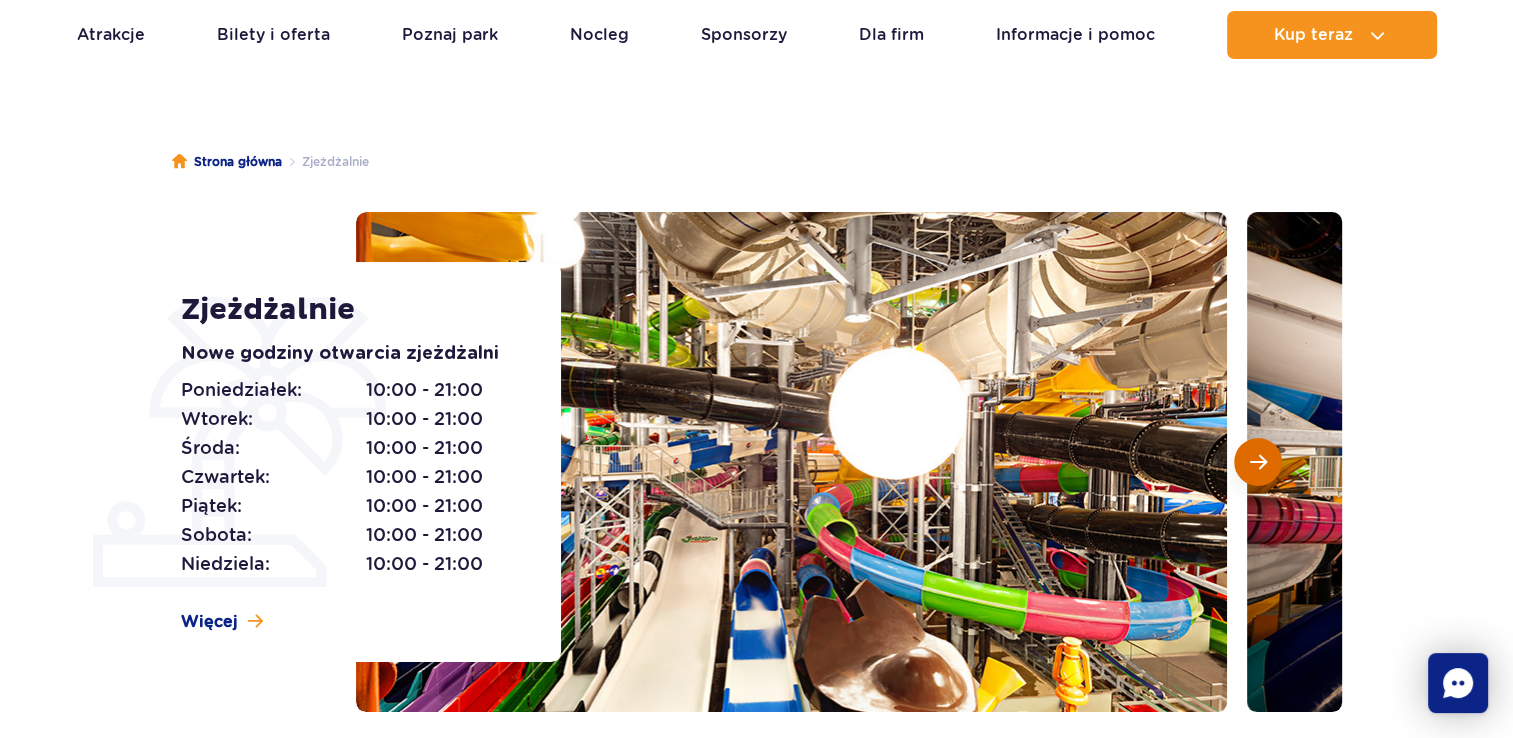 click at bounding box center (1258, 462) 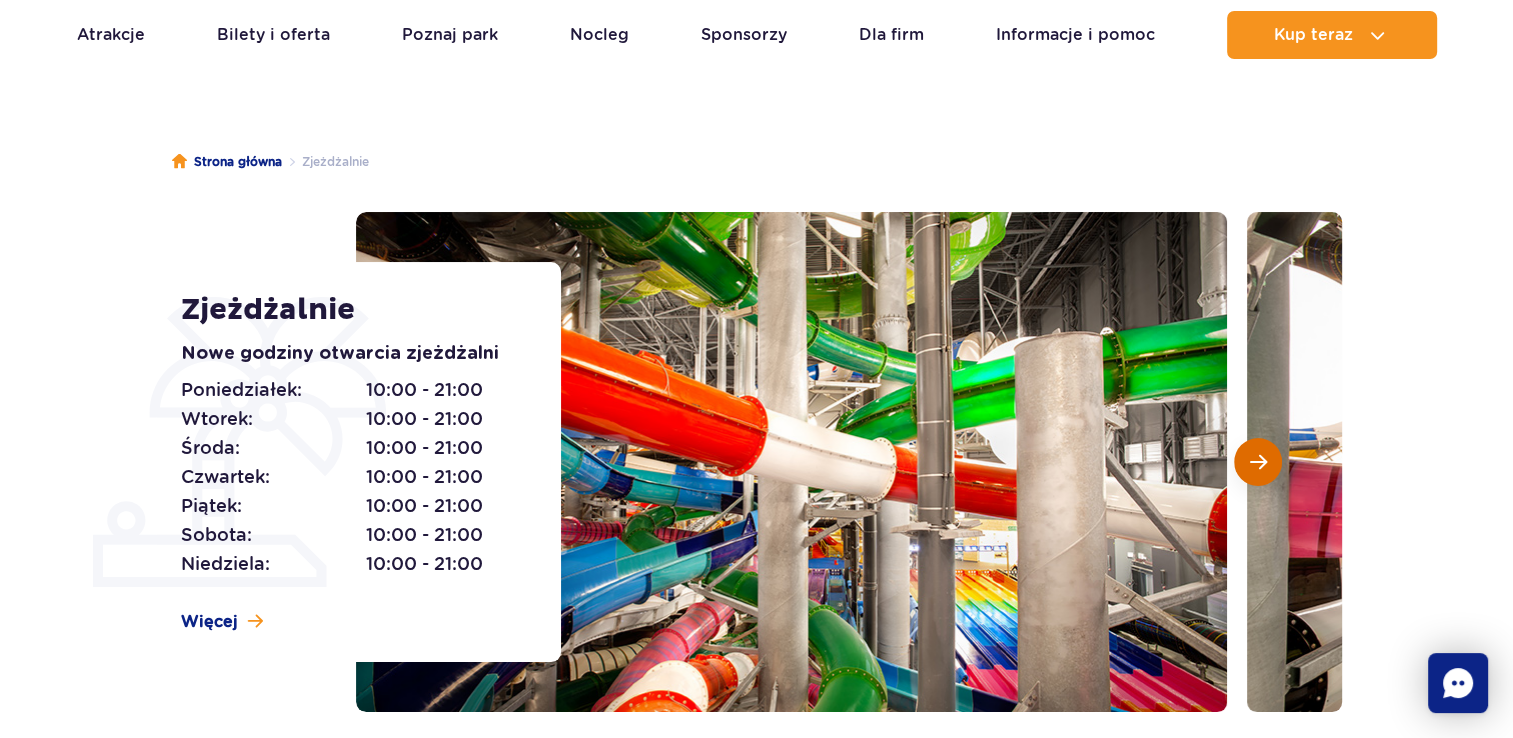 click at bounding box center [1258, 462] 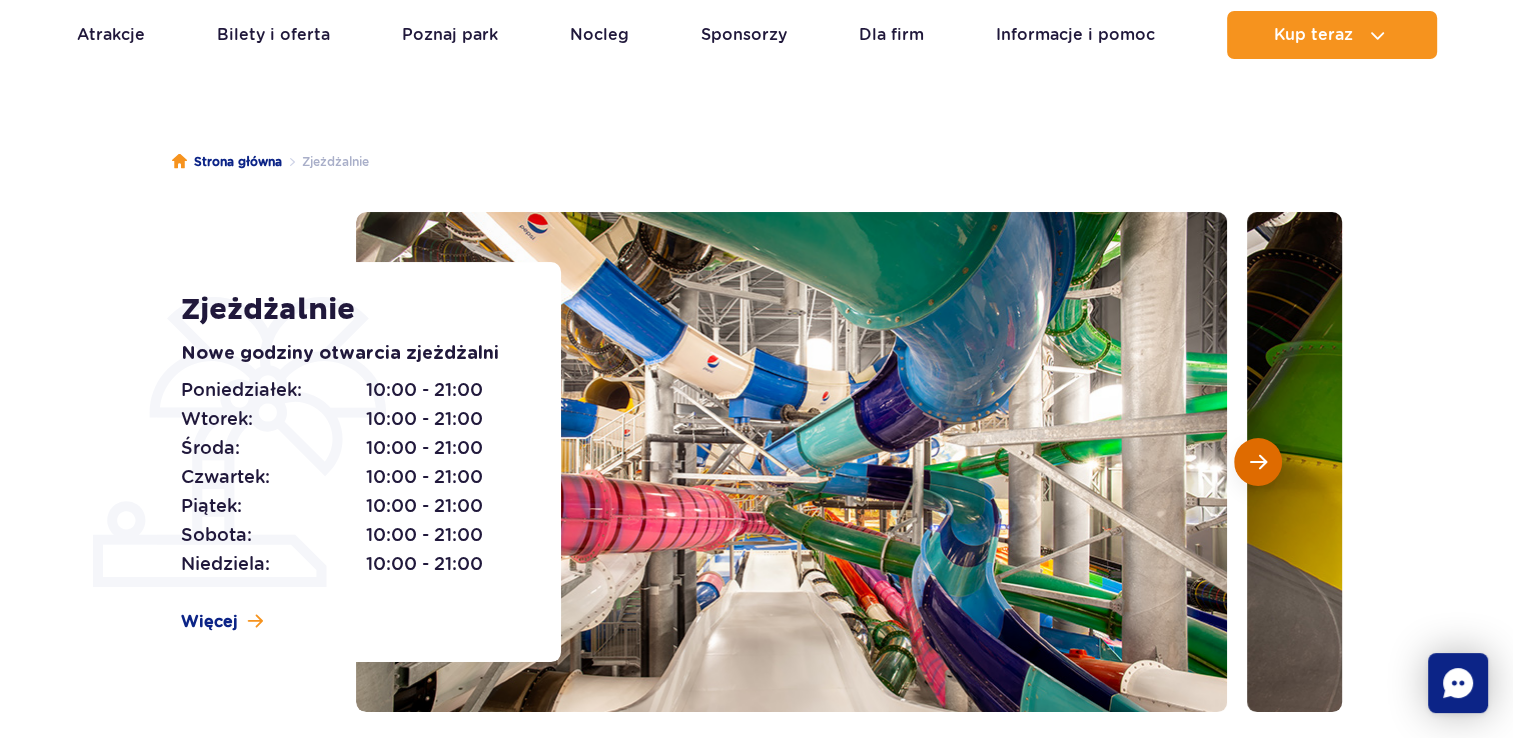 click at bounding box center [1258, 462] 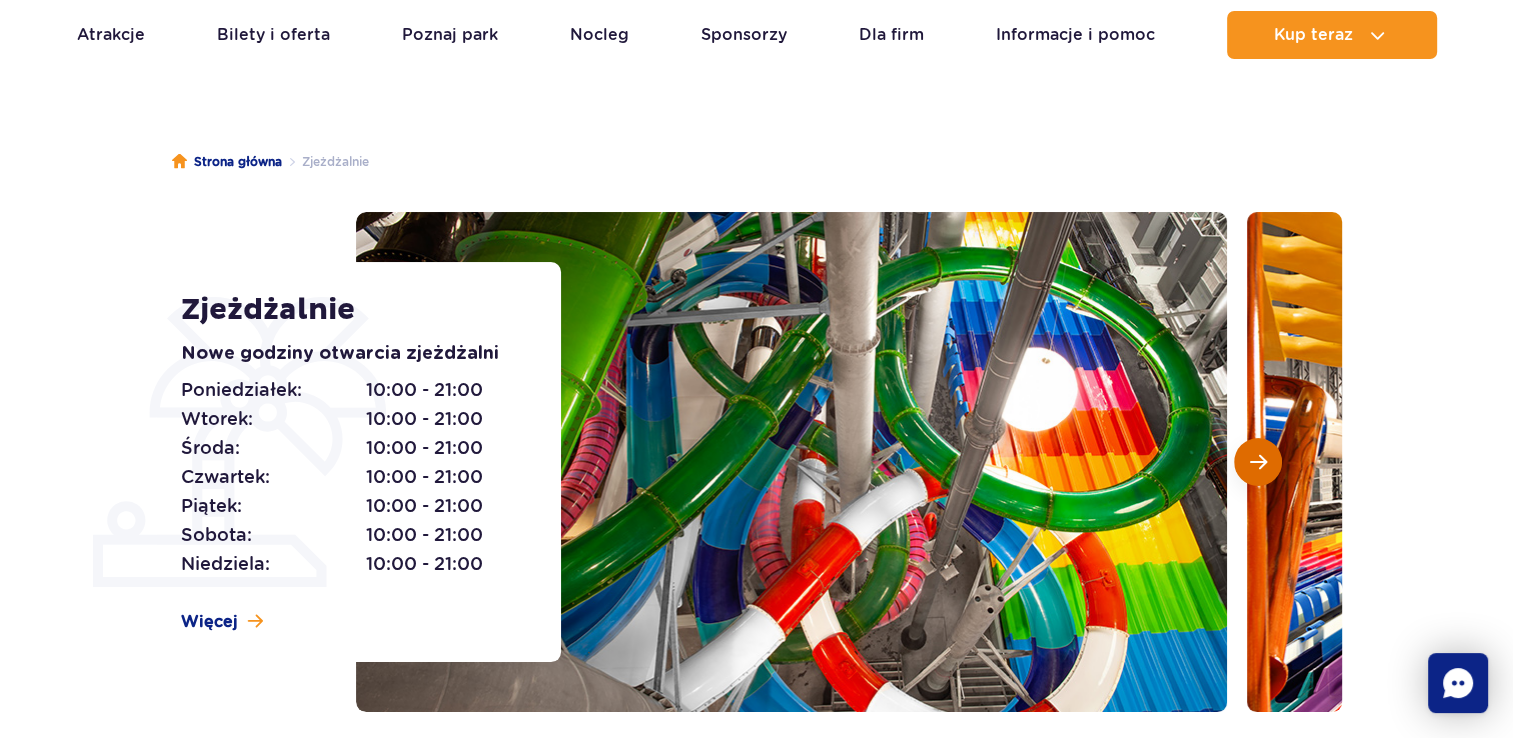 click at bounding box center (1258, 462) 